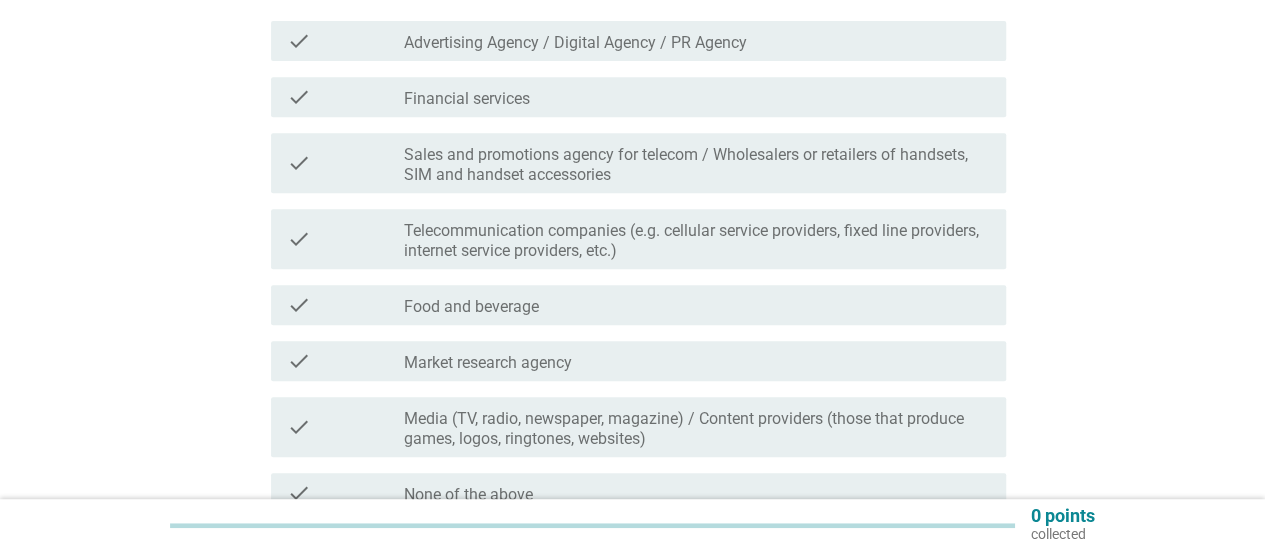 scroll, scrollTop: 598, scrollLeft: 0, axis: vertical 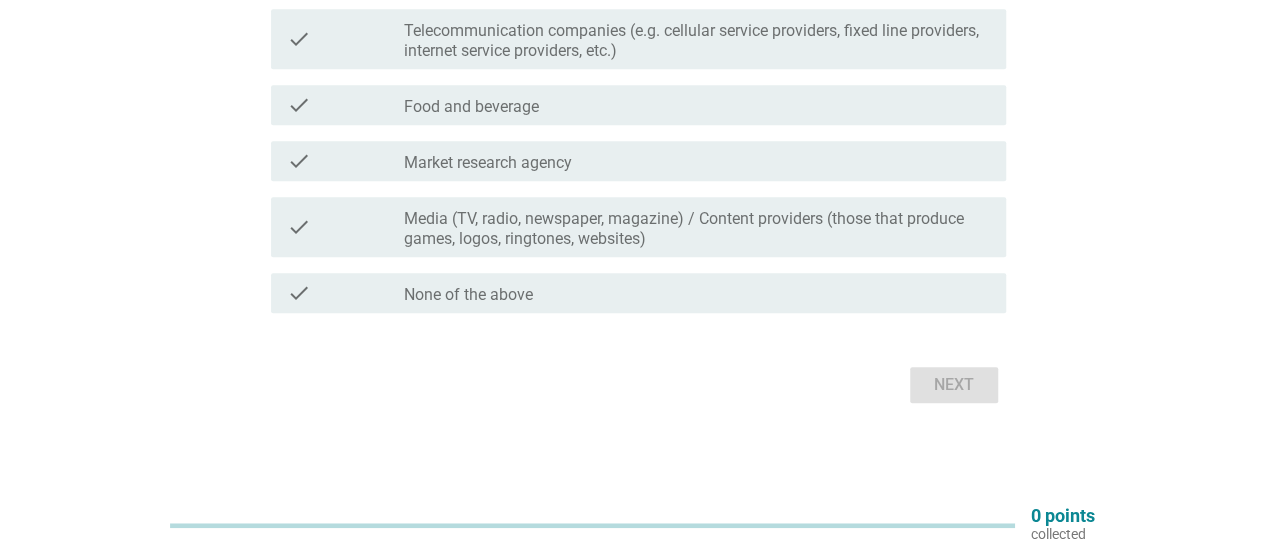 click on "Do you or does any member of your household work in any of the following types of companies?
Please select all that apply or 'None of the above' if none of these occupations are applicable.     info   Choose as many as you like   check     check_box_outline_blank Advertising Agency / Digital Agency / PR Agency   check     check_box_outline_blank Financial services   check     check_box_outline_blank Sales and promotions agency for telecom / Wholesalers or retailers of handsets, SIM and handset accessories   check     check_box_outline_blank Telecommunication companies (e.g. cellular service providers, fixed line providers, internet service providers, etc.)   check     check_box_outline_blank Food and beverage   check     check_box_outline_blank Market research agency   check     check_box_outline_blank Media (TV, radio, newspaper, magazine) / Content providers (those that produce games, logos, ringtones, websites)   check     check_box_outline_blank None of the above       Next" at bounding box center (632, -16) 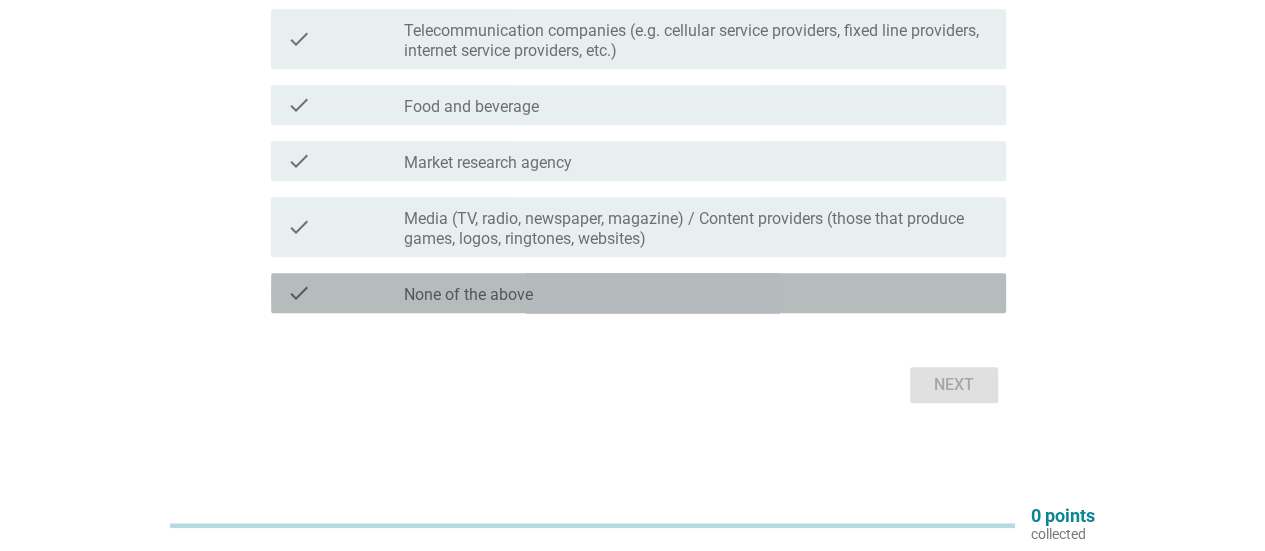 click on "check_box_outline_blank None of the above" at bounding box center [697, 293] 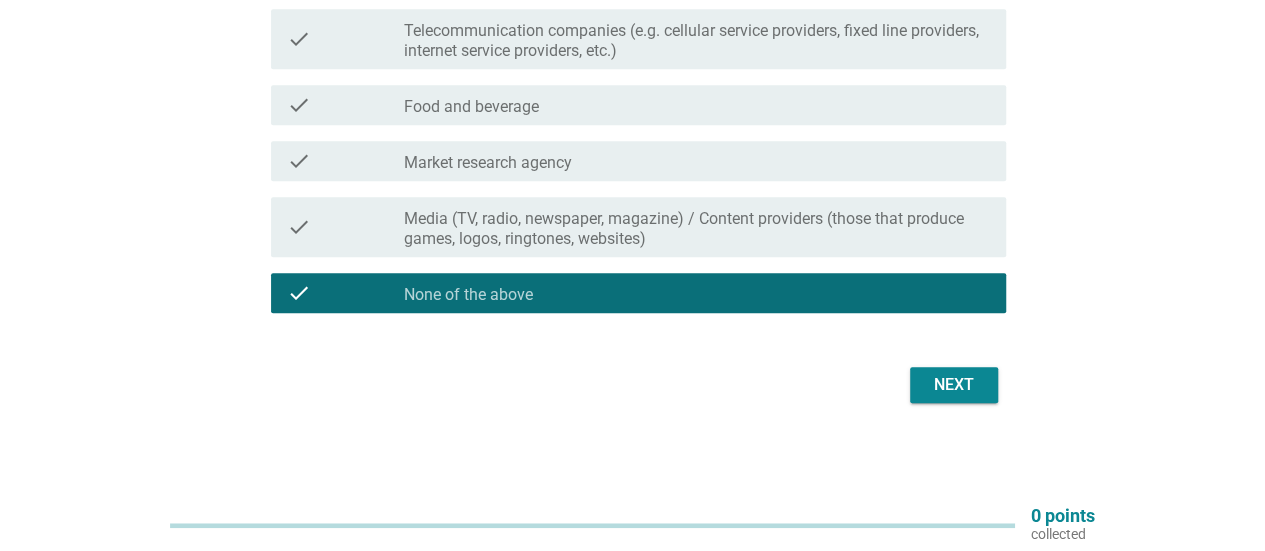 click on "Next" at bounding box center (954, 385) 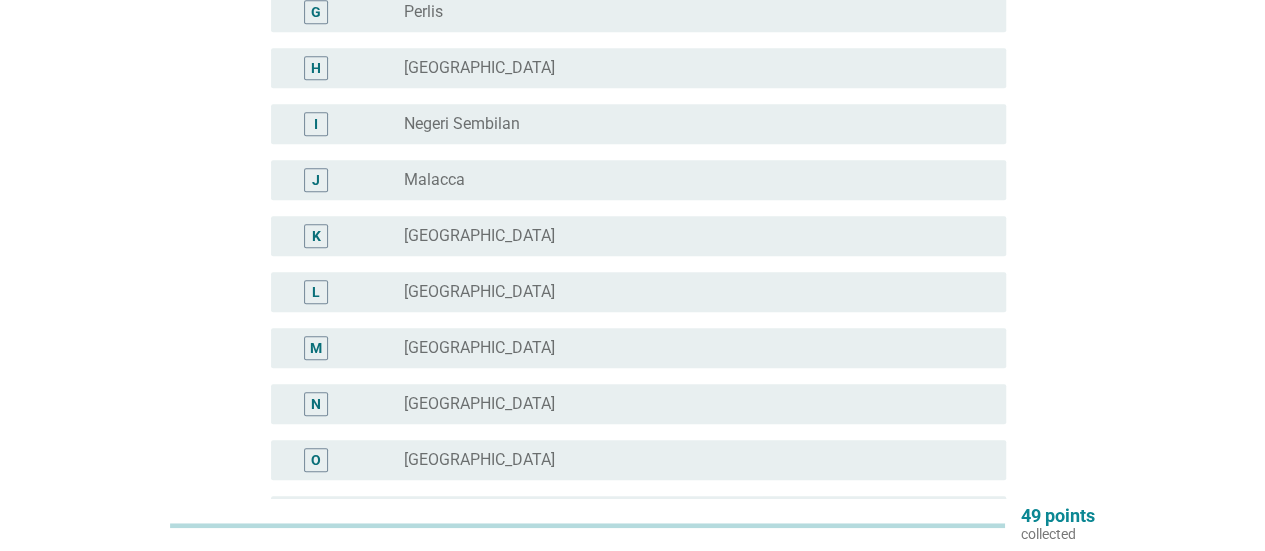 scroll, scrollTop: 492, scrollLeft: 0, axis: vertical 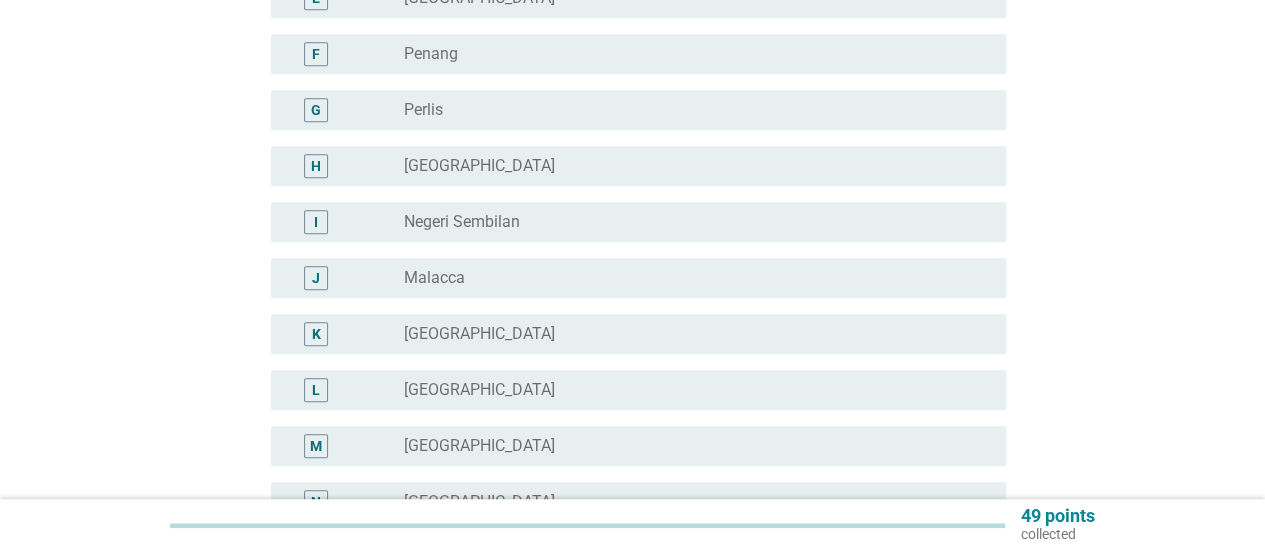 click on "I     radio_button_unchecked [GEOGRAPHIC_DATA]" at bounding box center [632, 222] 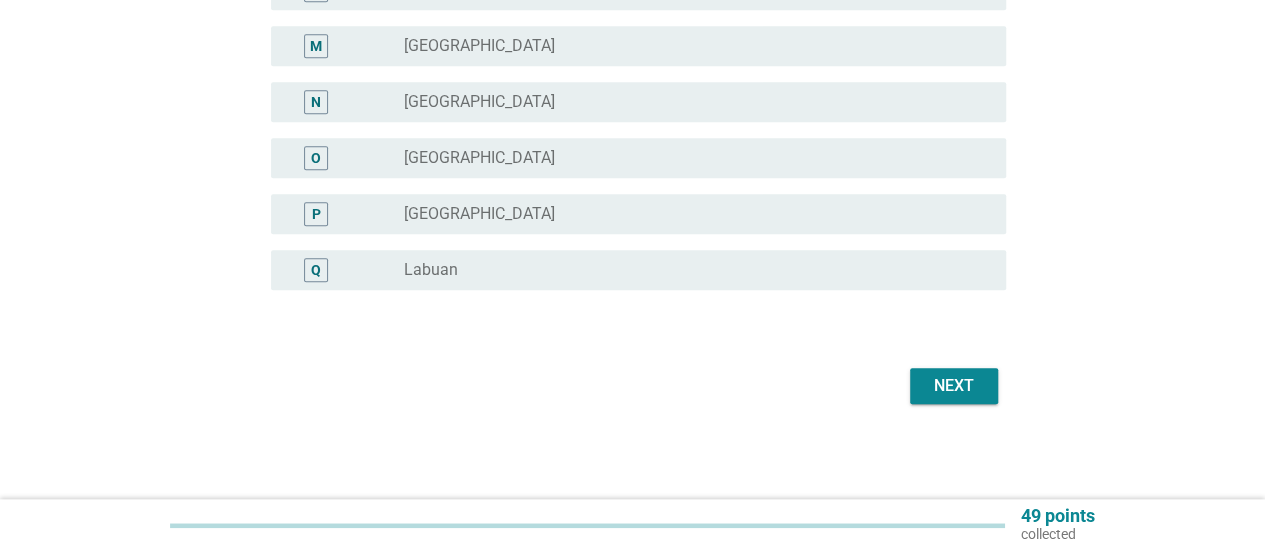 scroll, scrollTop: 892, scrollLeft: 0, axis: vertical 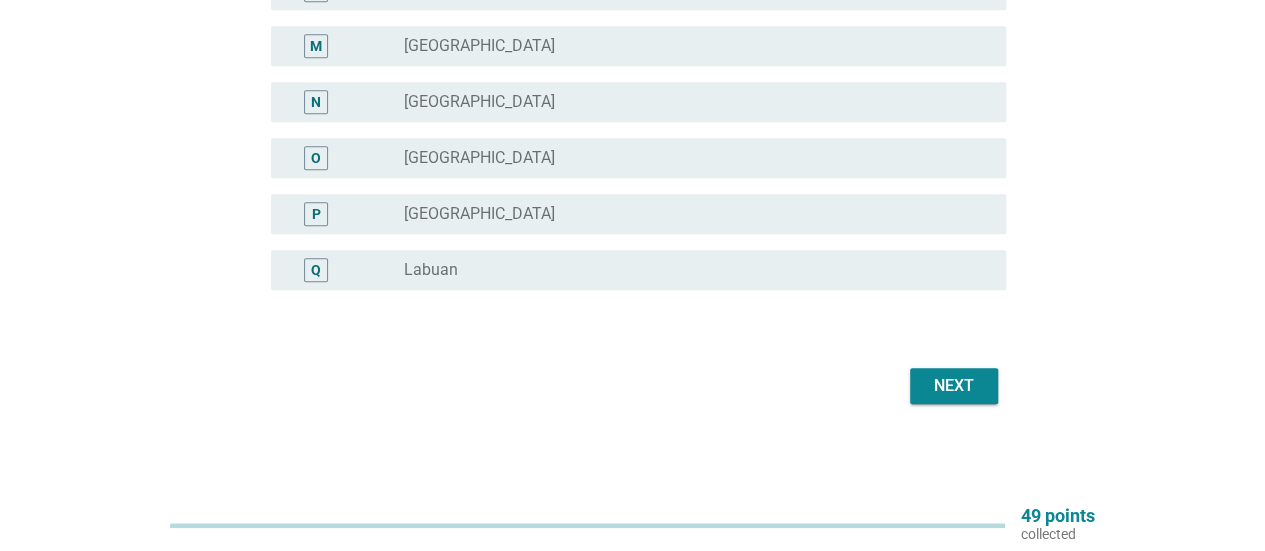 click on "Next" at bounding box center (954, 386) 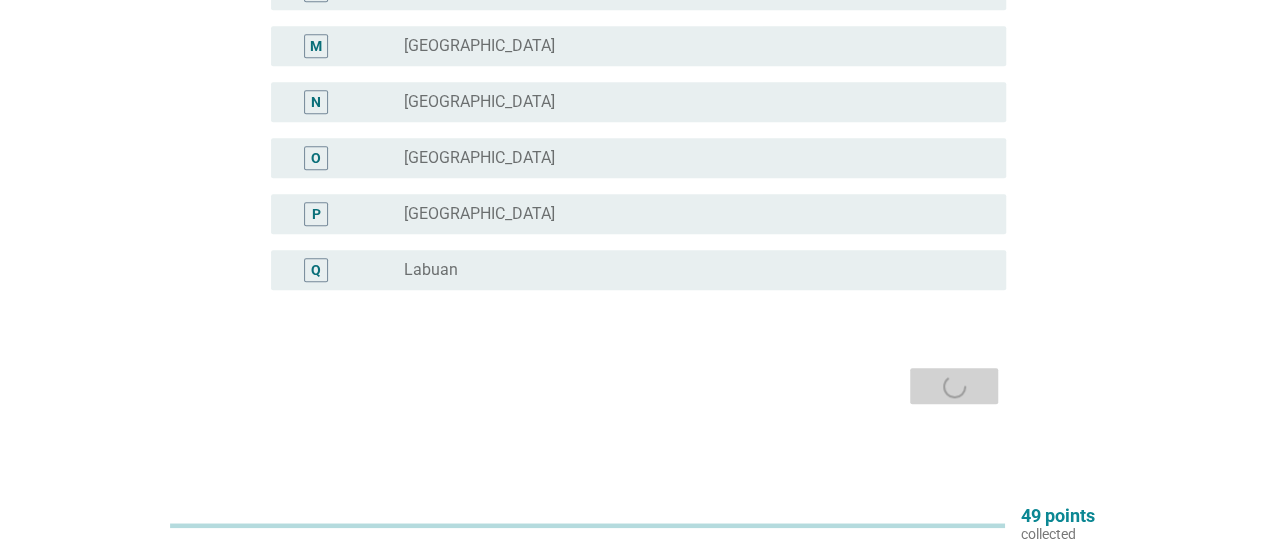 scroll, scrollTop: 0, scrollLeft: 0, axis: both 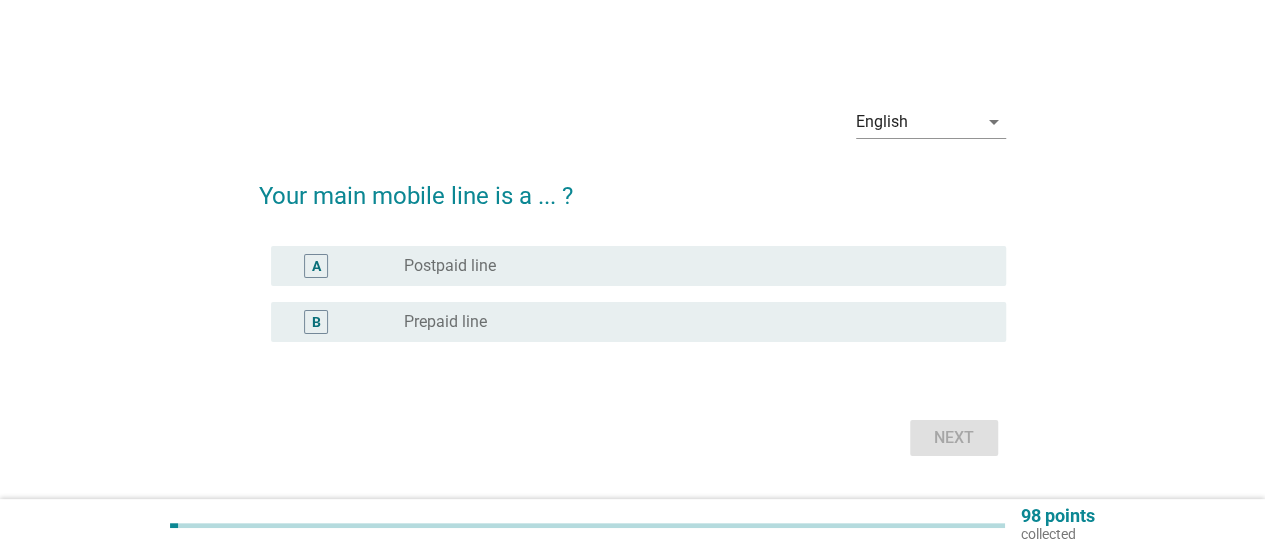 click on "Prepaid line" at bounding box center [445, 322] 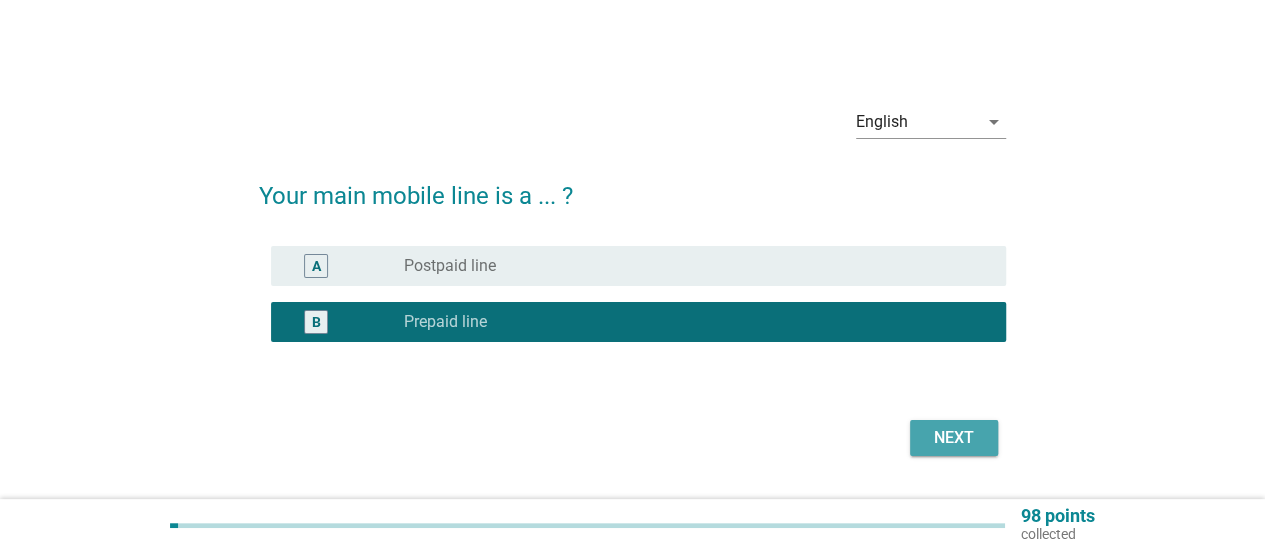 click on "Next" at bounding box center (954, 438) 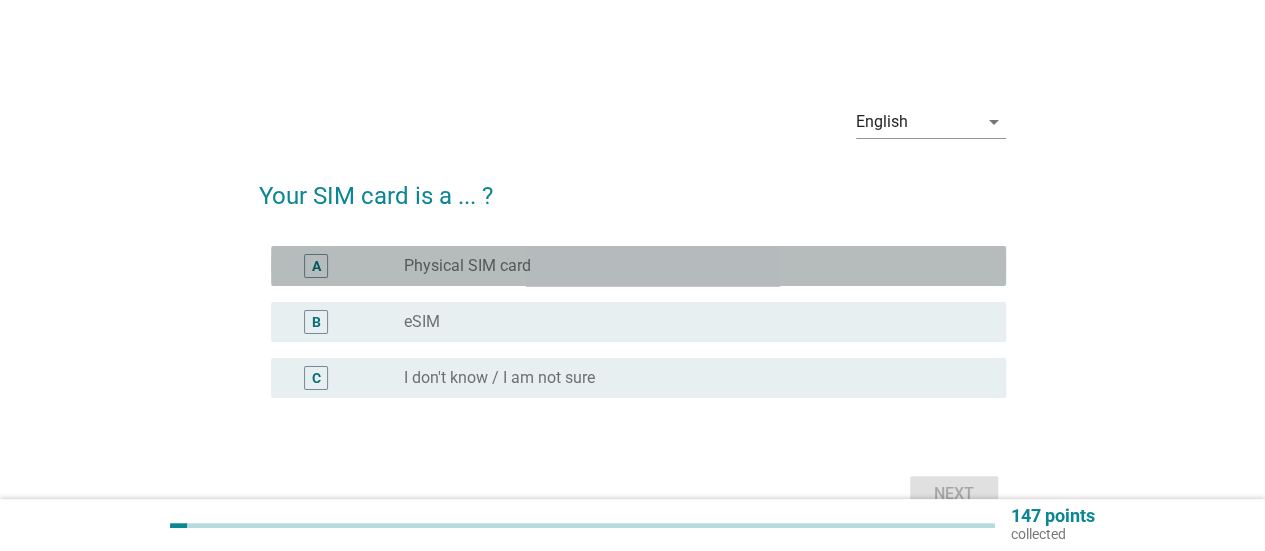 click on "Physical SIM card" at bounding box center (467, 266) 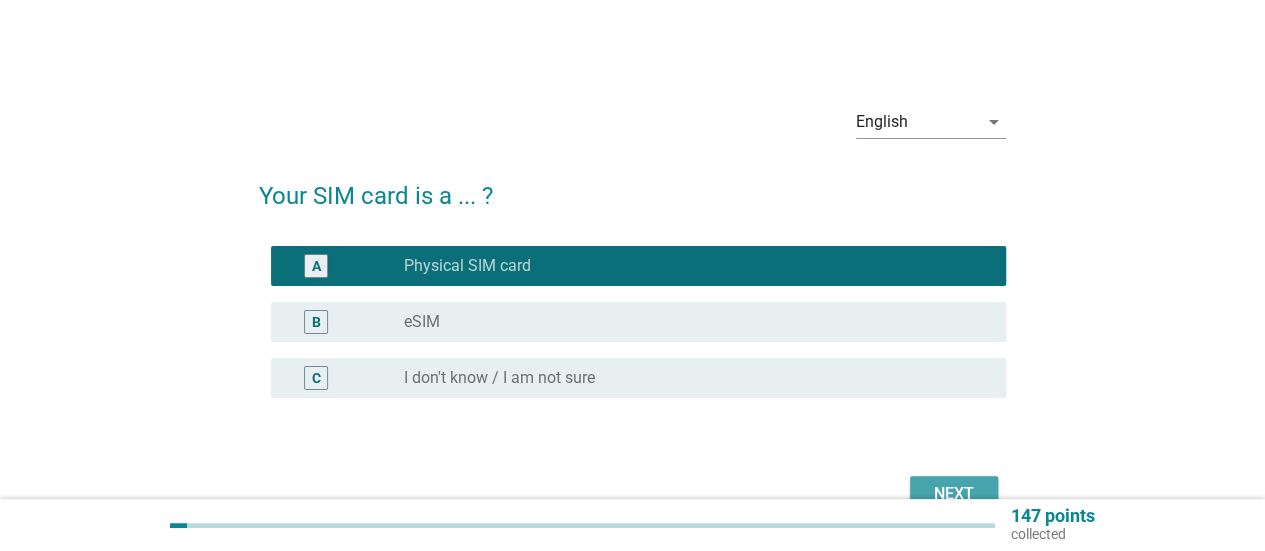 click on "Next" at bounding box center [954, 494] 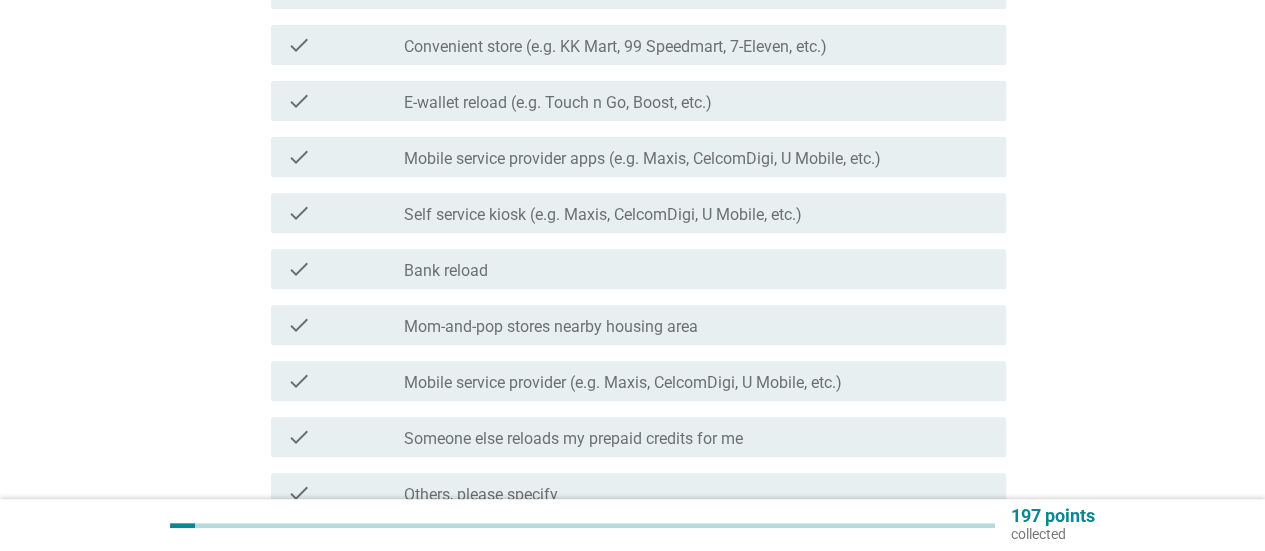 scroll, scrollTop: 291, scrollLeft: 0, axis: vertical 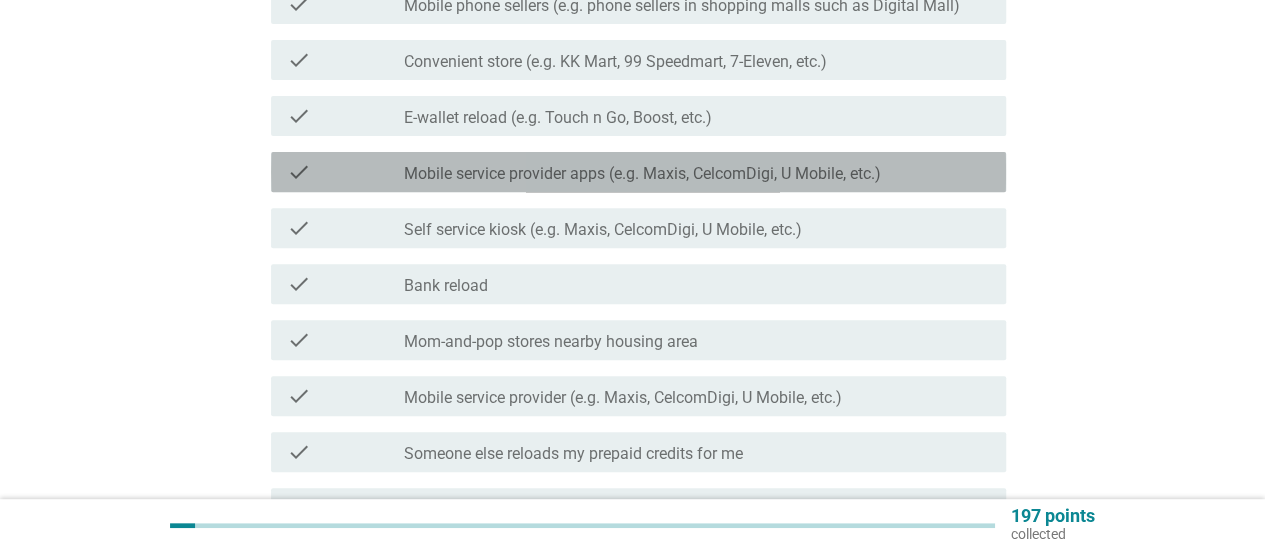 click on "Mobile service provider apps (e.g. Maxis, CelcomDigi, U Mobile, etc.)" at bounding box center (642, 174) 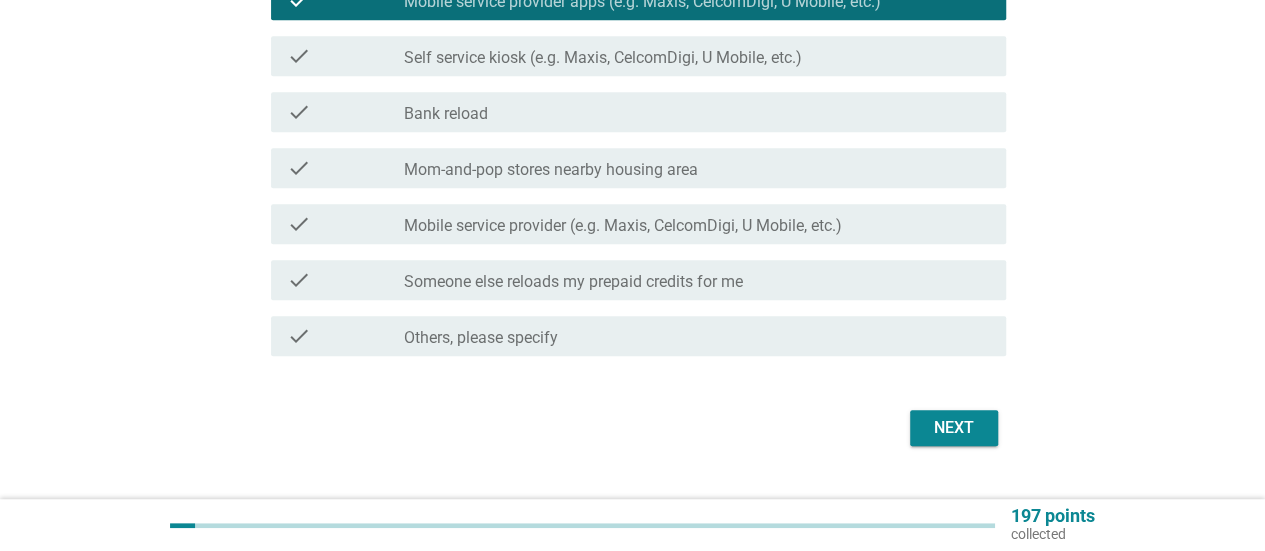 scroll, scrollTop: 464, scrollLeft: 0, axis: vertical 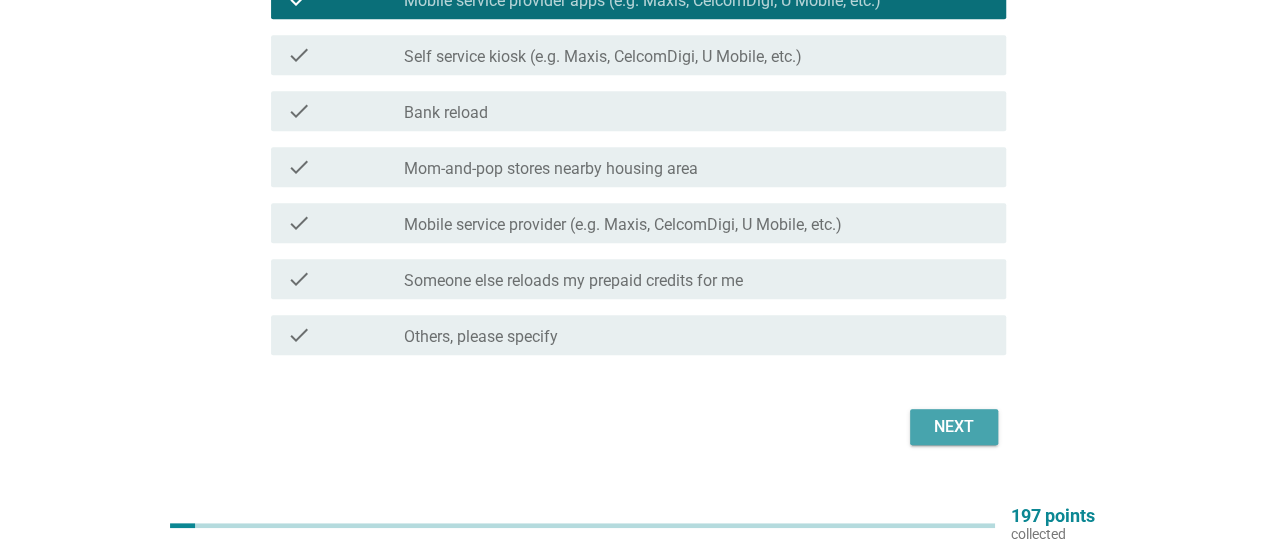 click on "Next" at bounding box center (954, 427) 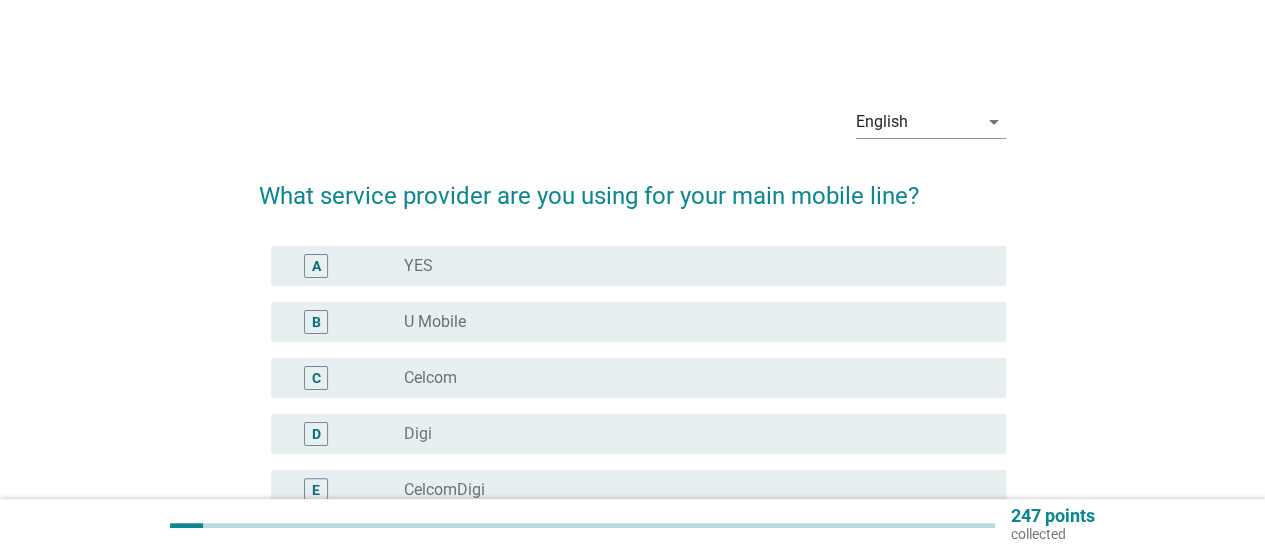 scroll, scrollTop: 83, scrollLeft: 0, axis: vertical 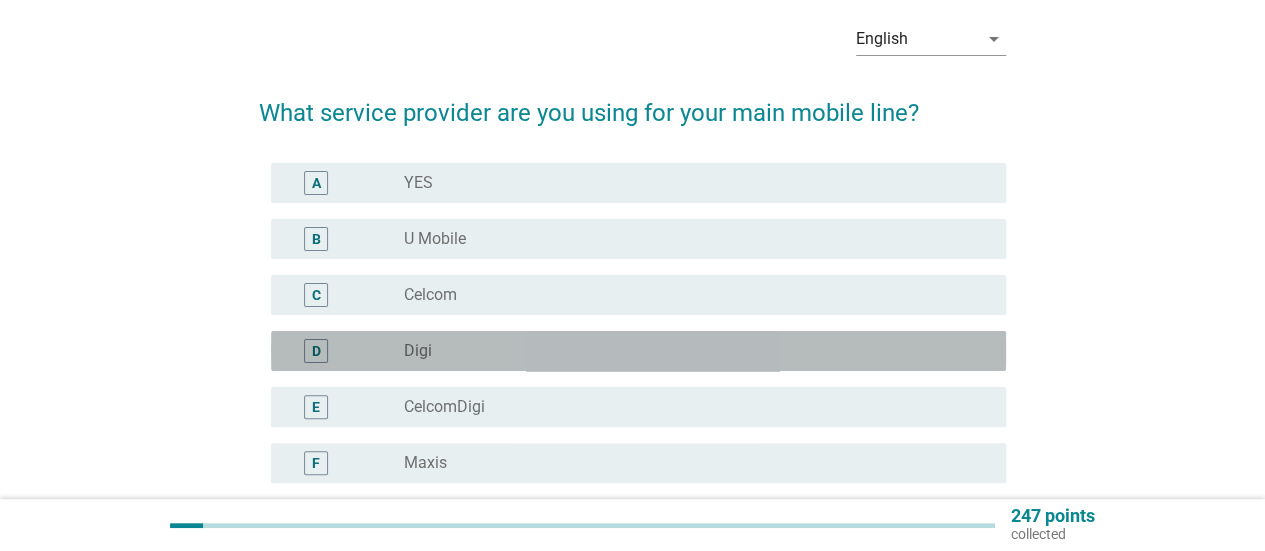 click on "radio_button_unchecked Digi" at bounding box center (689, 351) 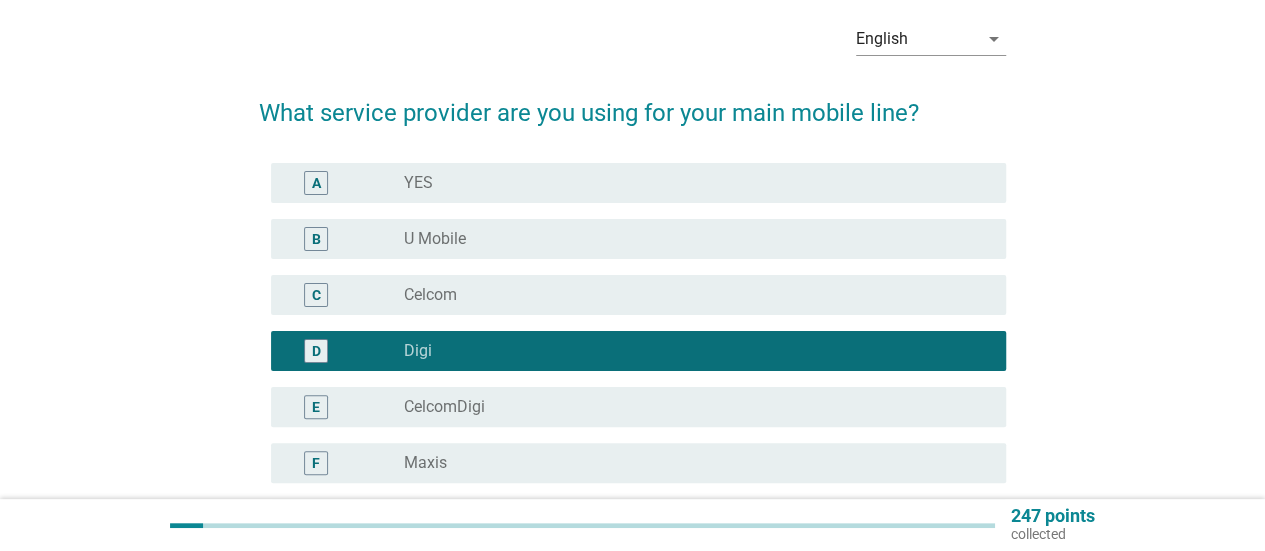 scroll, scrollTop: 206, scrollLeft: 0, axis: vertical 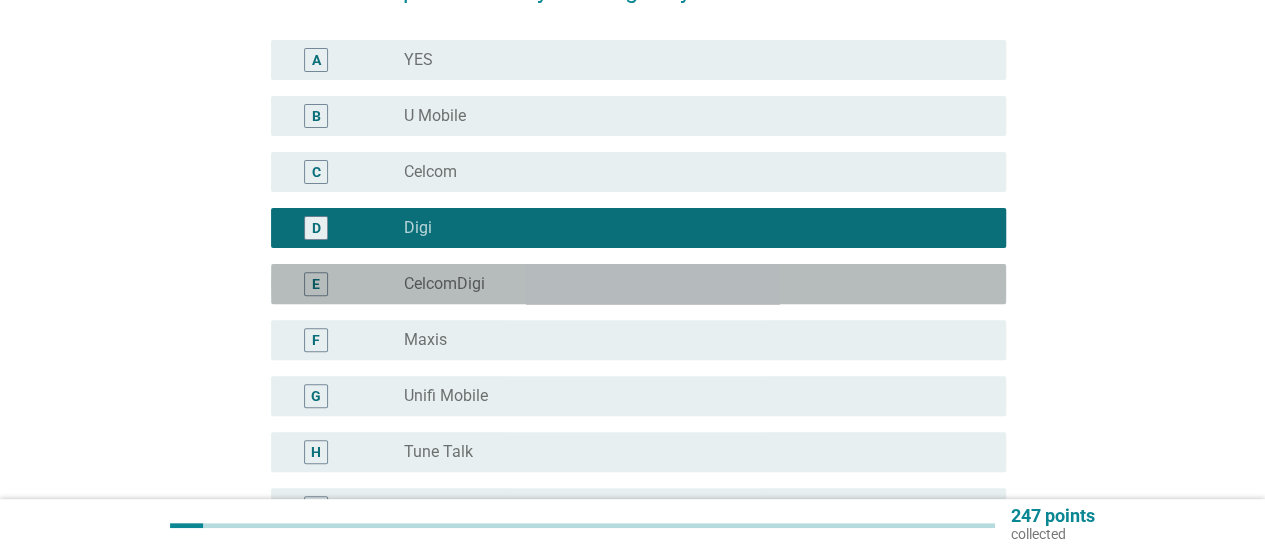 click on "E     radio_button_unchecked CelcomDigi" at bounding box center (638, 284) 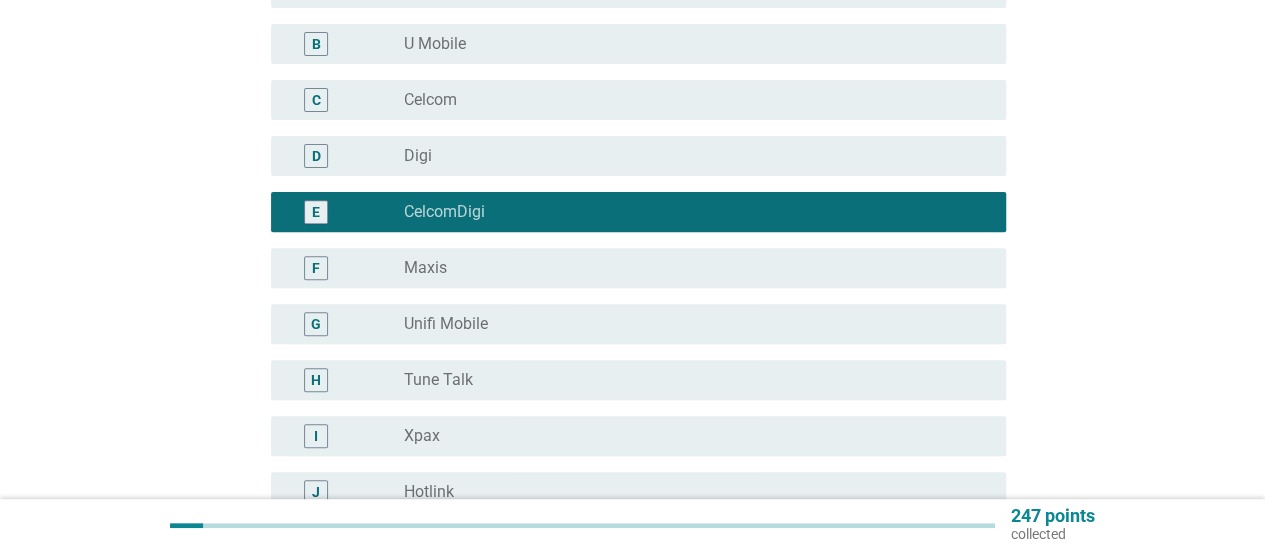 scroll, scrollTop: 556, scrollLeft: 0, axis: vertical 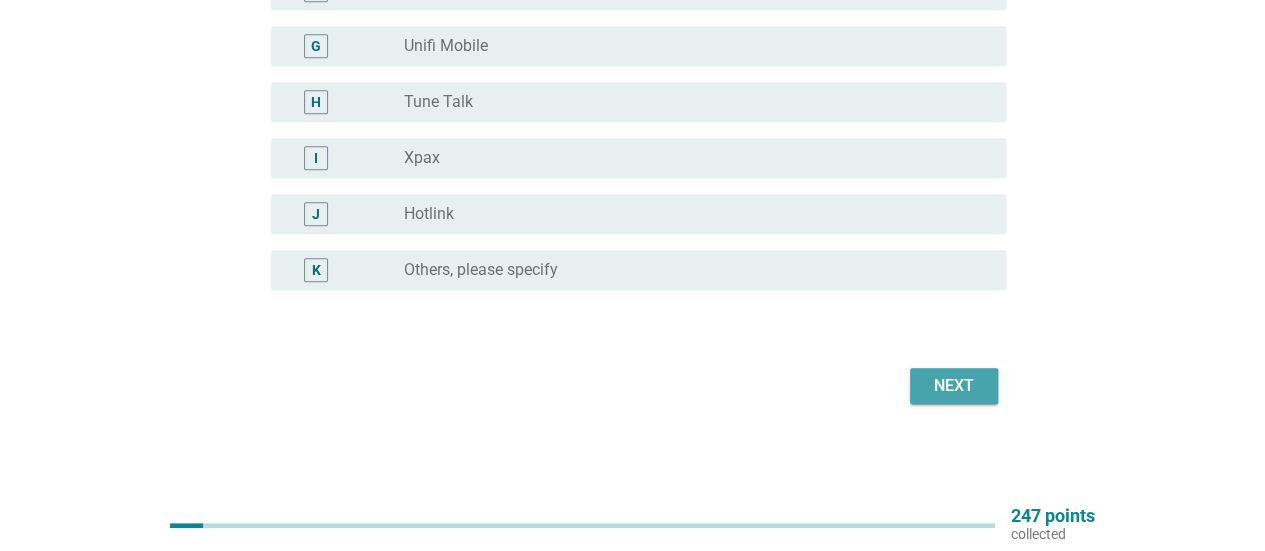 click on "Next" at bounding box center (954, 386) 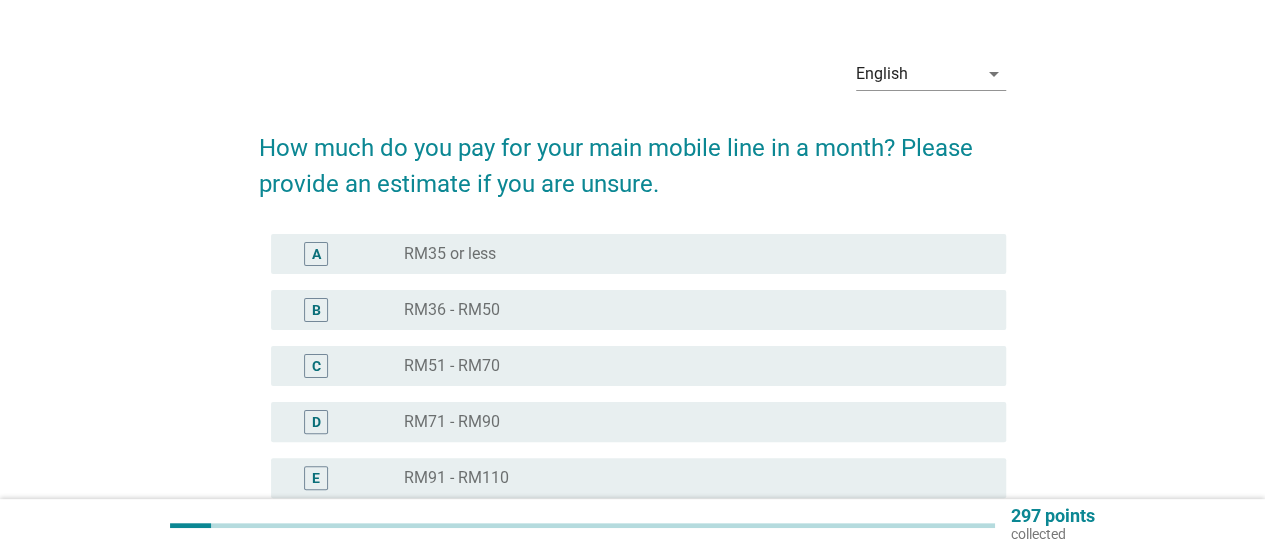 scroll, scrollTop: 49, scrollLeft: 0, axis: vertical 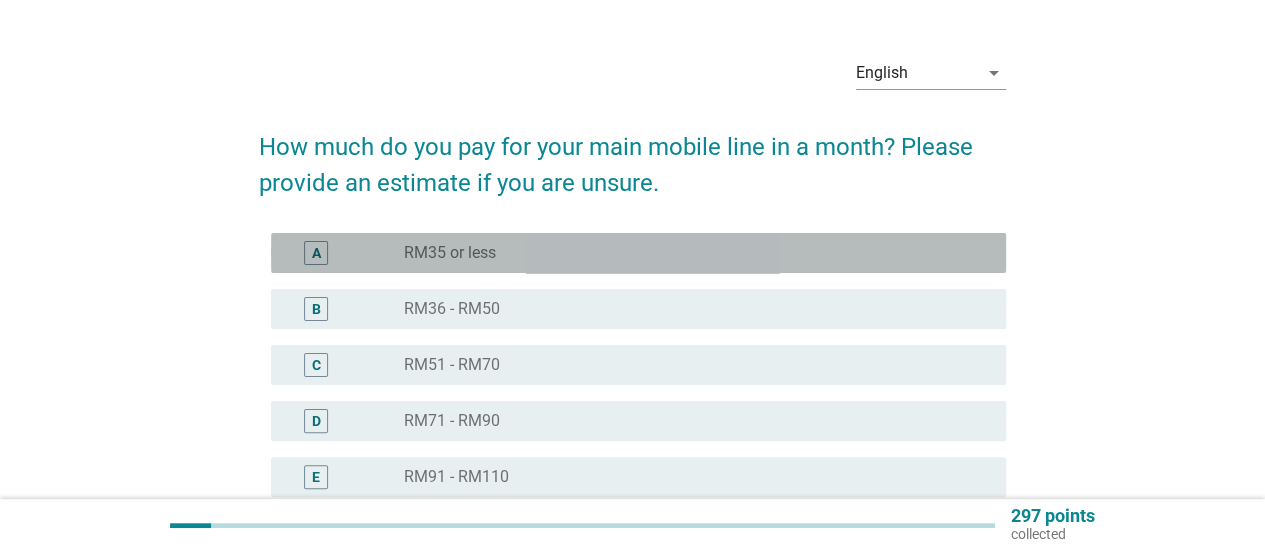 drag, startPoint x: 601, startPoint y: 331, endPoint x: 502, endPoint y: 251, distance: 127.28315 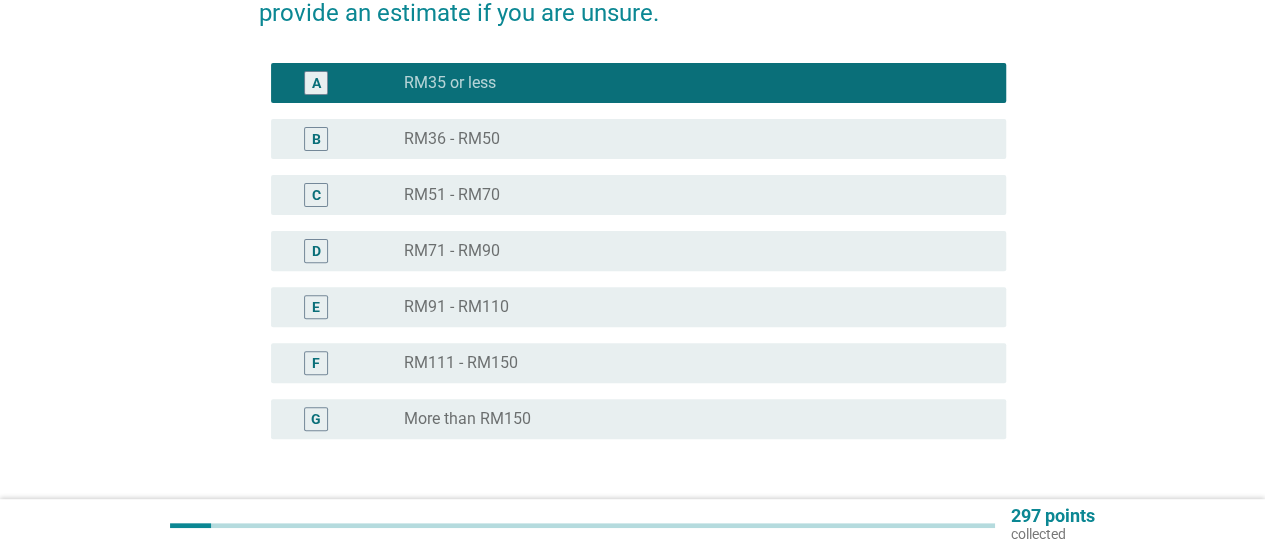 scroll, scrollTop: 368, scrollLeft: 0, axis: vertical 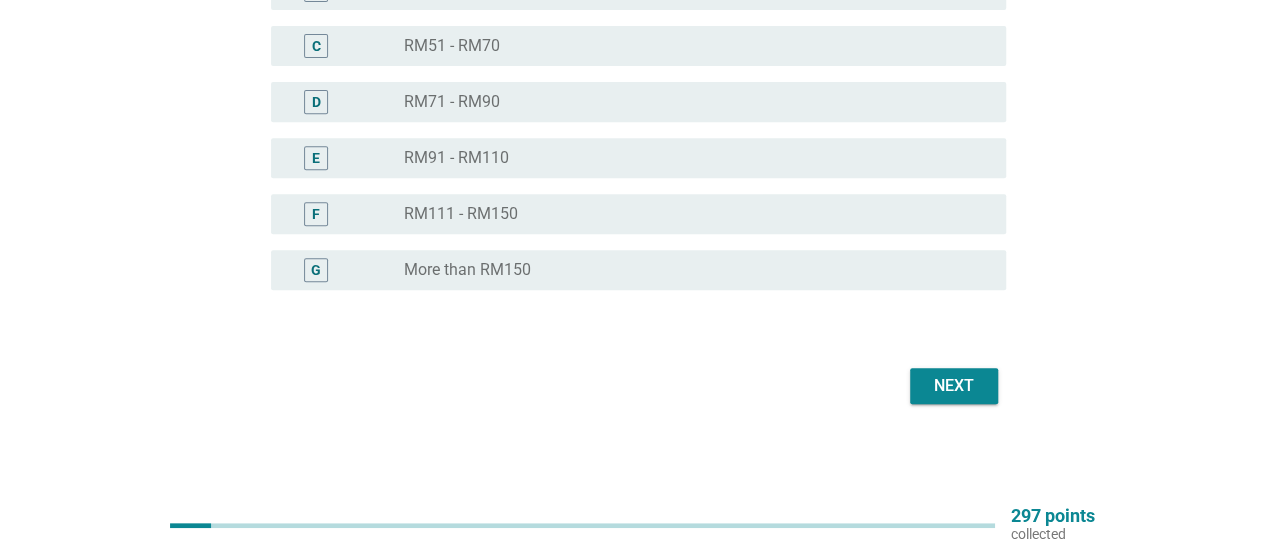 click on "English arrow_drop_down   How much do you pay for your main mobile line in a month? Please provide an estimate if you are unsure.     A     radio_button_checked RM35 or less   B     radio_button_unchecked RM36 - RM50   C     radio_button_unchecked RM51 - RM70   D     radio_button_unchecked RM71 - RM90   E     radio_button_unchecked RM91 - RM110   F     radio_button_unchecked RM111 - RM150   G     radio_button_unchecked More than RM150     Next" at bounding box center (632, 66) 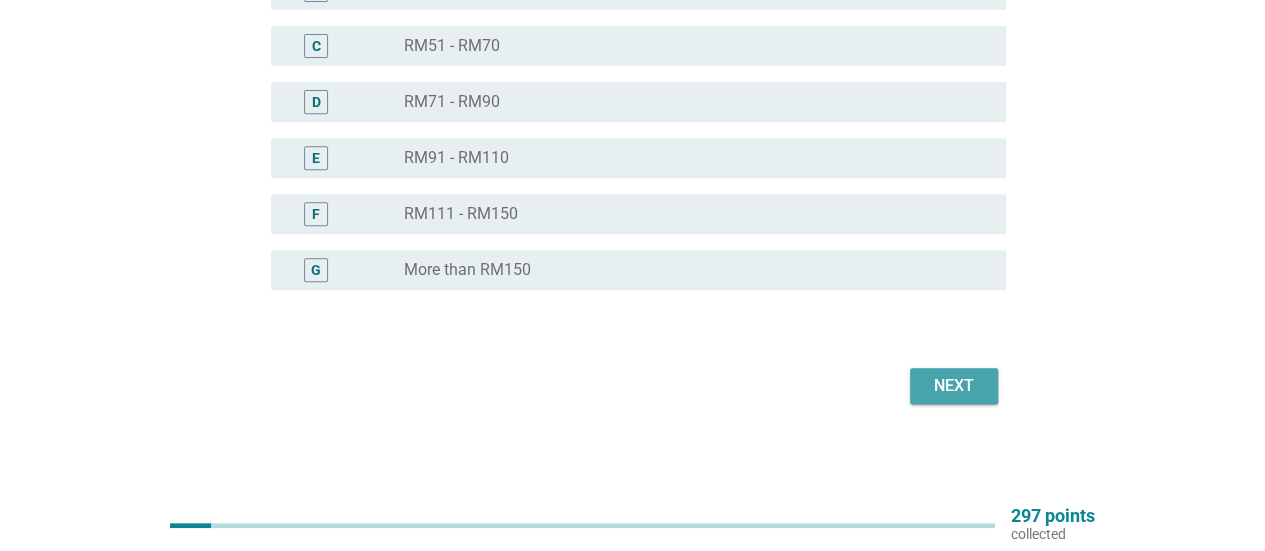 click on "Next" at bounding box center (954, 386) 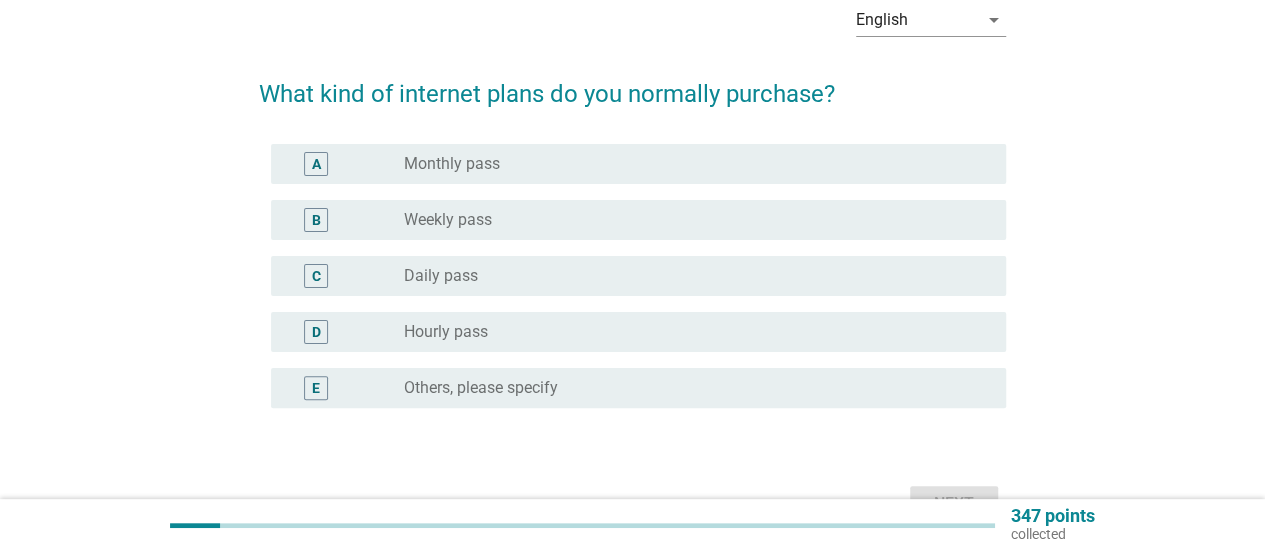 scroll, scrollTop: 106, scrollLeft: 0, axis: vertical 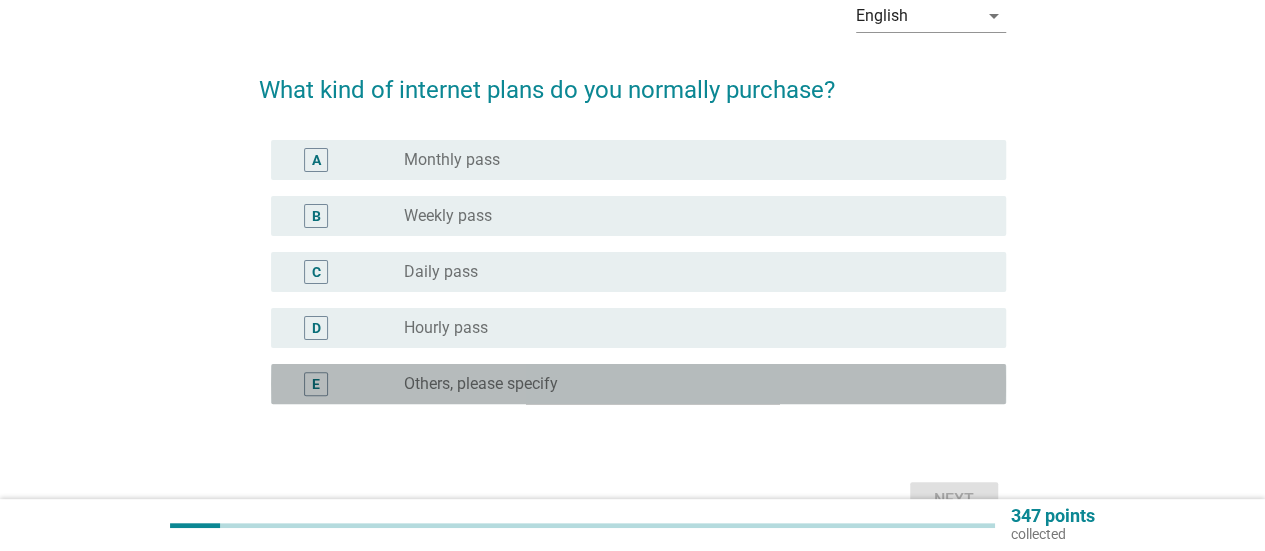 click on "Others, please specify" at bounding box center (481, 384) 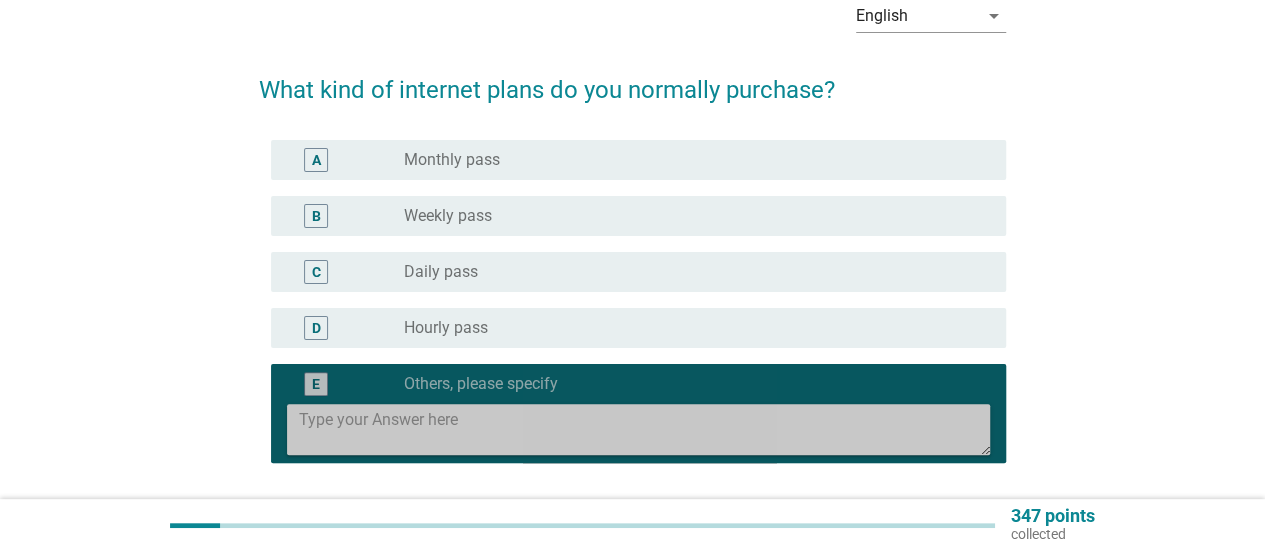 click at bounding box center (644, 429) 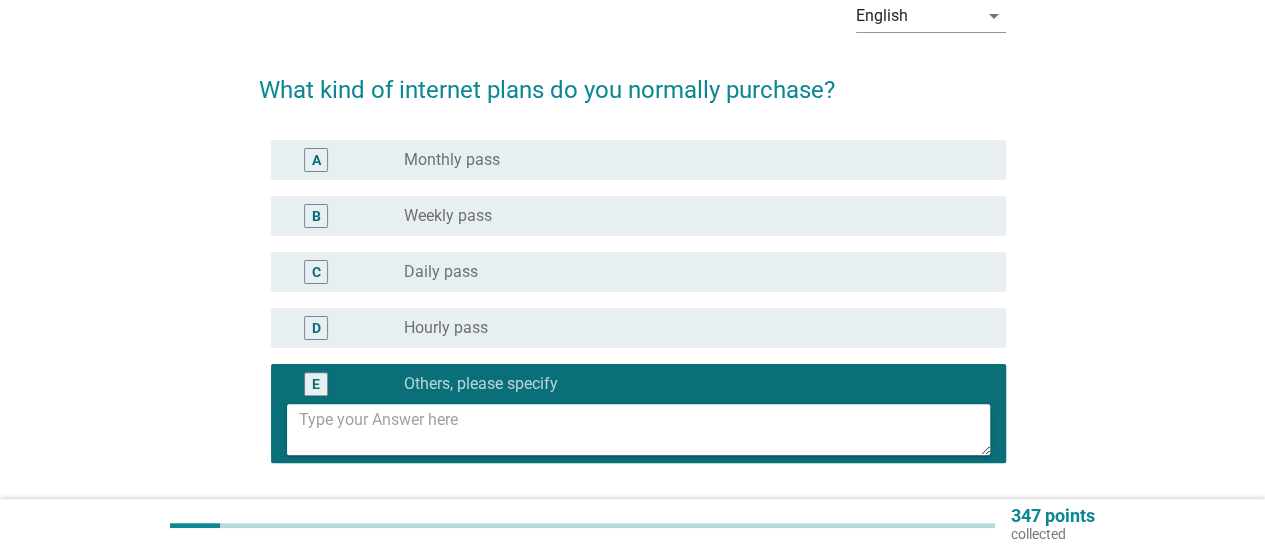 type on "w" 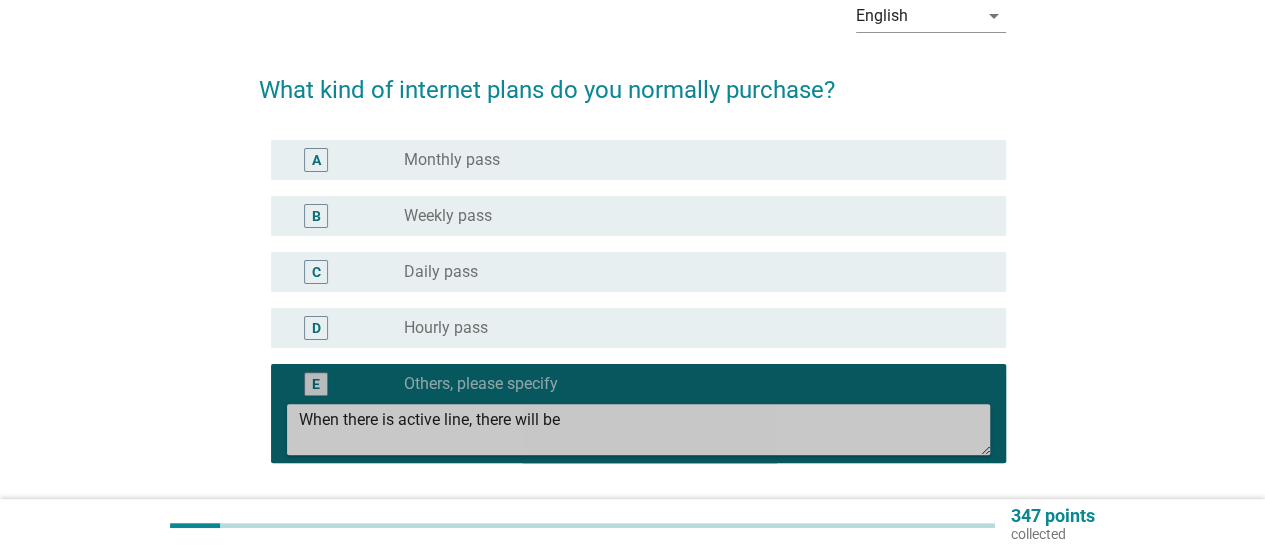 drag, startPoint x: 397, startPoint y: 418, endPoint x: 614, endPoint y: 402, distance: 217.58907 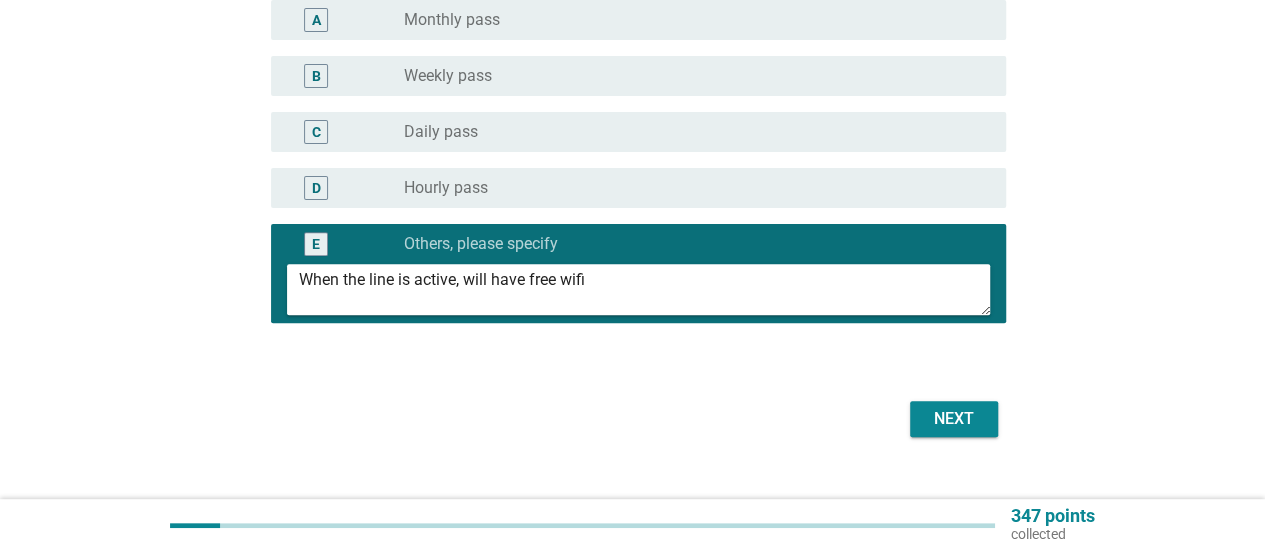 scroll, scrollTop: 250, scrollLeft: 0, axis: vertical 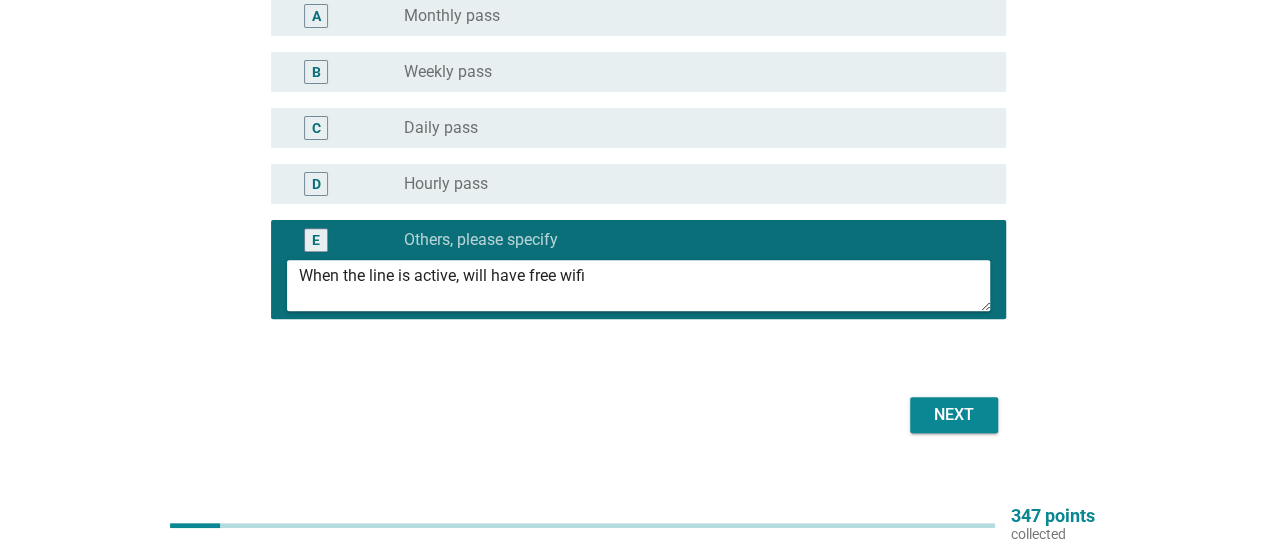type on "When the line is active, will have free wifi" 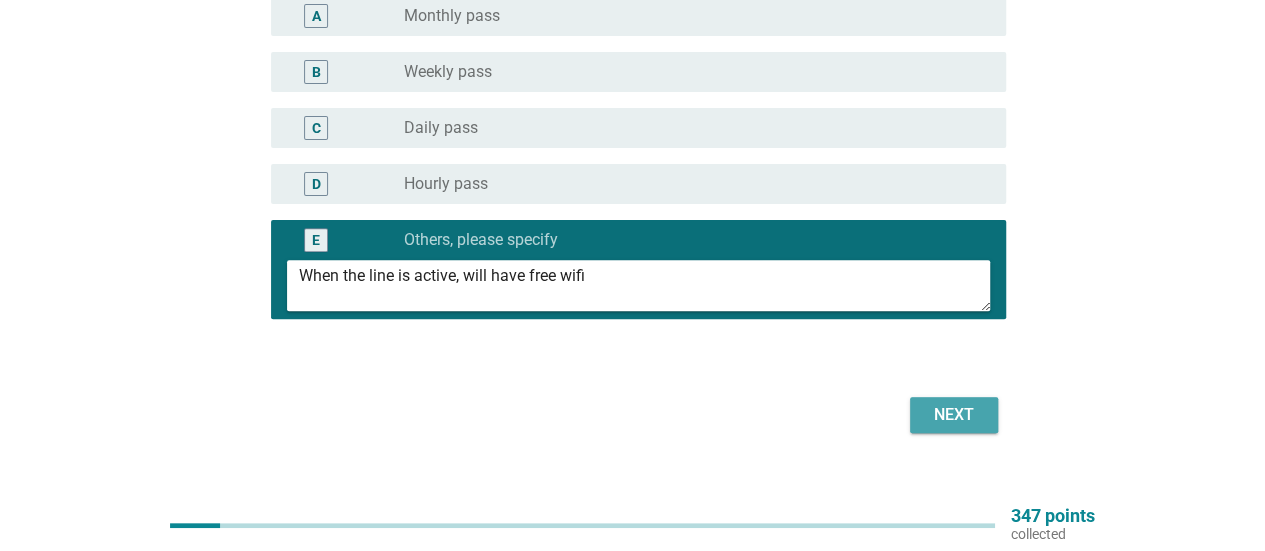 click on "Next" at bounding box center [954, 415] 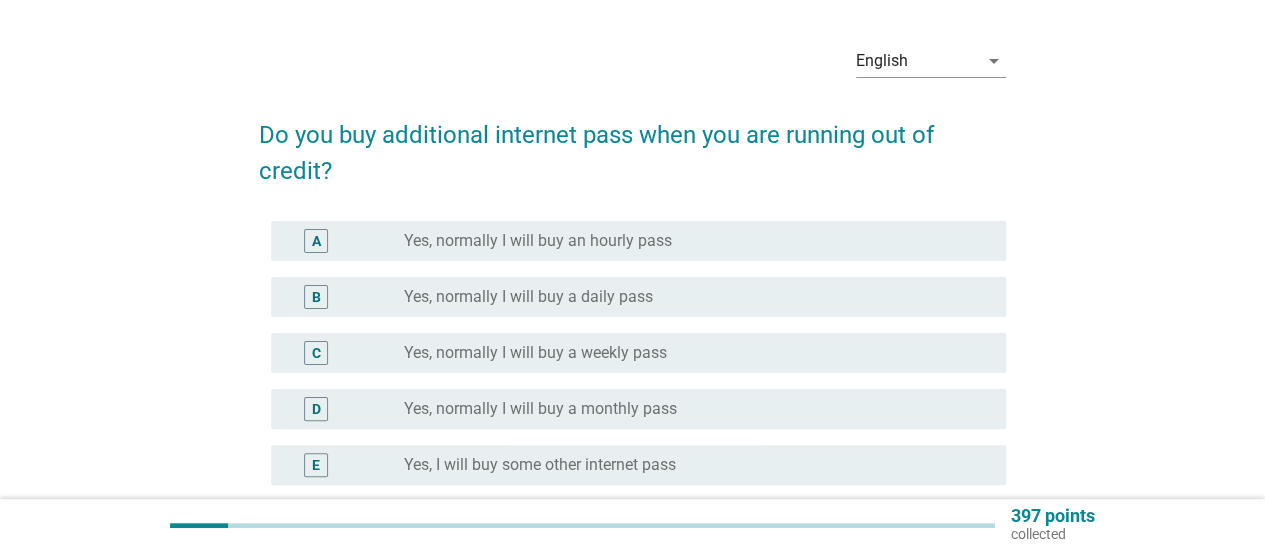 scroll, scrollTop: 62, scrollLeft: 0, axis: vertical 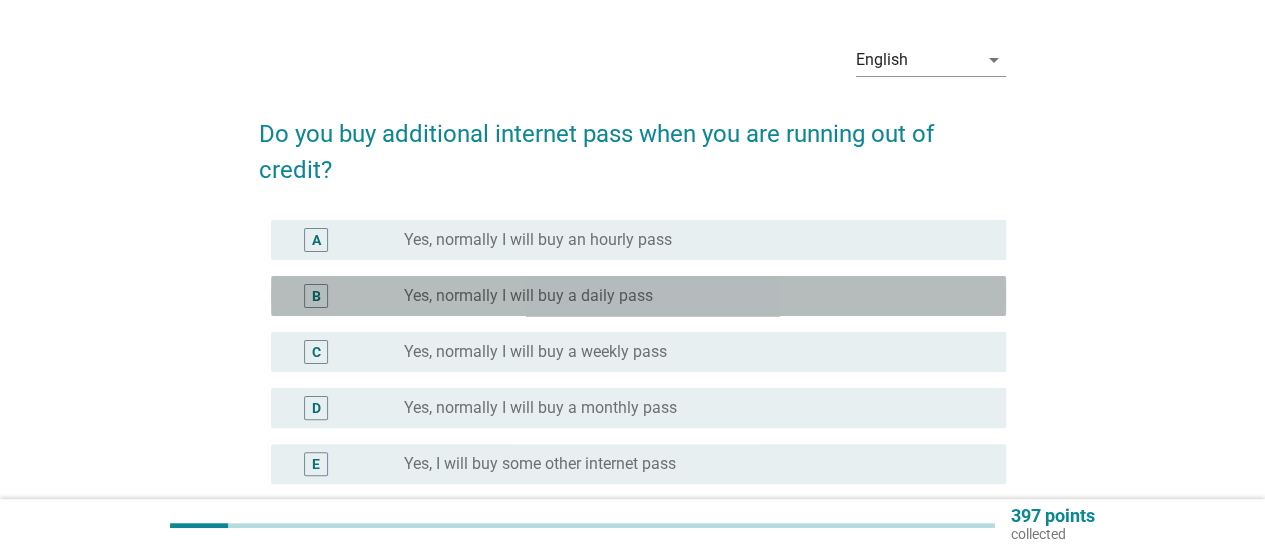 click on "Yes, normally I will buy a daily pass" at bounding box center (528, 296) 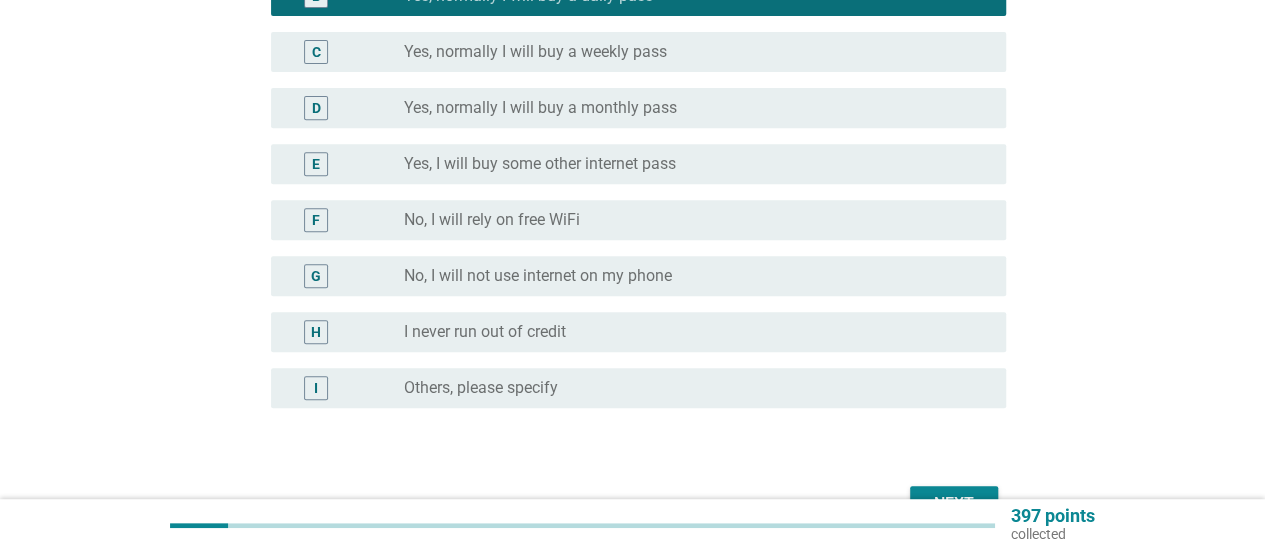 click on "Next" at bounding box center (632, 504) 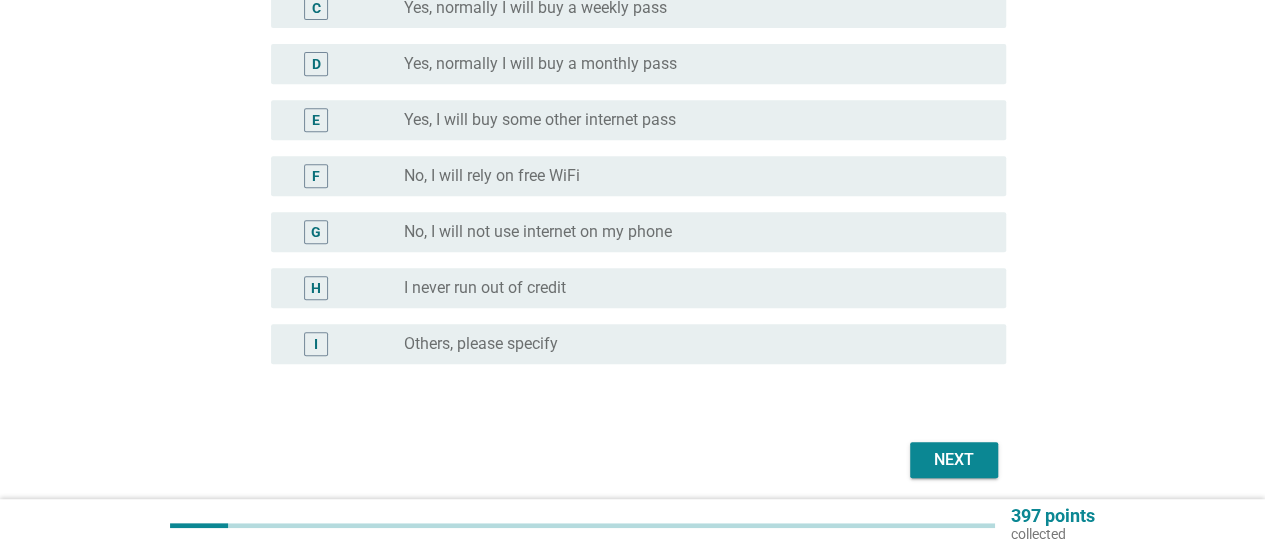 scroll, scrollTop: 407, scrollLeft: 0, axis: vertical 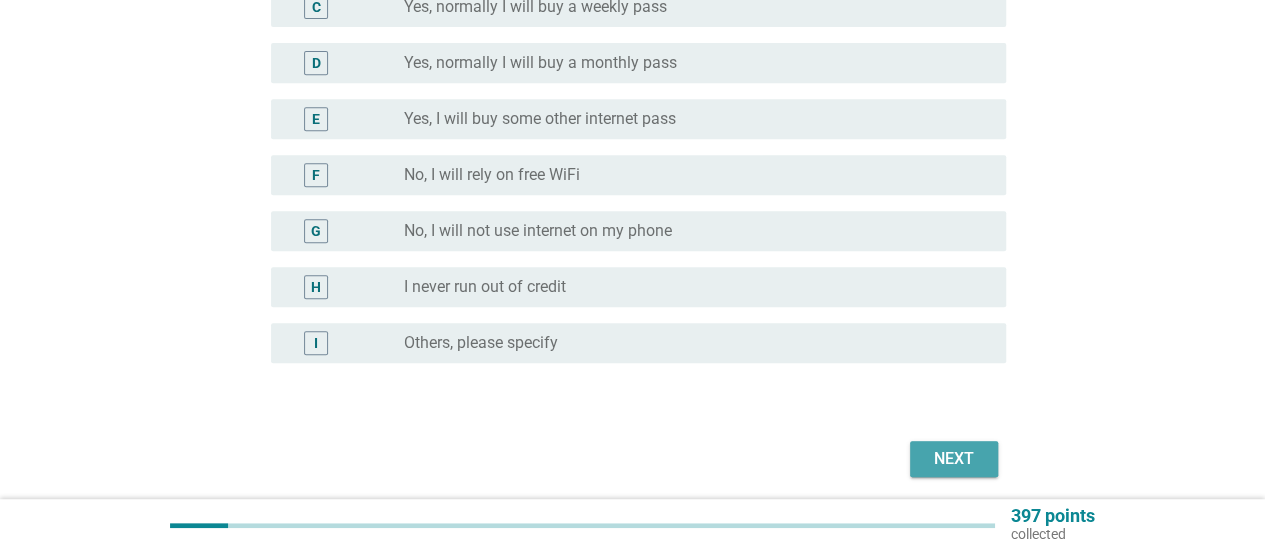 click on "Next" at bounding box center [954, 459] 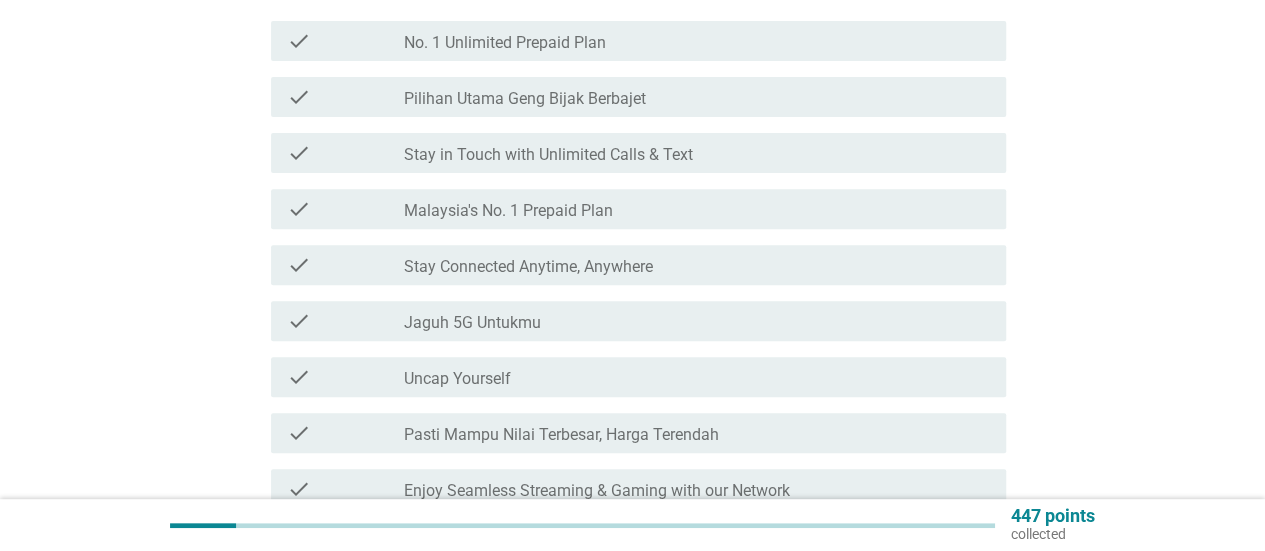 scroll, scrollTop: 407, scrollLeft: 0, axis: vertical 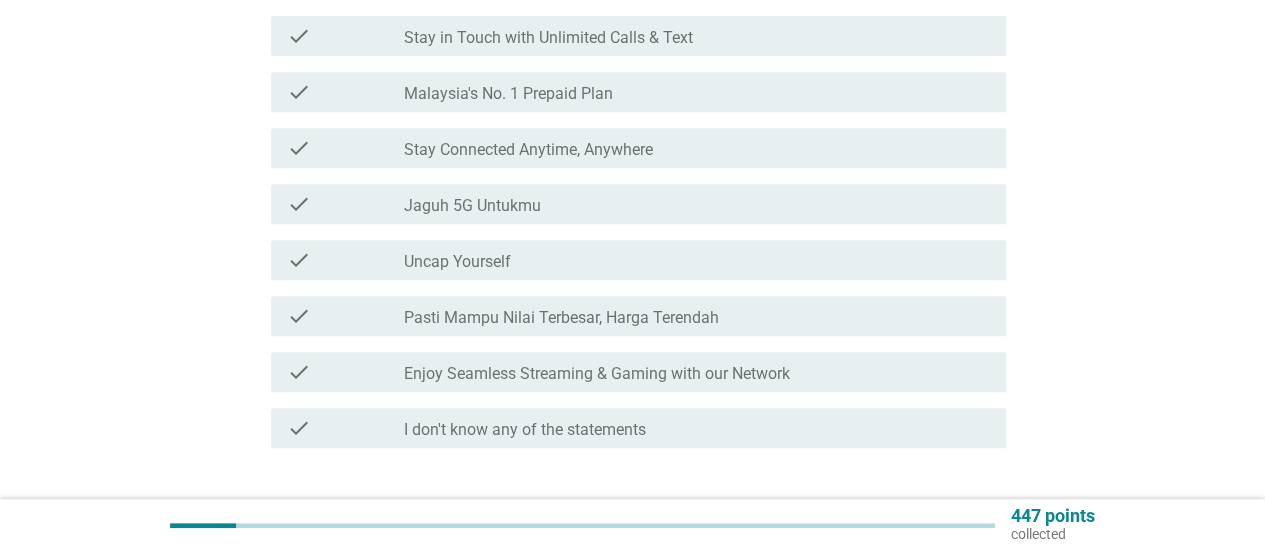 click on "Jaguh 5G Untukmu" at bounding box center (472, 206) 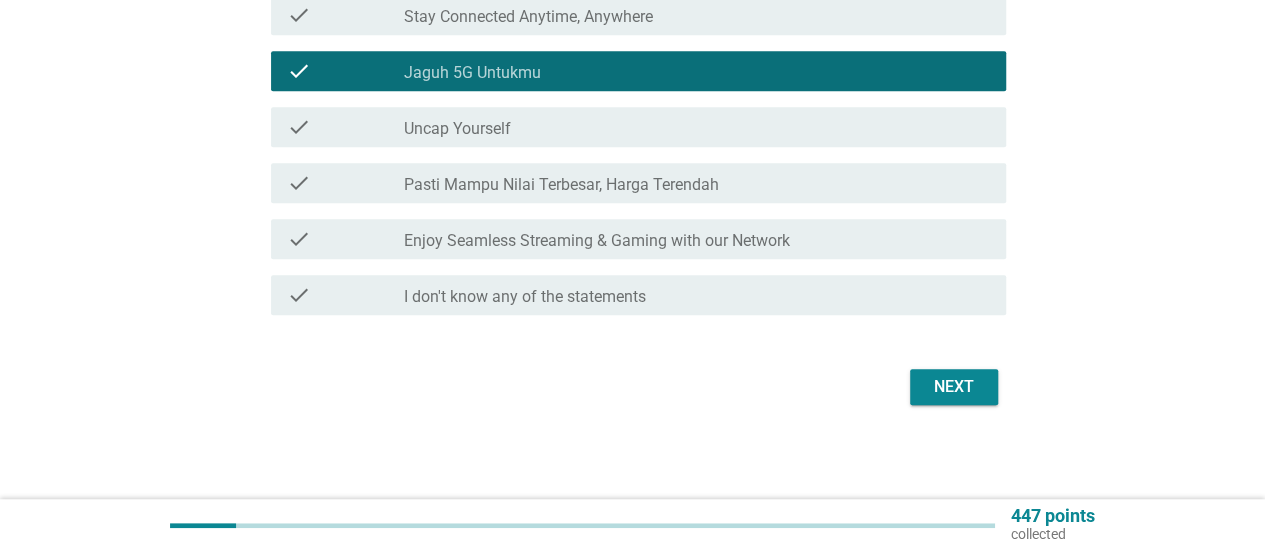 scroll, scrollTop: 542, scrollLeft: 0, axis: vertical 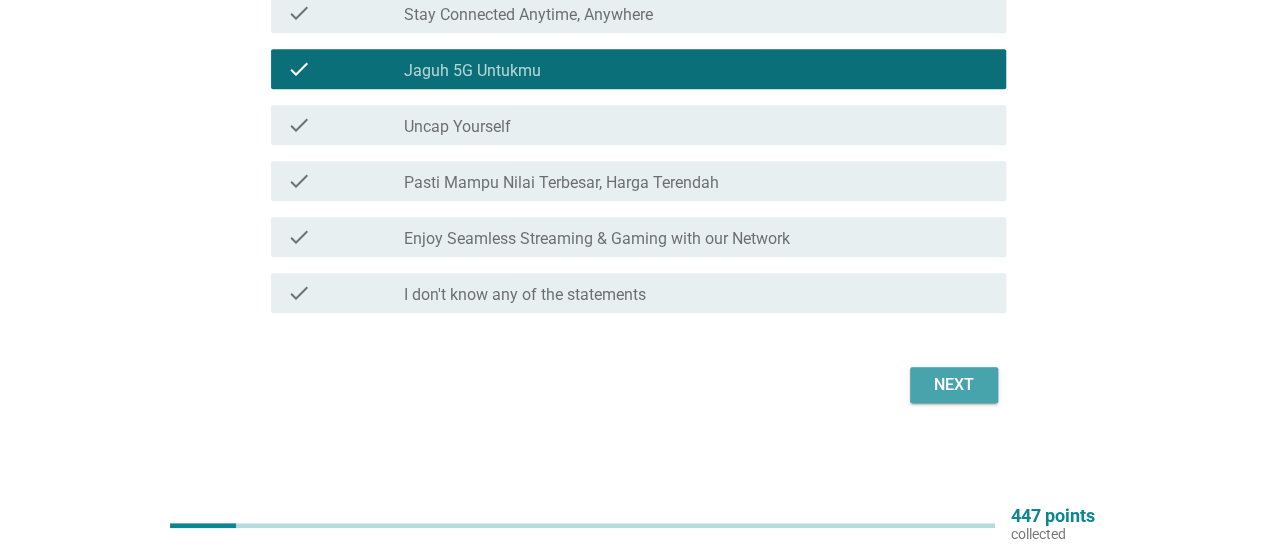 click on "Next" at bounding box center (954, 385) 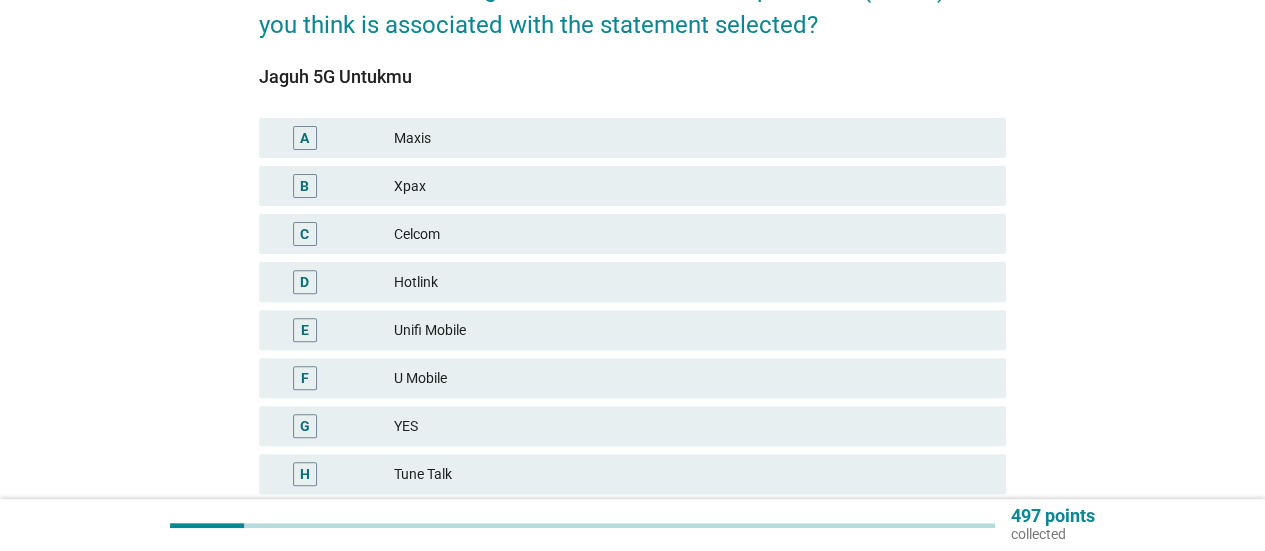 scroll, scrollTop: 200, scrollLeft: 0, axis: vertical 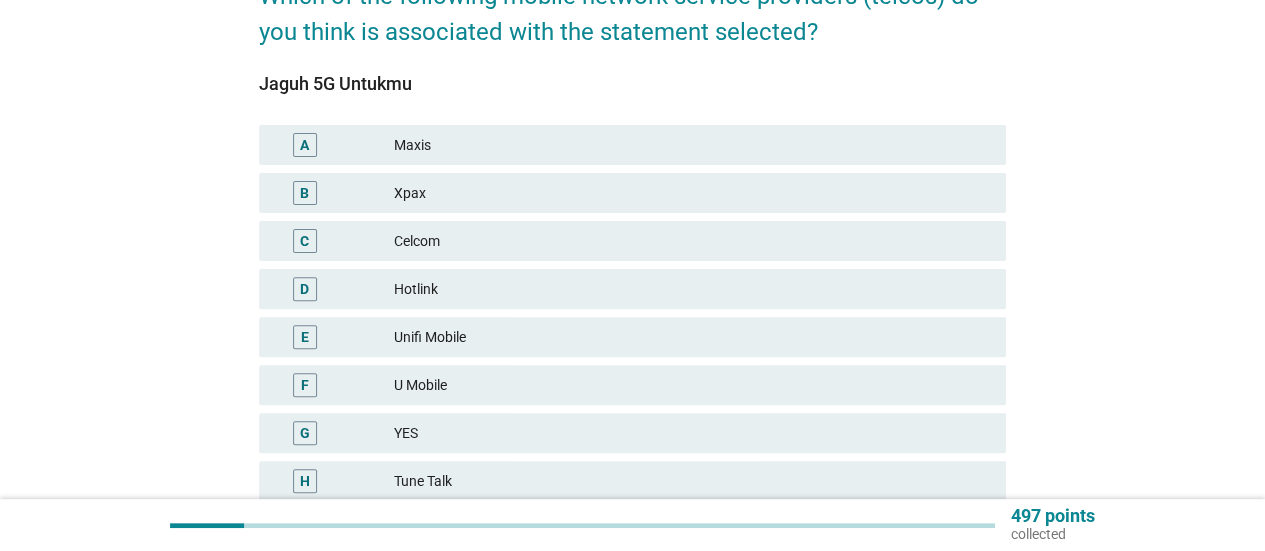 click on "Celcom" at bounding box center (692, 241) 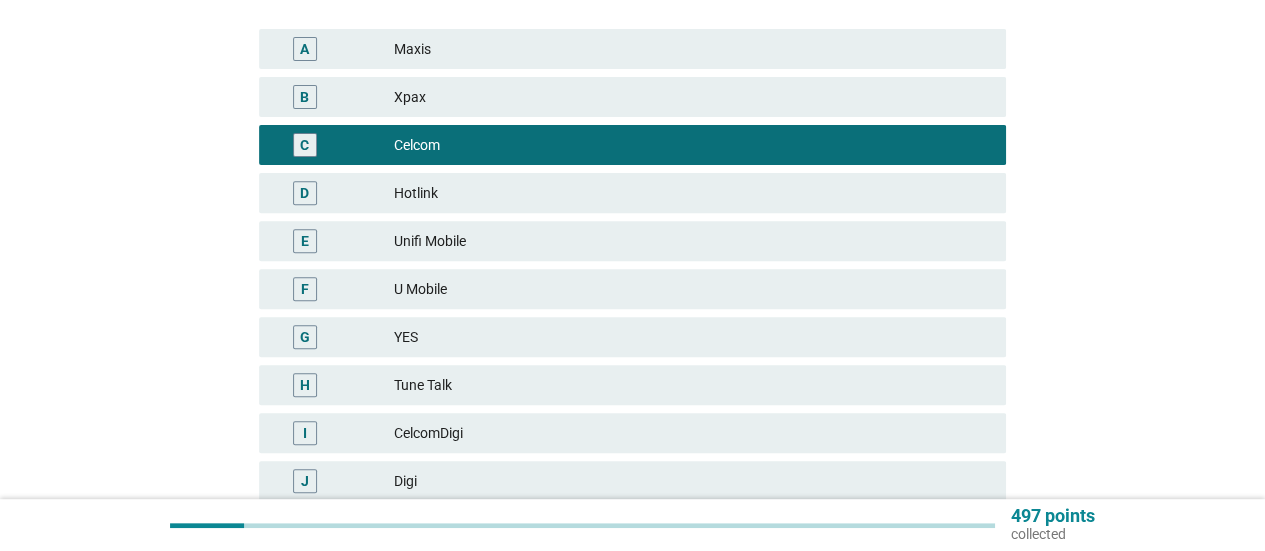scroll, scrollTop: 400, scrollLeft: 0, axis: vertical 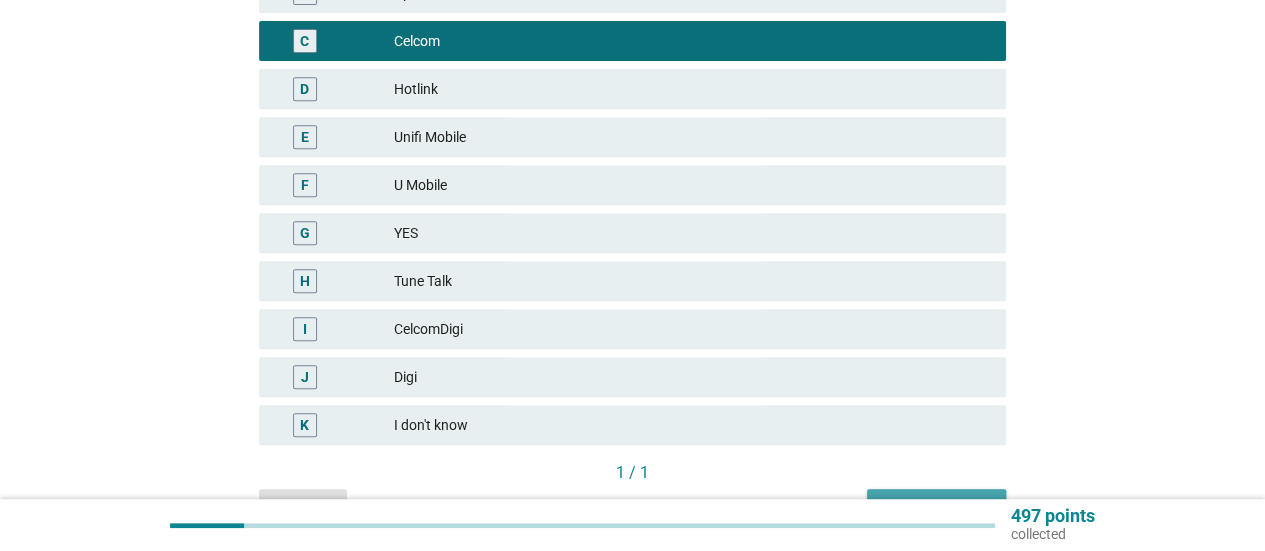 click on "Next question" at bounding box center (936, 507) 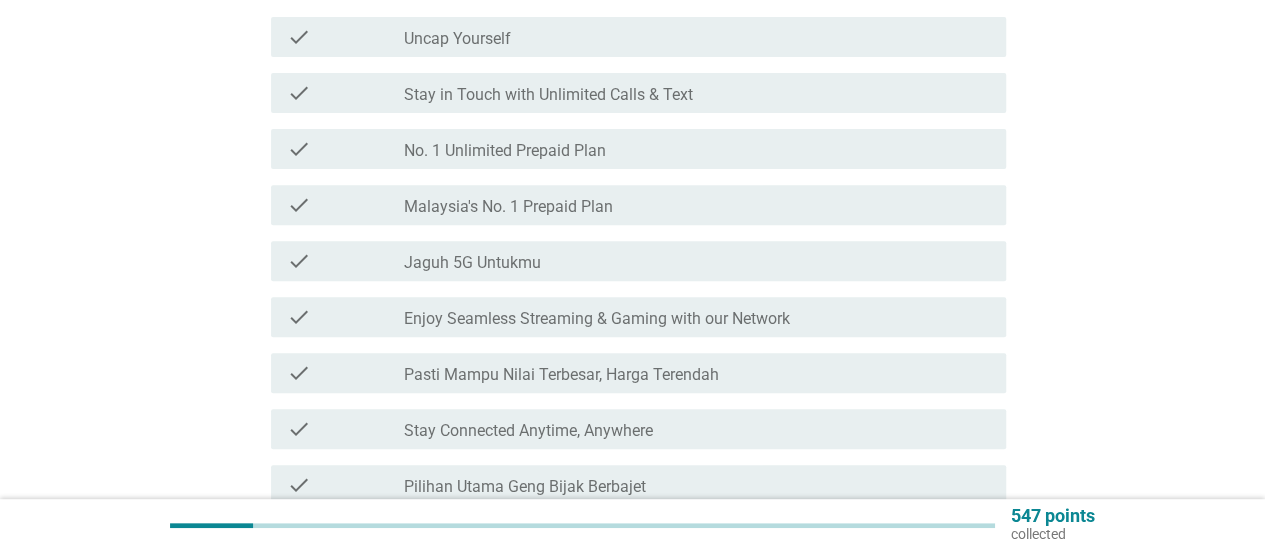 scroll, scrollTop: 300, scrollLeft: 0, axis: vertical 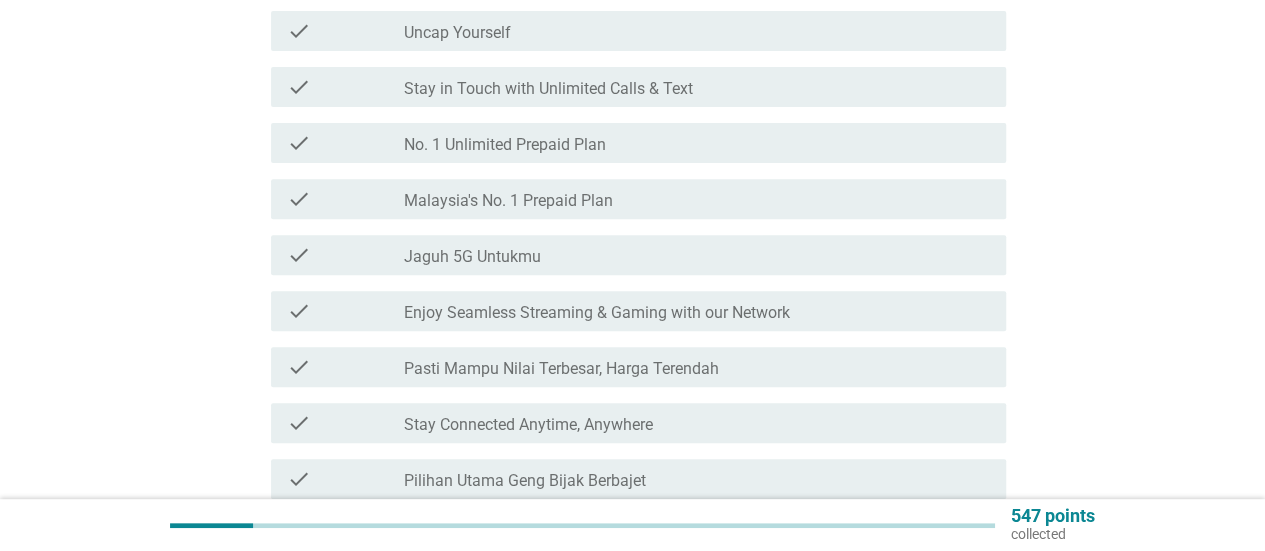 click on "No. 1 Unlimited Prepaid Plan" at bounding box center (505, 145) 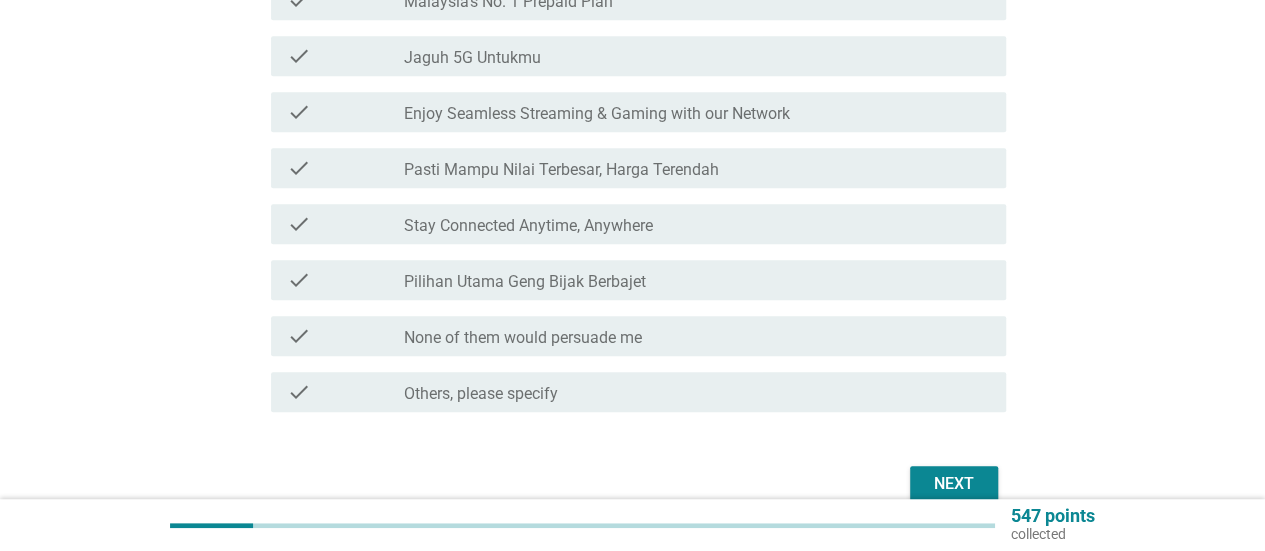 scroll, scrollTop: 500, scrollLeft: 0, axis: vertical 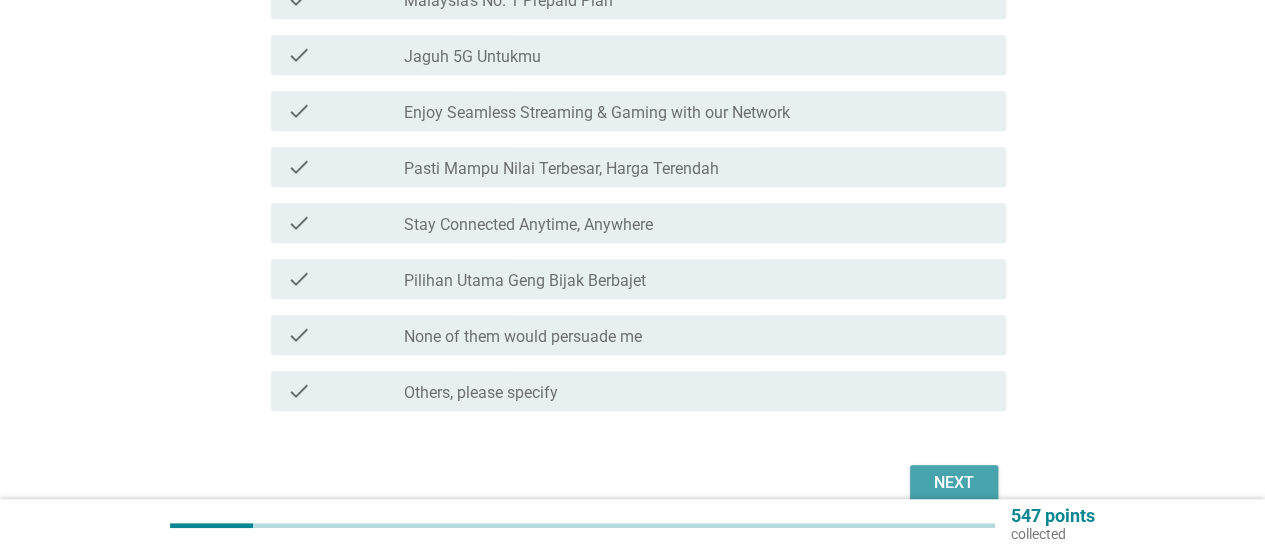 click on "Next" at bounding box center (954, 483) 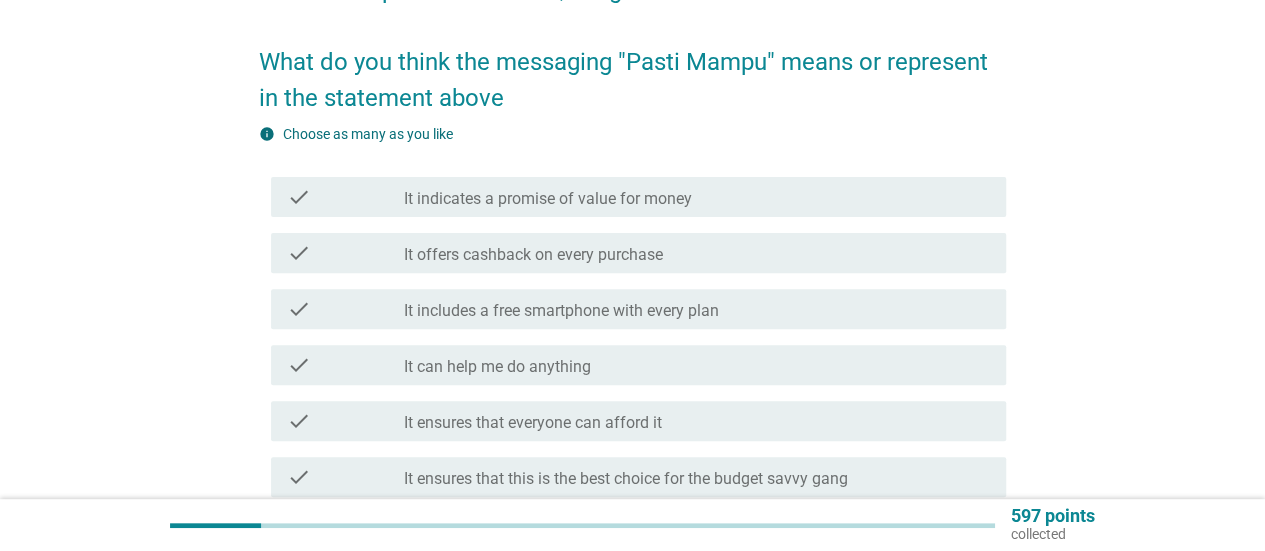 scroll, scrollTop: 200, scrollLeft: 0, axis: vertical 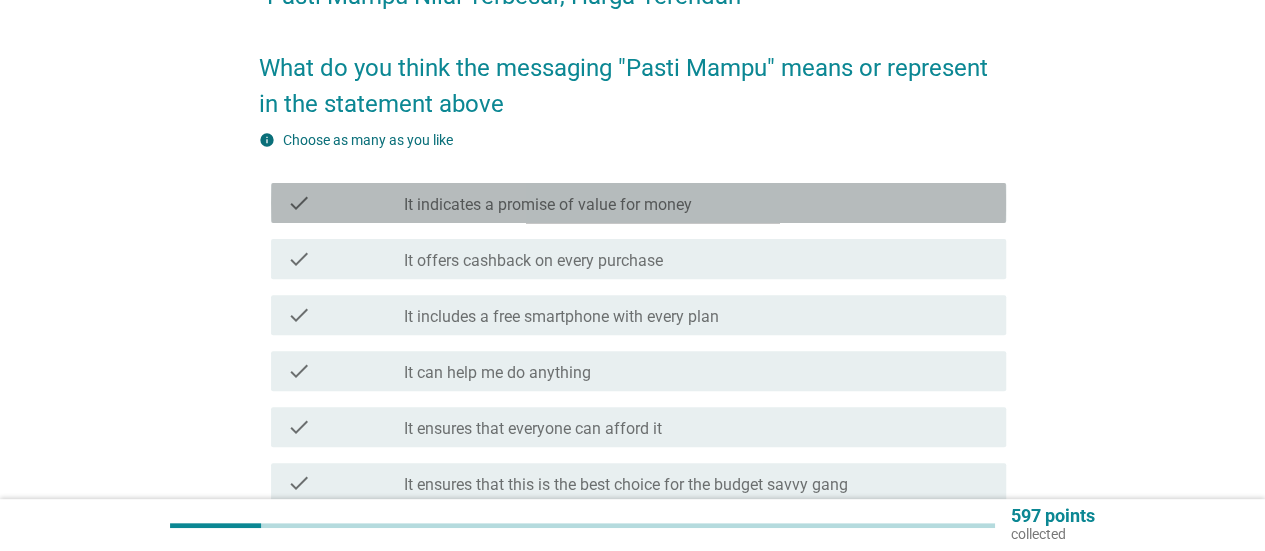 click on "check_box_outline_blank It indicates a promise of value for money" at bounding box center (697, 203) 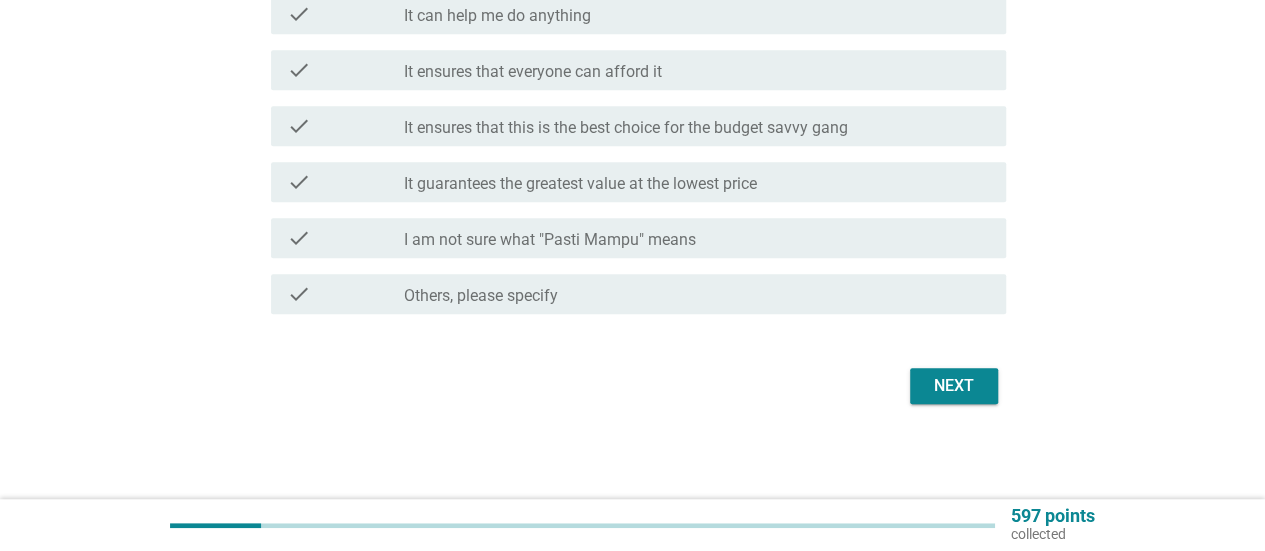 scroll, scrollTop: 558, scrollLeft: 0, axis: vertical 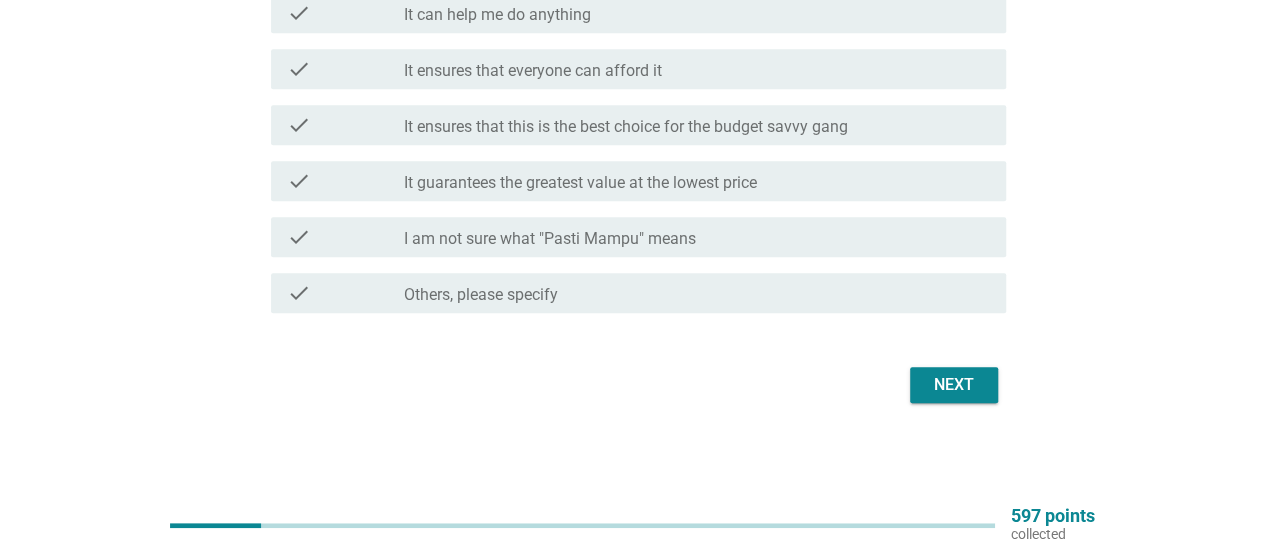 click on "check_box_outline_blank It can help me do anything" at bounding box center [697, 13] 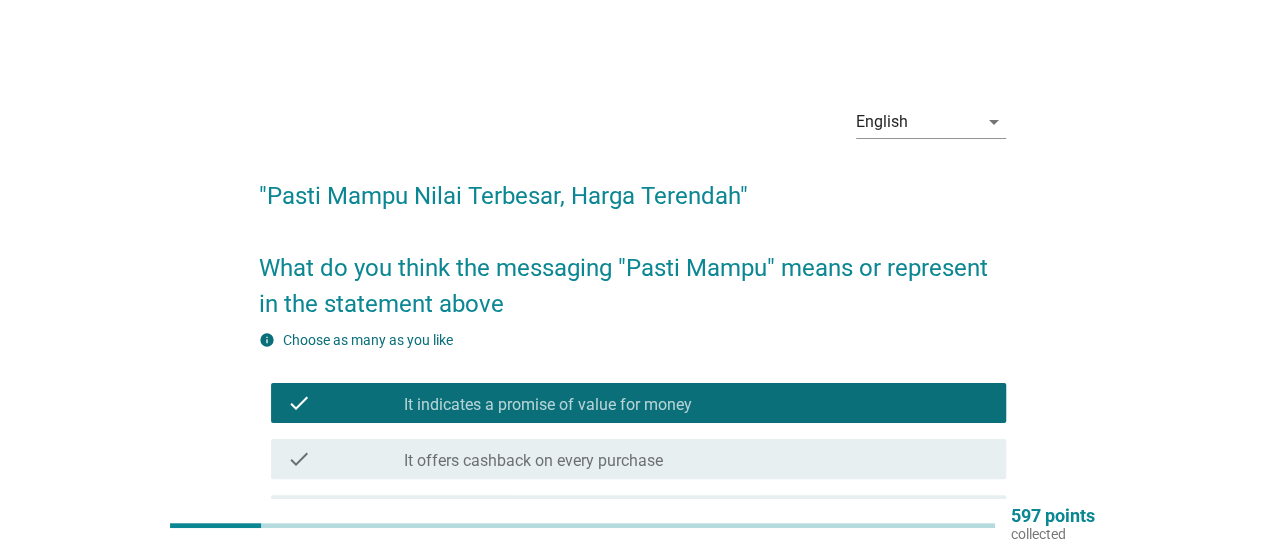 scroll, scrollTop: 0, scrollLeft: 0, axis: both 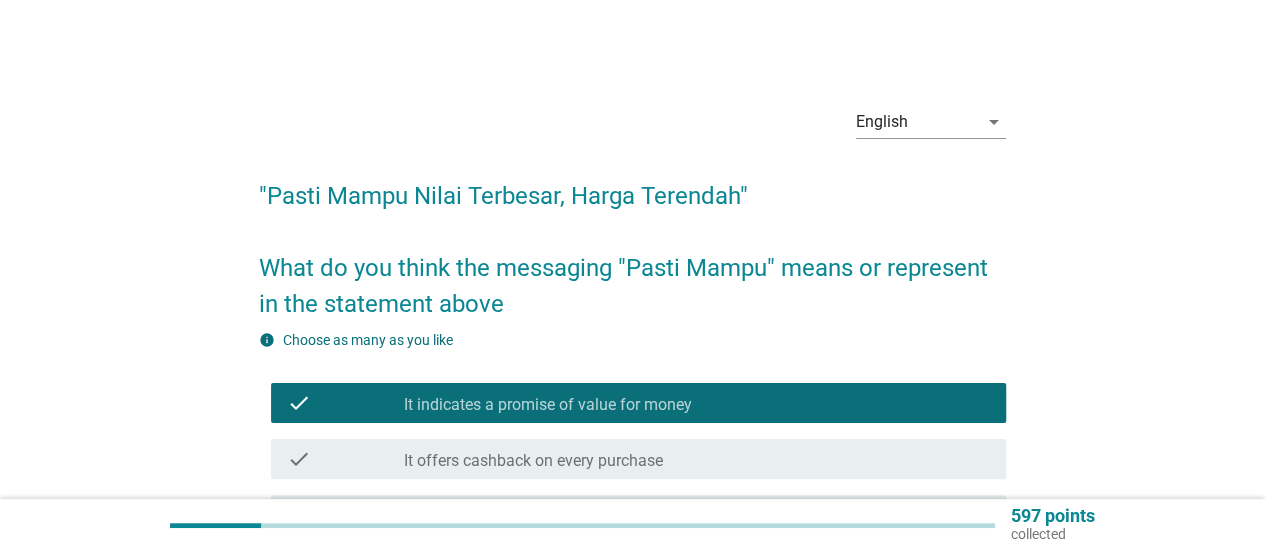 click on "check     check_box_outline_blank It indicates a promise of value for money" at bounding box center [638, 403] 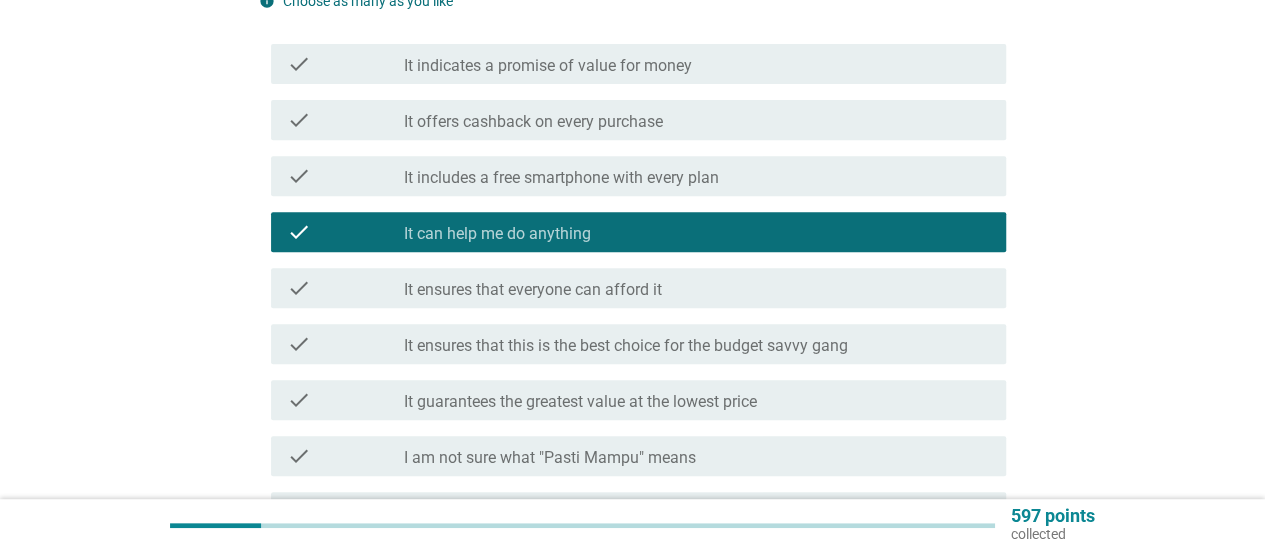 scroll, scrollTop: 558, scrollLeft: 0, axis: vertical 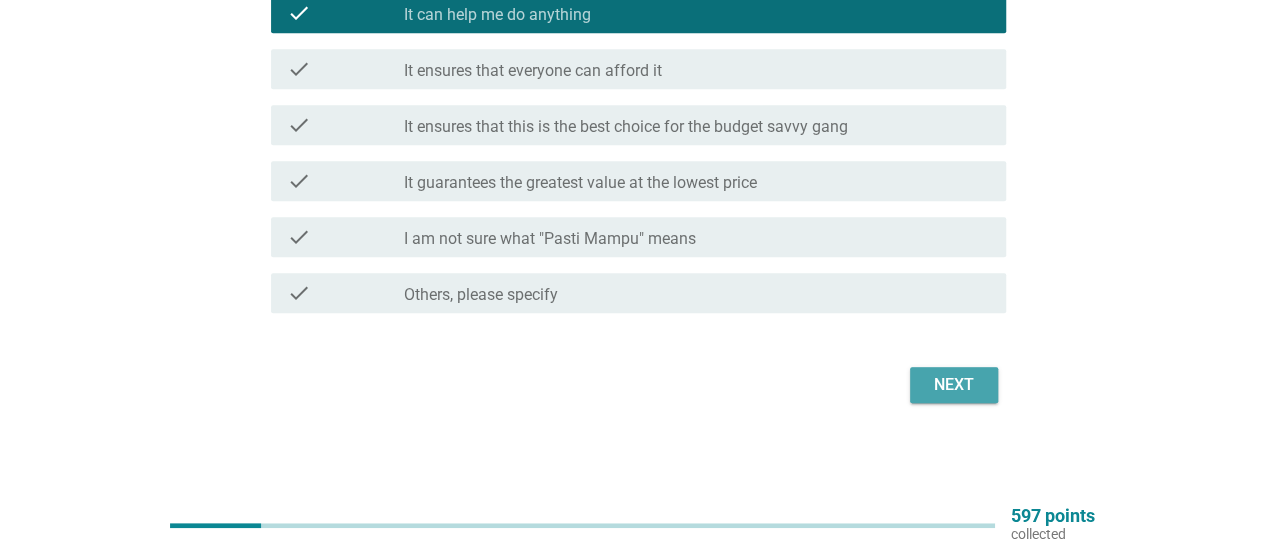 click on "Next" at bounding box center [954, 385] 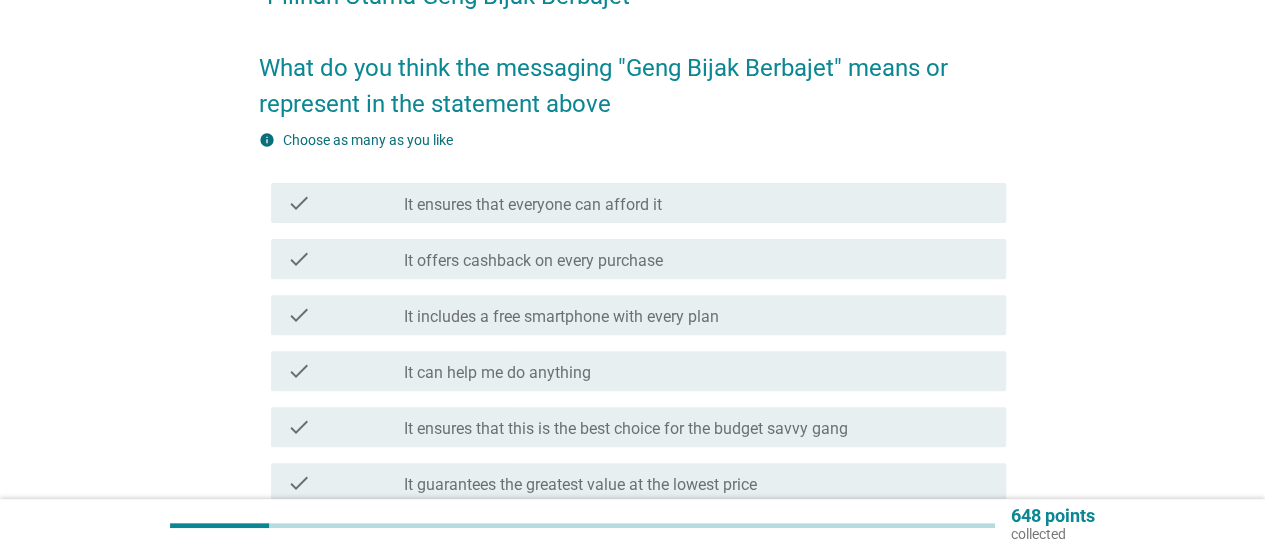 scroll, scrollTop: 400, scrollLeft: 0, axis: vertical 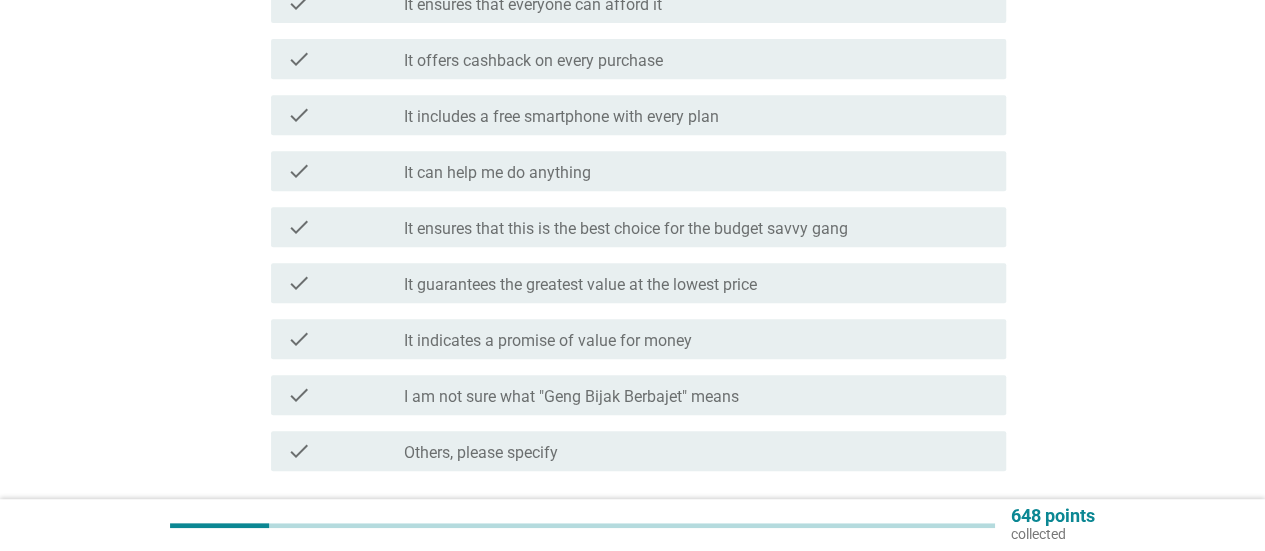 click on "It ensures that this is the best choice for the budget savvy gang" at bounding box center (626, 229) 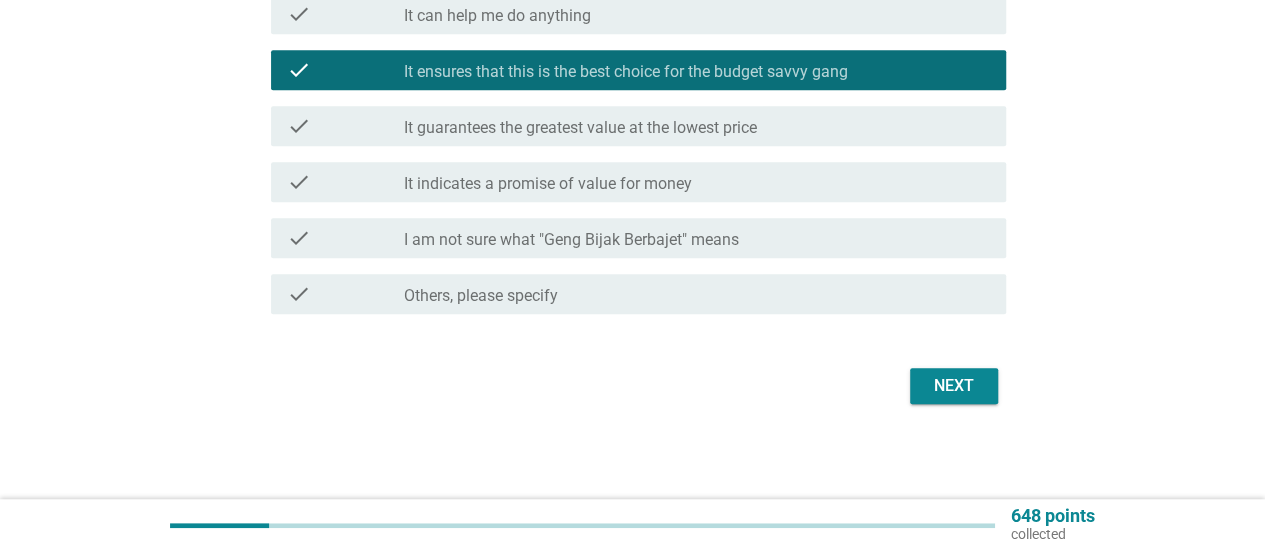 scroll, scrollTop: 558, scrollLeft: 0, axis: vertical 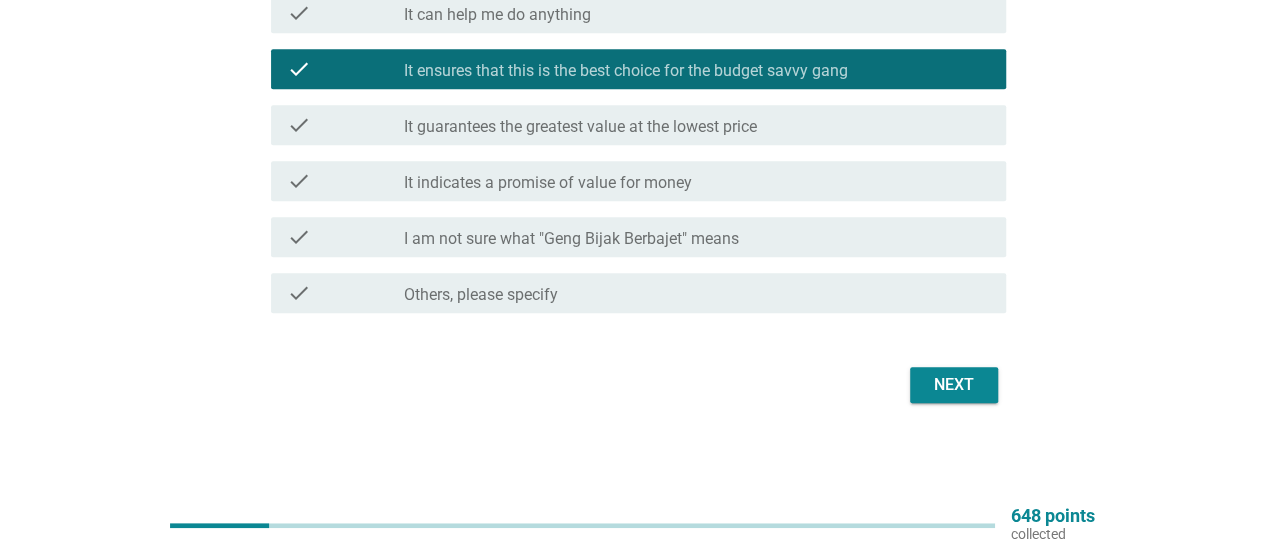 click on "check     check_box_outline_blank It guarantees the greatest value at the lowest price" at bounding box center [632, 125] 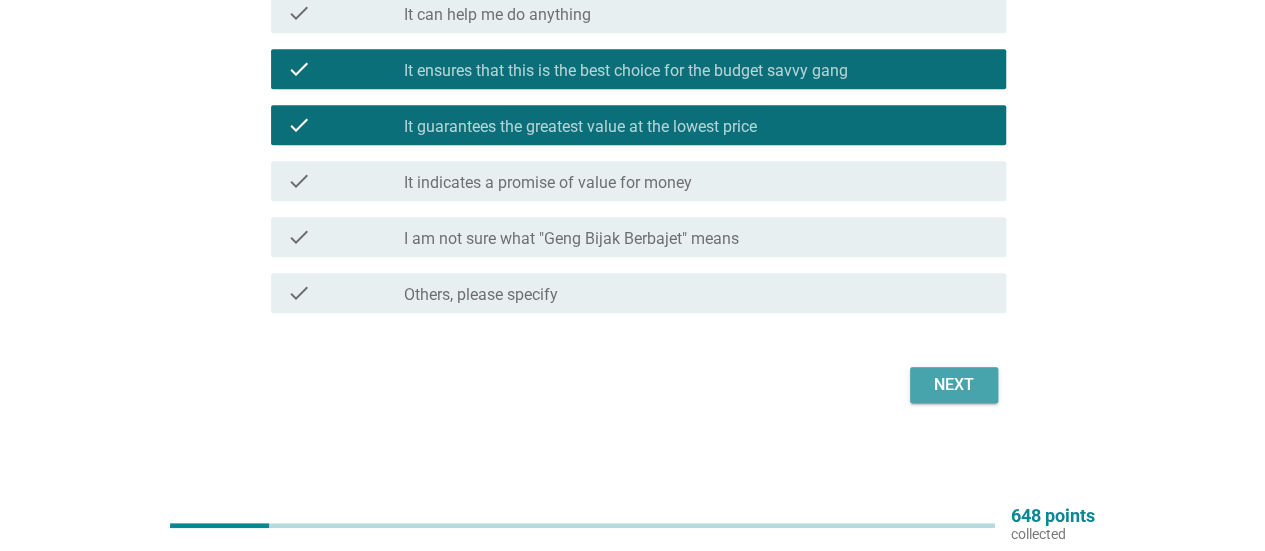 click on "Next" at bounding box center (954, 385) 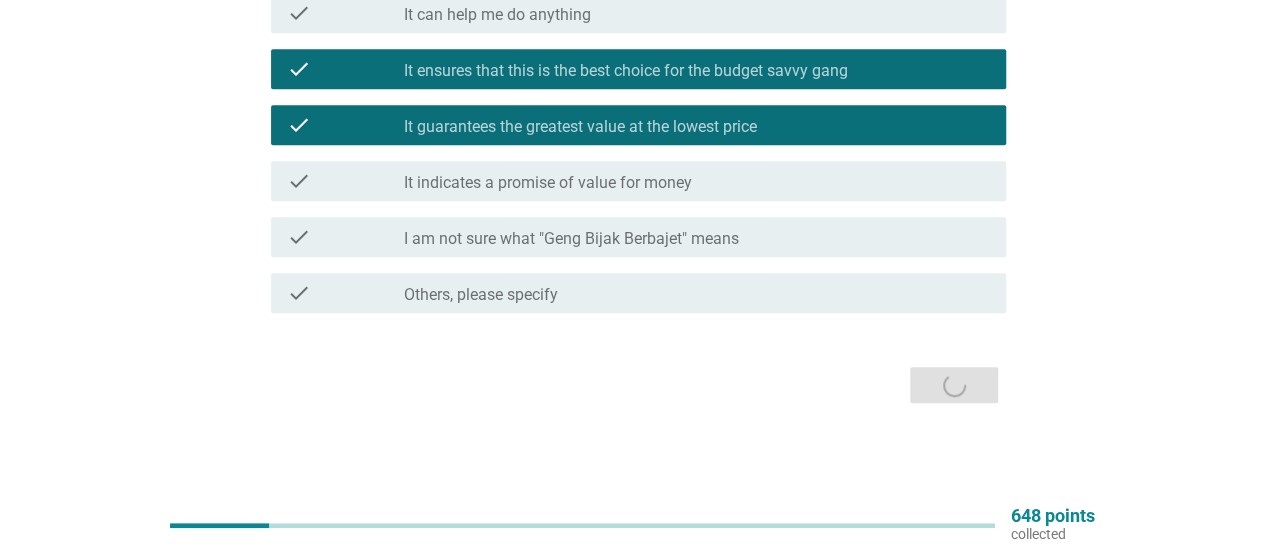 scroll, scrollTop: 0, scrollLeft: 0, axis: both 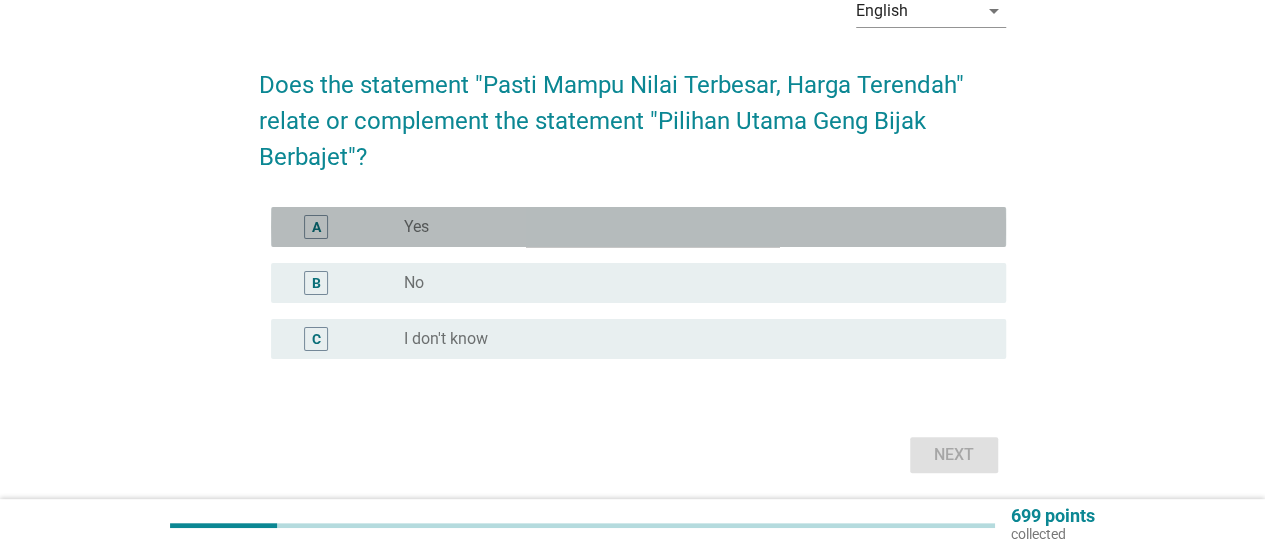 click on "radio_button_unchecked Yes" at bounding box center (689, 227) 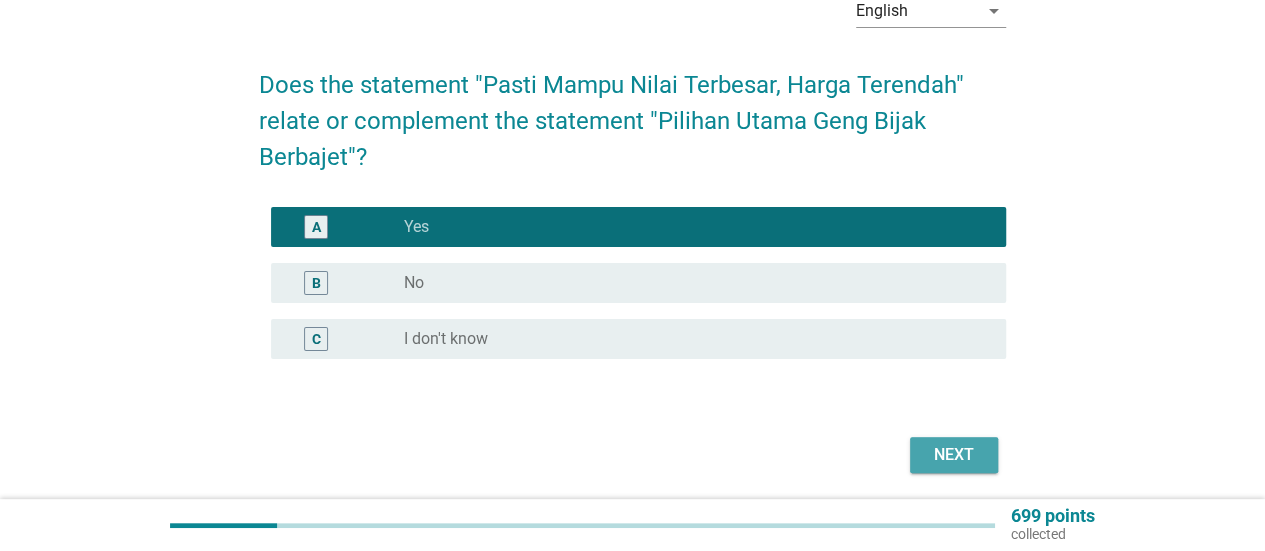 click on "Next" at bounding box center (954, 455) 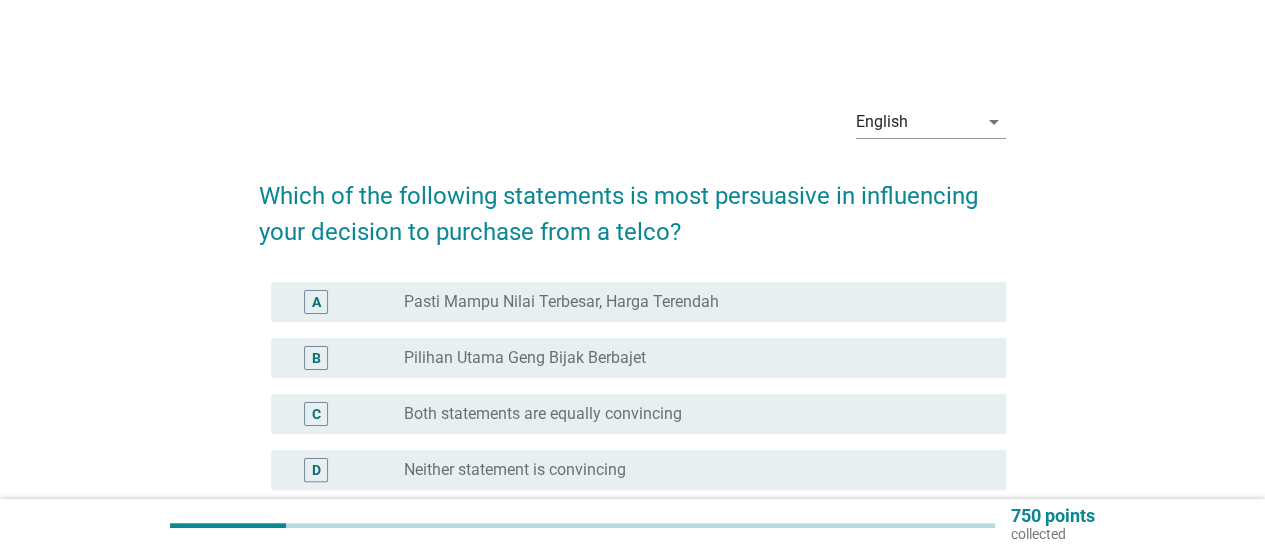 scroll, scrollTop: 200, scrollLeft: 0, axis: vertical 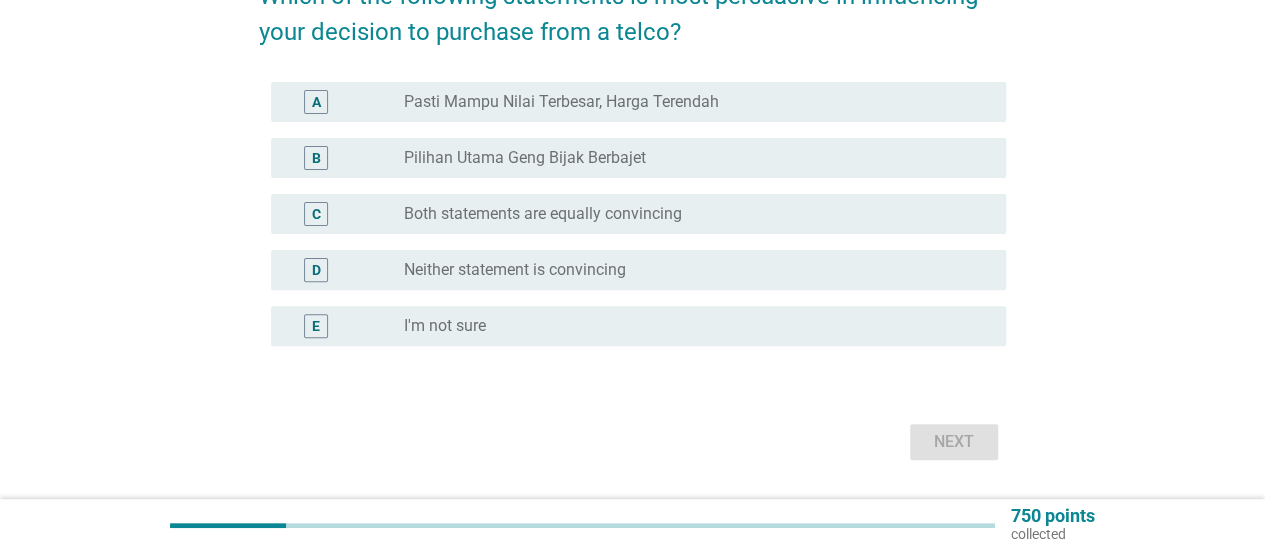 click on "C     radio_button_unchecked Both statements are equally convincing" at bounding box center (638, 214) 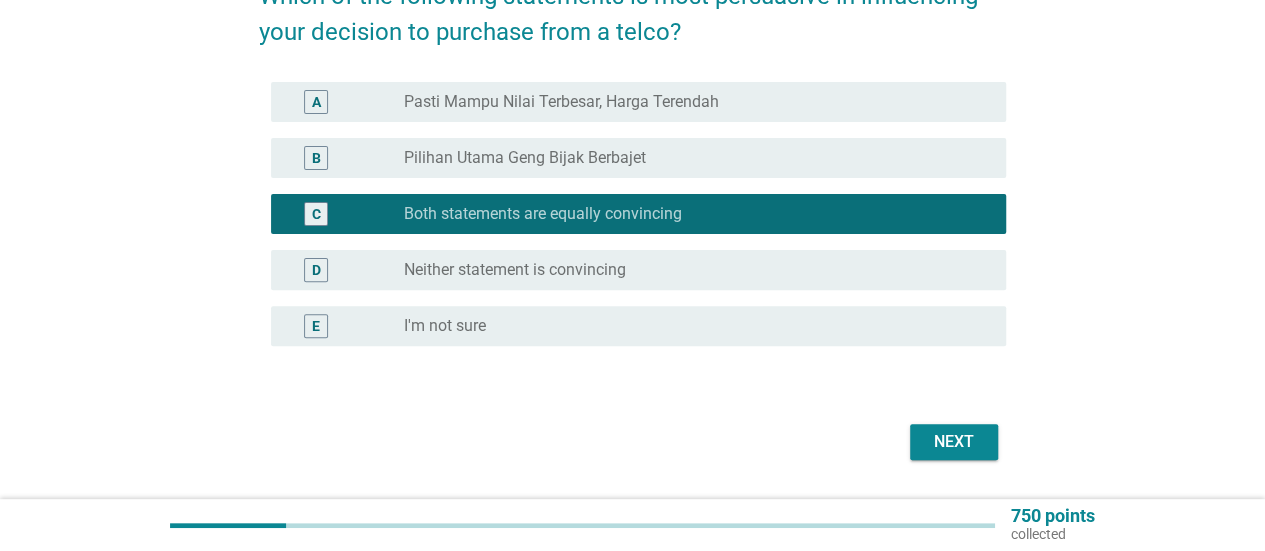 click on "Next" at bounding box center [632, 442] 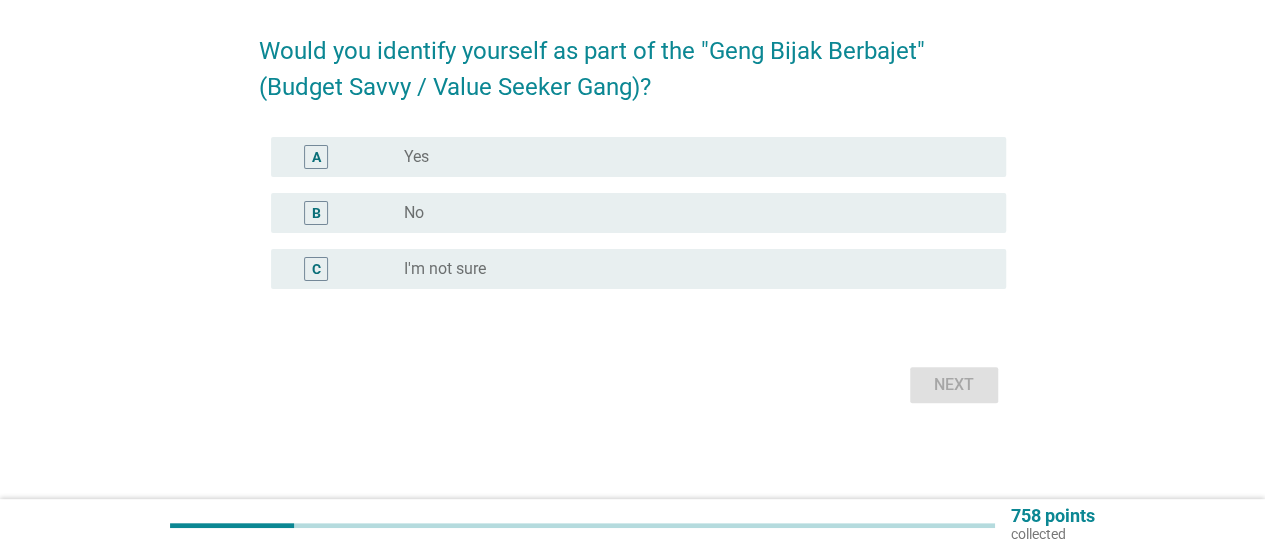scroll, scrollTop: 0, scrollLeft: 0, axis: both 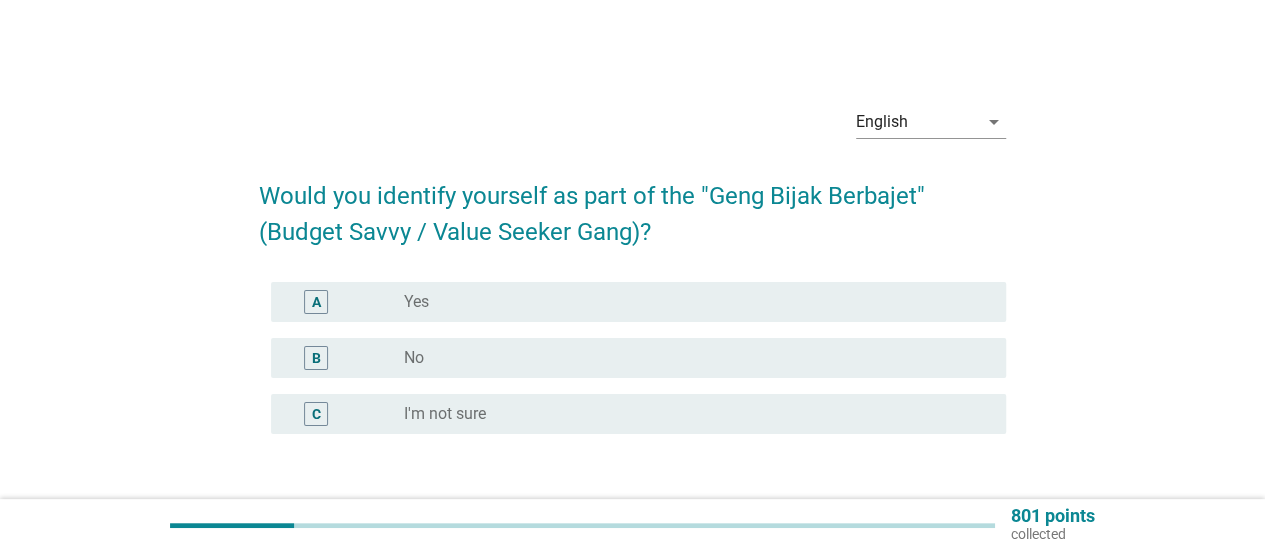 click on "radio_button_unchecked Yes" at bounding box center (689, 302) 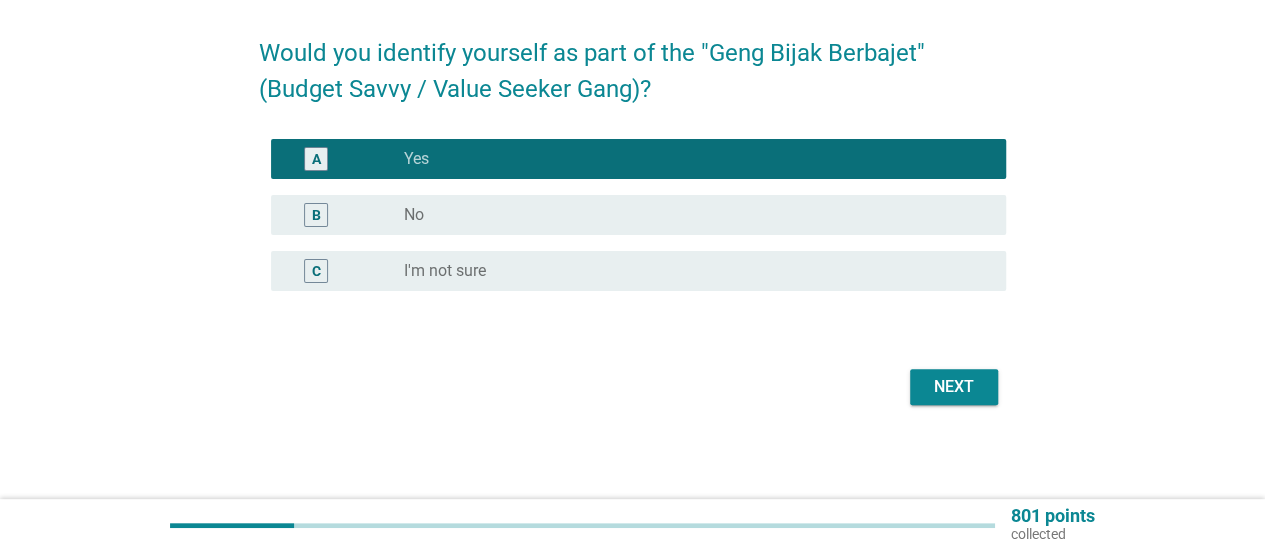scroll, scrollTop: 144, scrollLeft: 0, axis: vertical 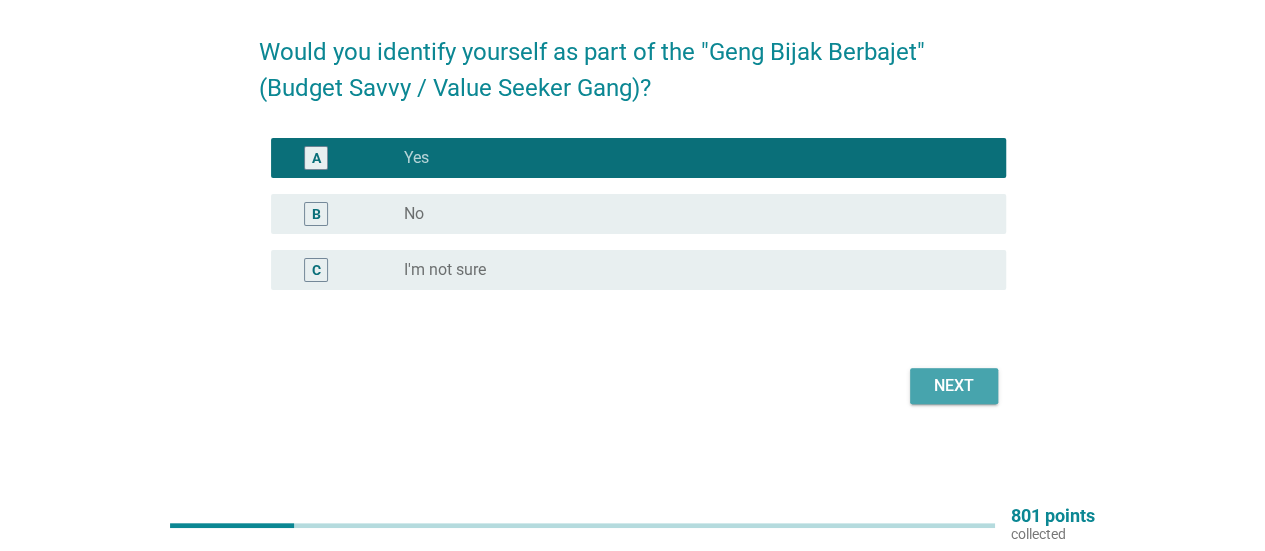 click on "Next" at bounding box center [954, 386] 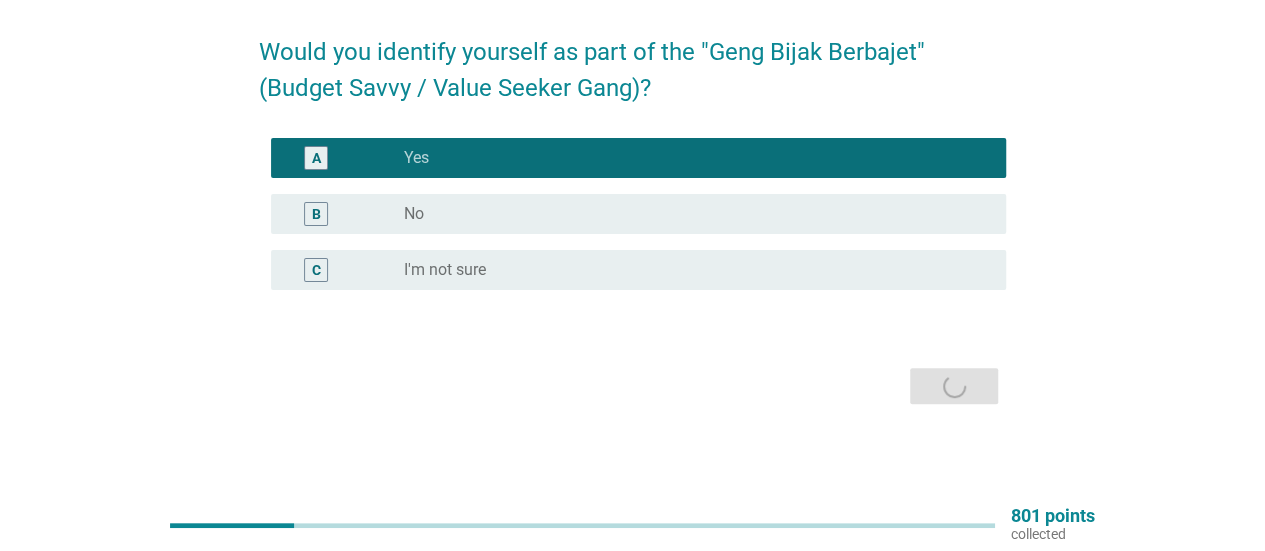 scroll, scrollTop: 0, scrollLeft: 0, axis: both 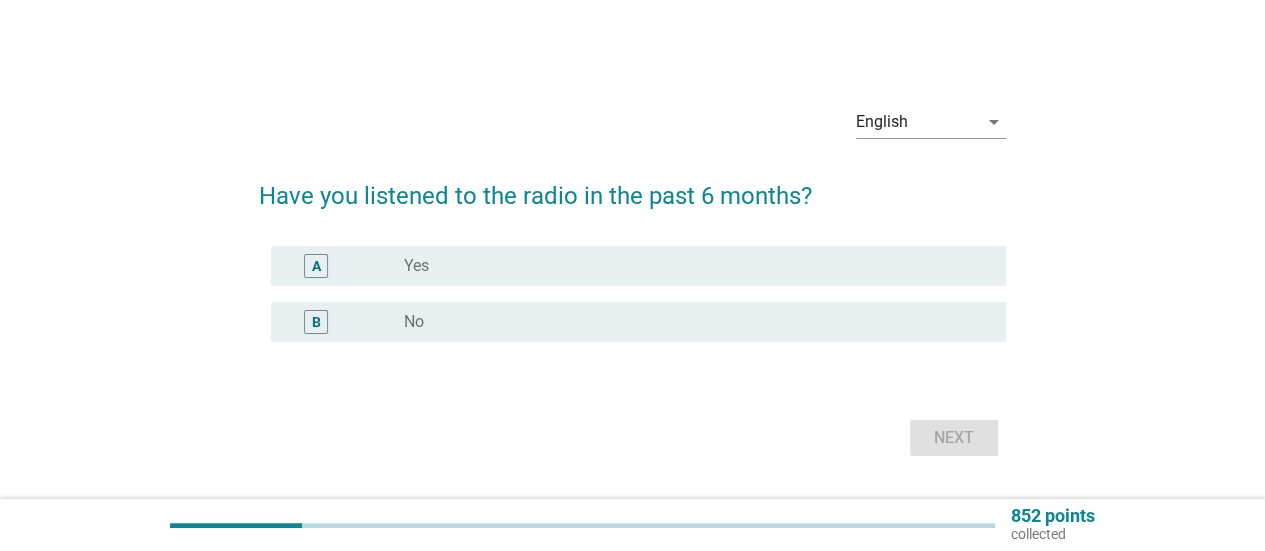 click on "radio_button_unchecked No" at bounding box center (689, 322) 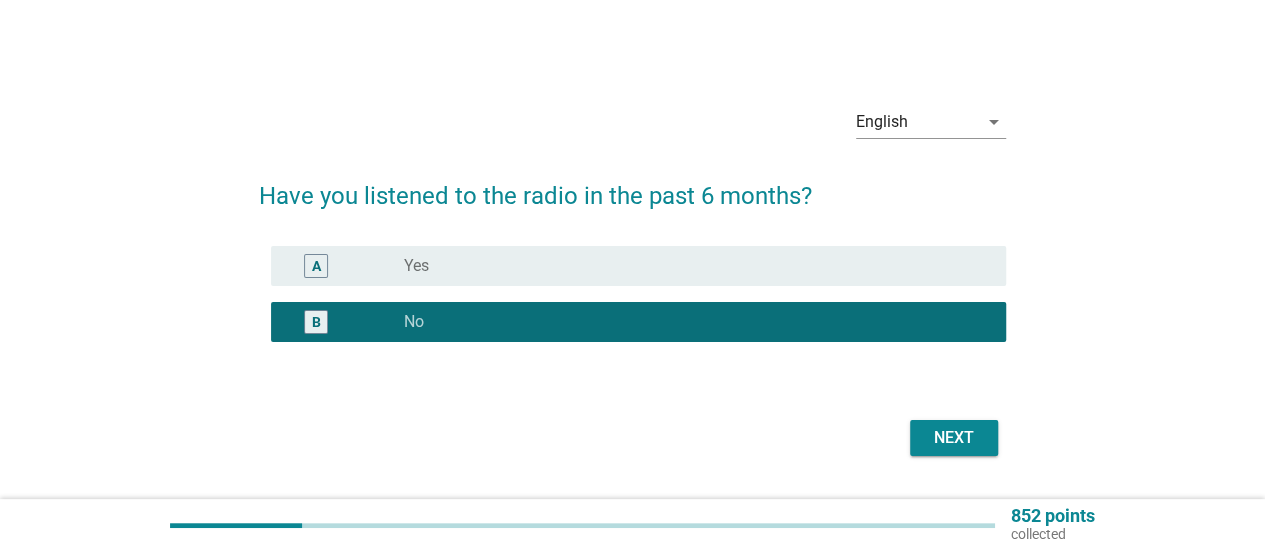 click on "Next" at bounding box center (954, 438) 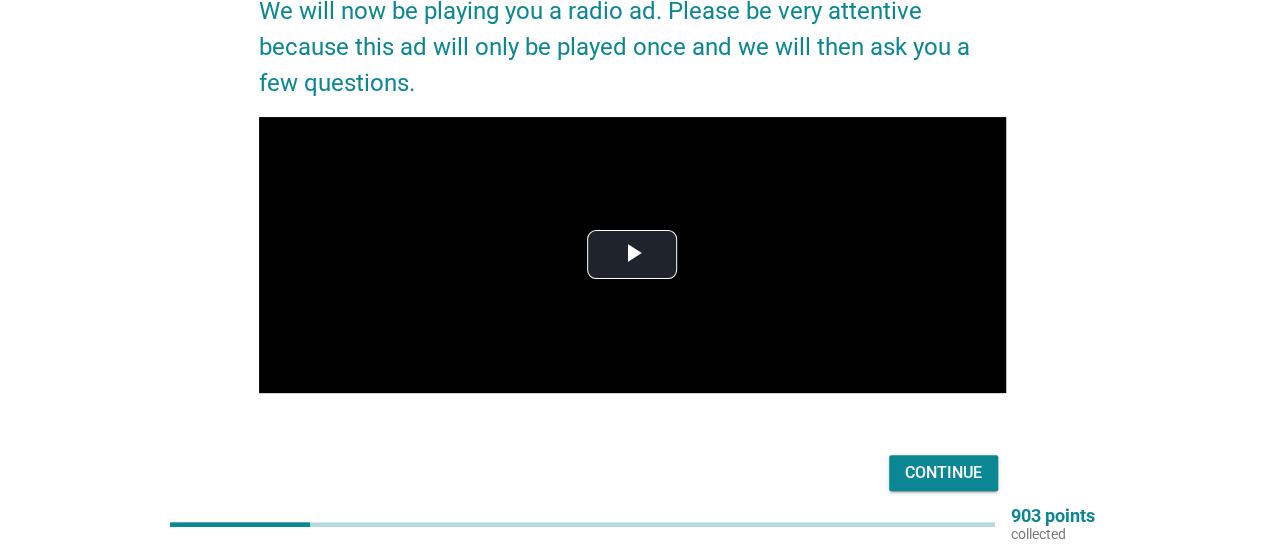 scroll, scrollTop: 72, scrollLeft: 0, axis: vertical 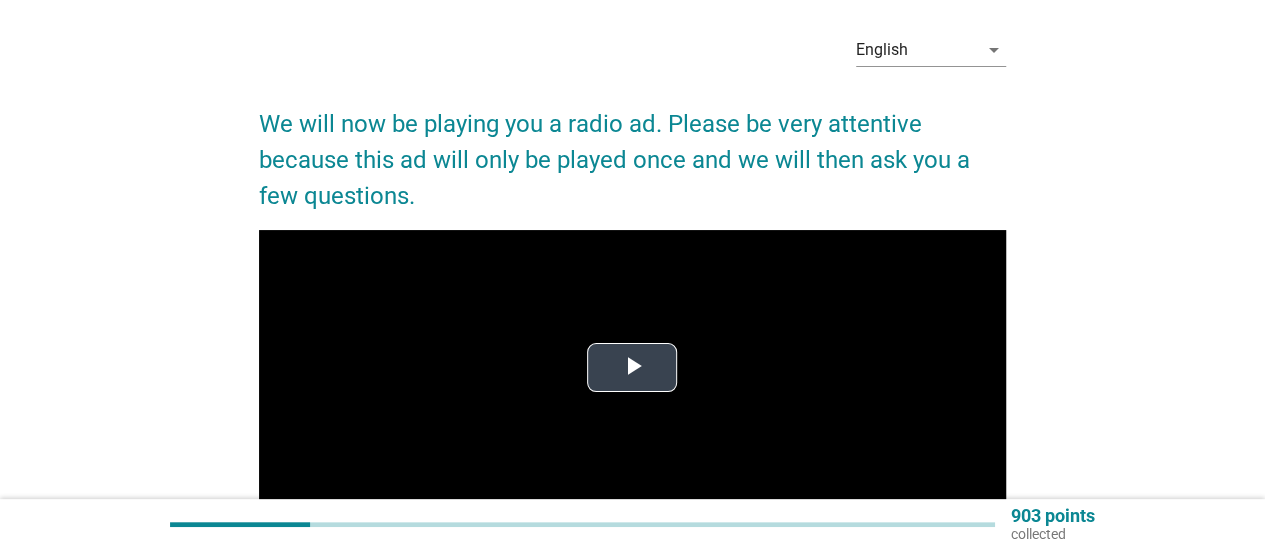 click at bounding box center (632, 368) 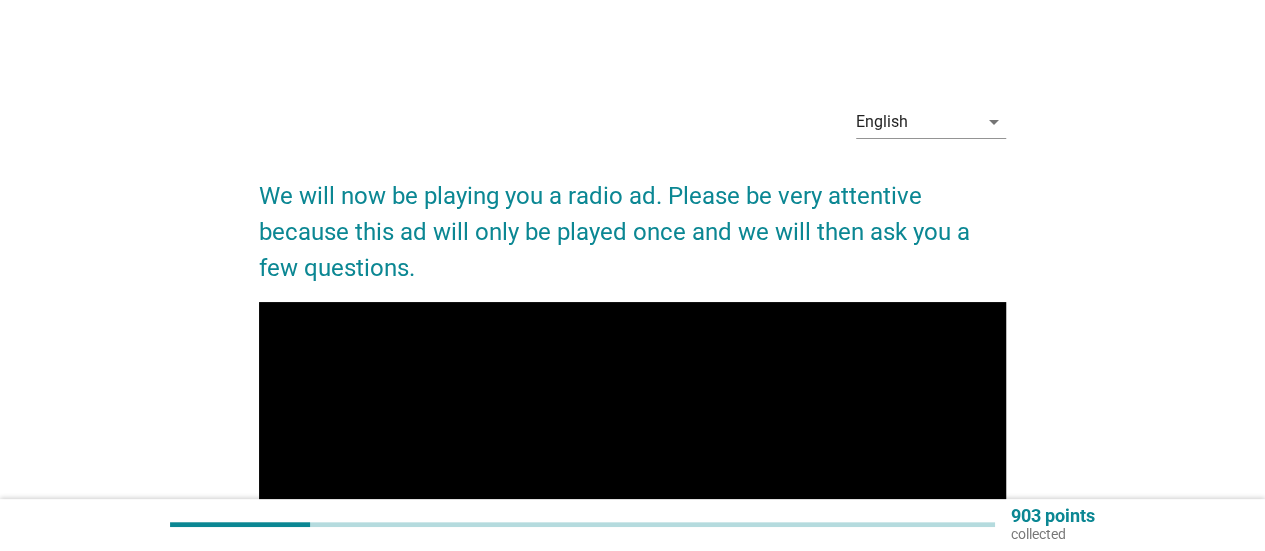 scroll, scrollTop: 200, scrollLeft: 0, axis: vertical 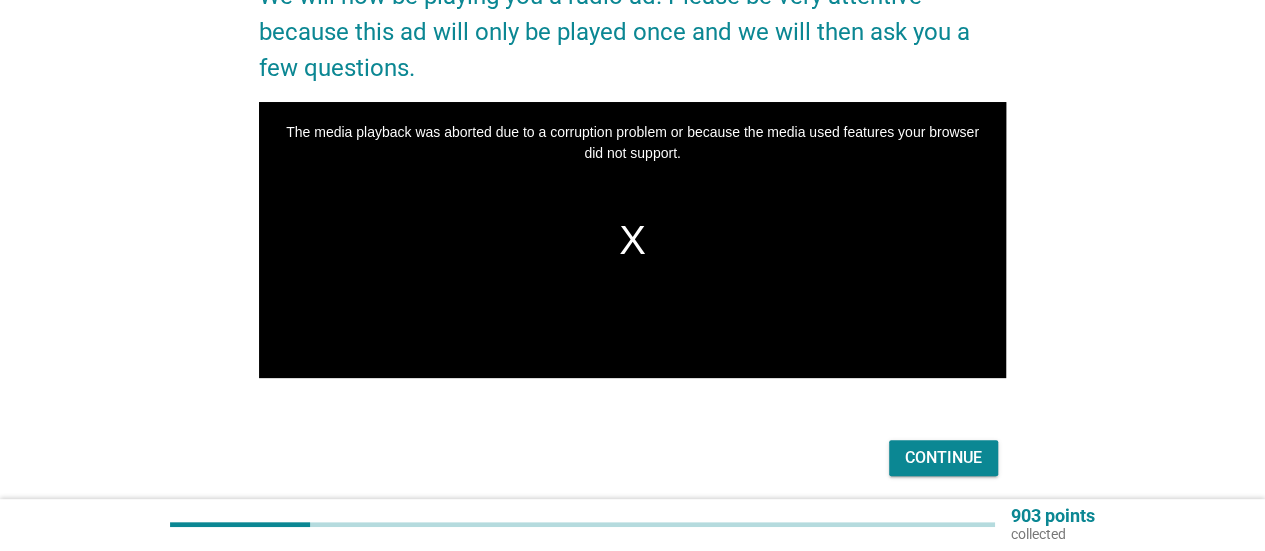 click on "The media playback was aborted due to a corruption problem or because the media used features your browser did not support." at bounding box center (632, 240) 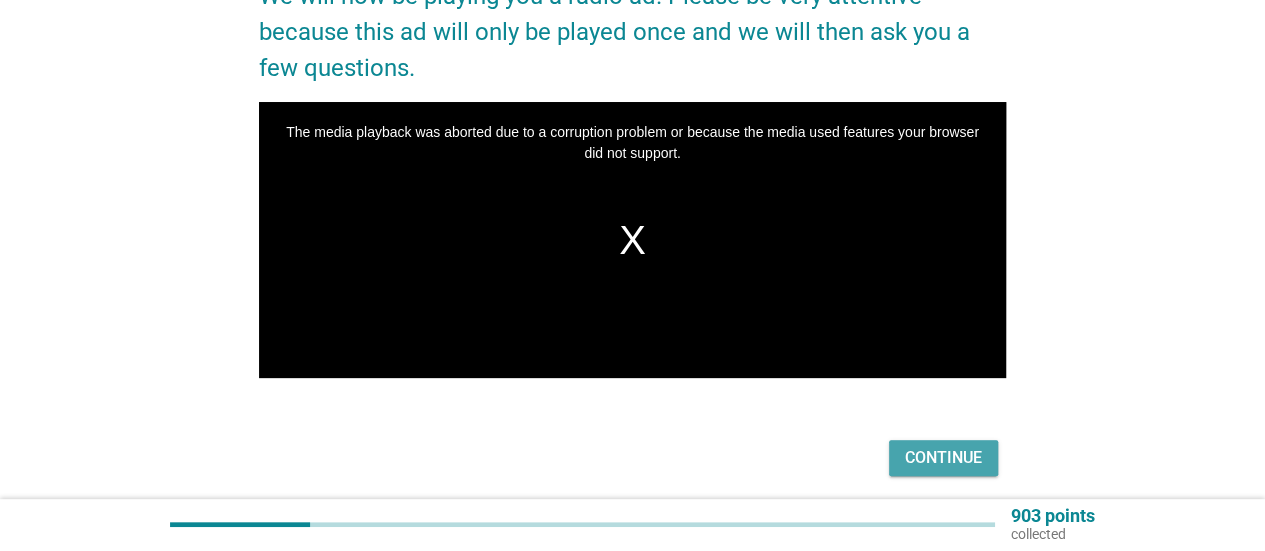 click on "Continue" at bounding box center [943, 458] 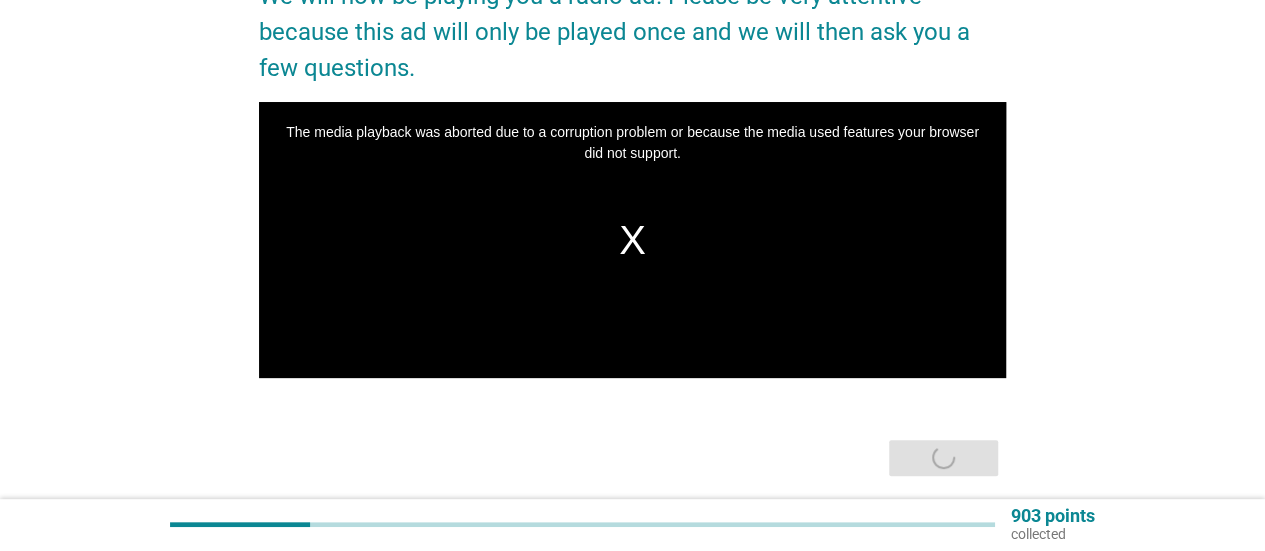 scroll, scrollTop: 0, scrollLeft: 0, axis: both 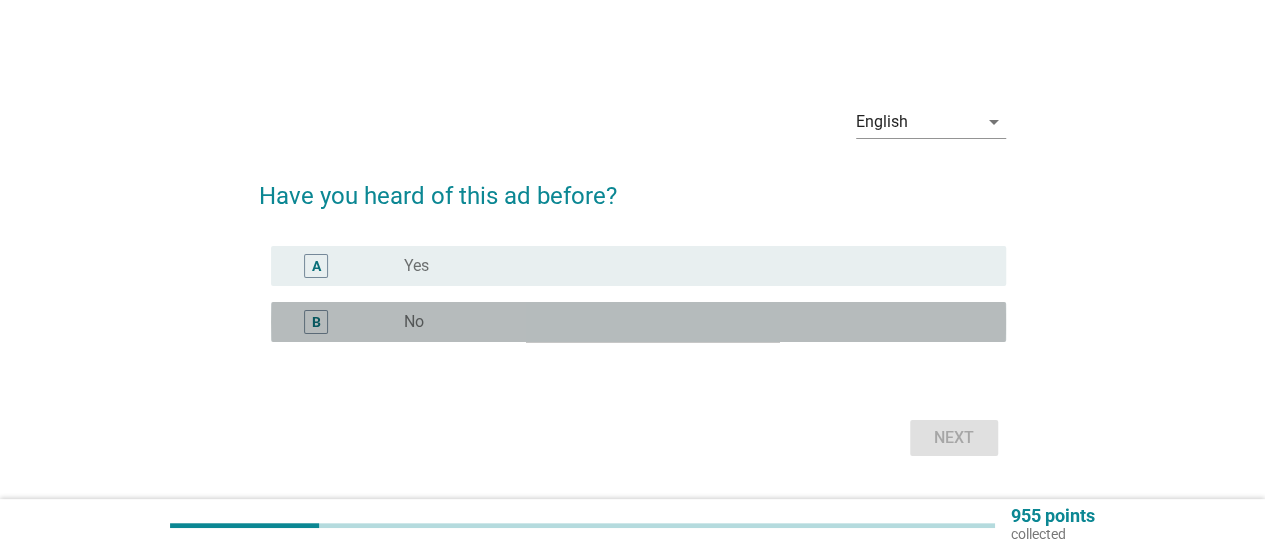 click on "B" at bounding box center (345, 322) 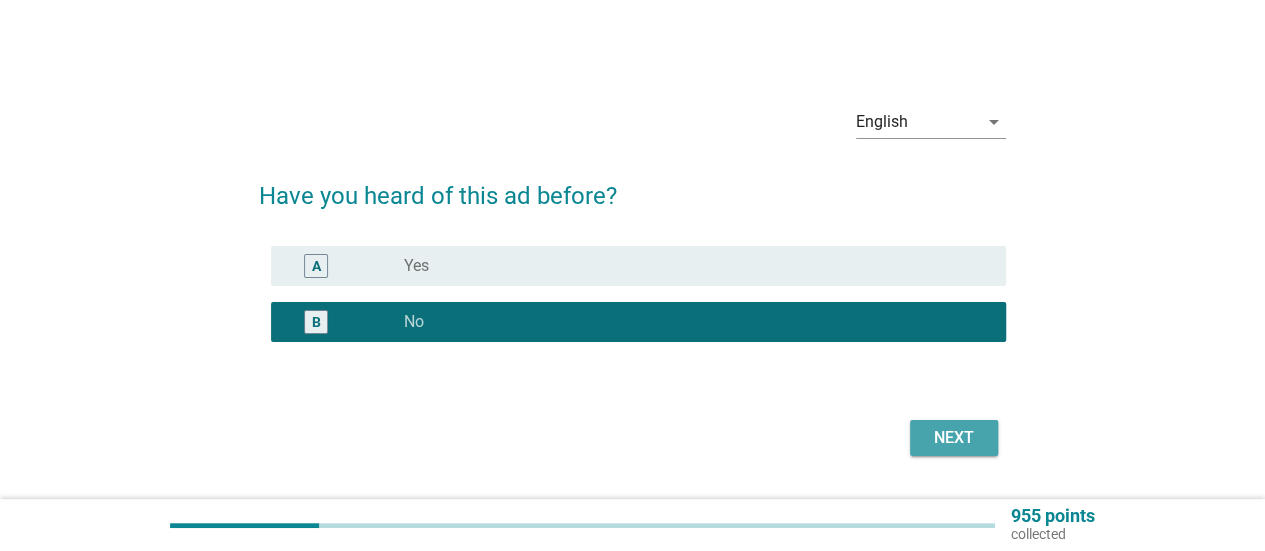 click on "Next" at bounding box center (954, 438) 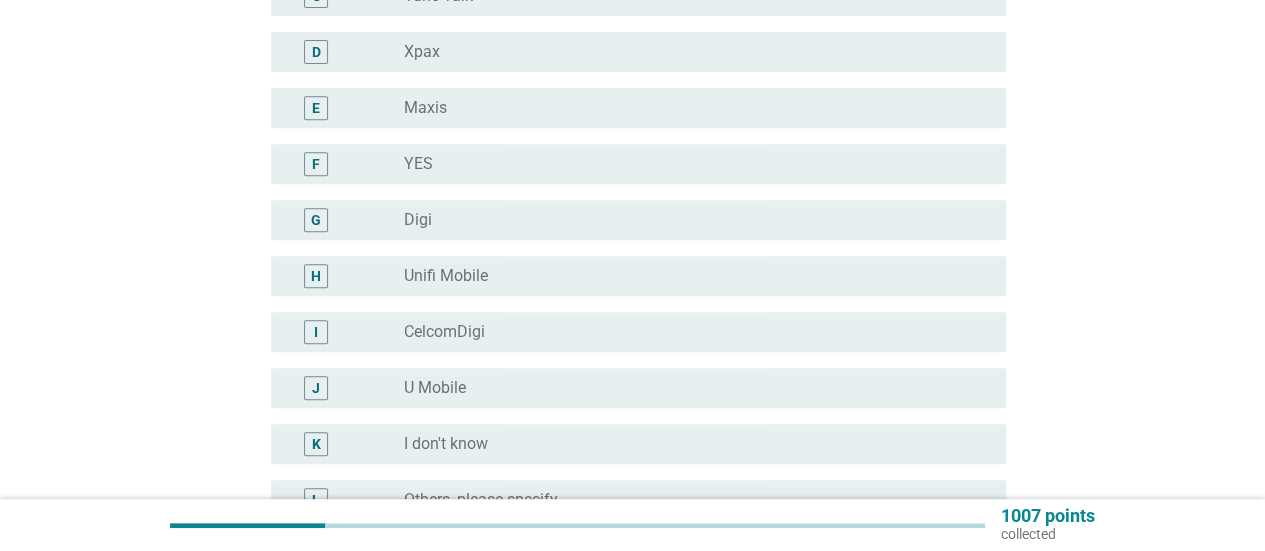 scroll, scrollTop: 400, scrollLeft: 0, axis: vertical 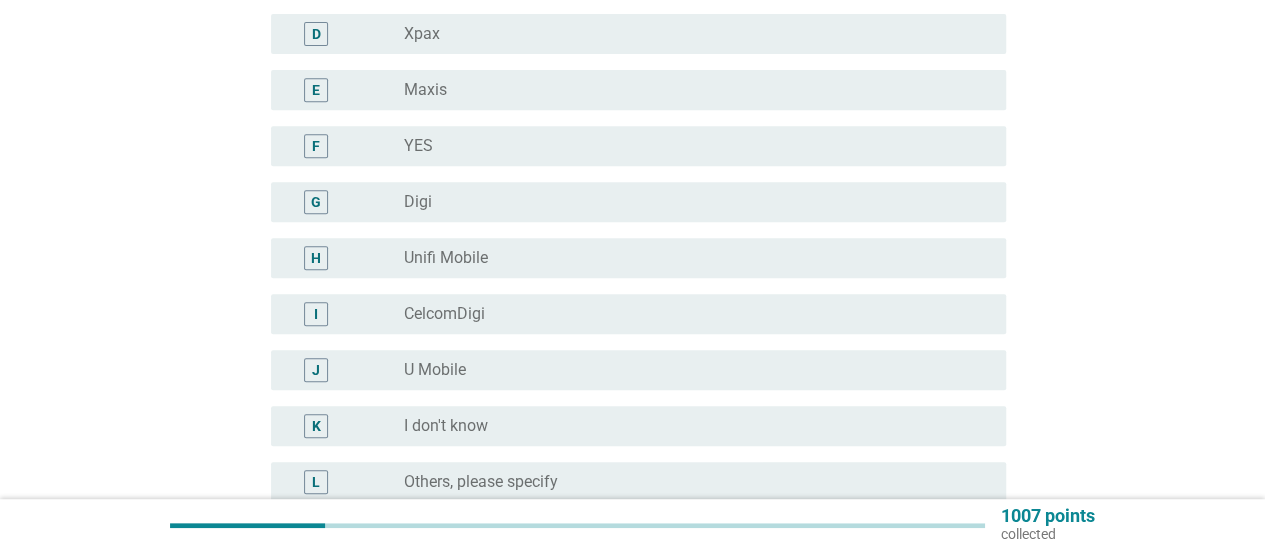 click on "radio_button_unchecked I don't know" at bounding box center [689, 426] 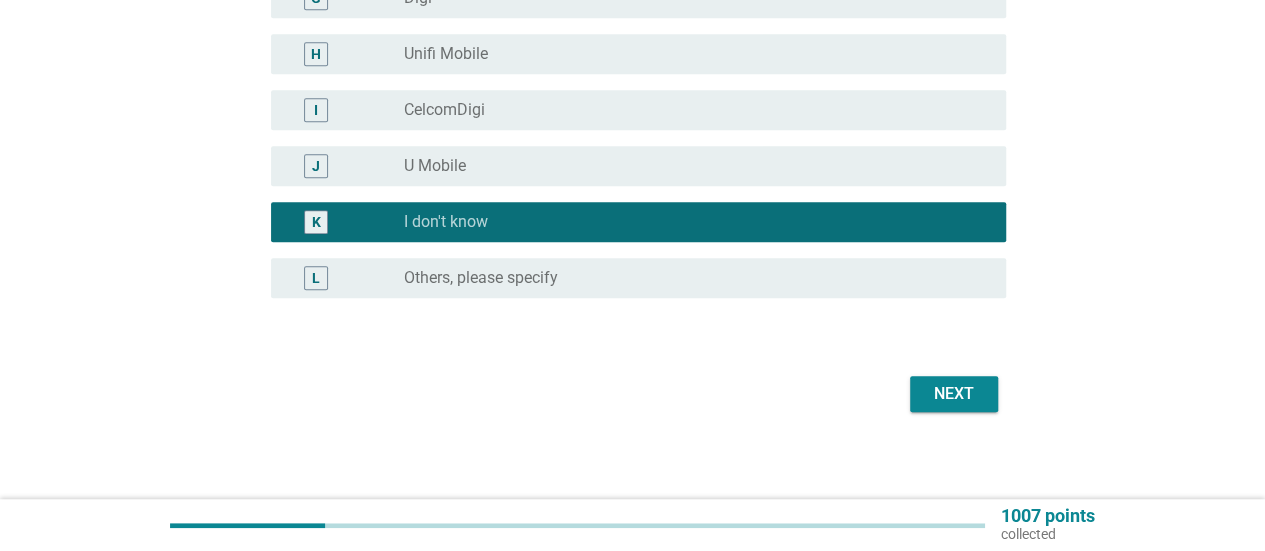 scroll, scrollTop: 612, scrollLeft: 0, axis: vertical 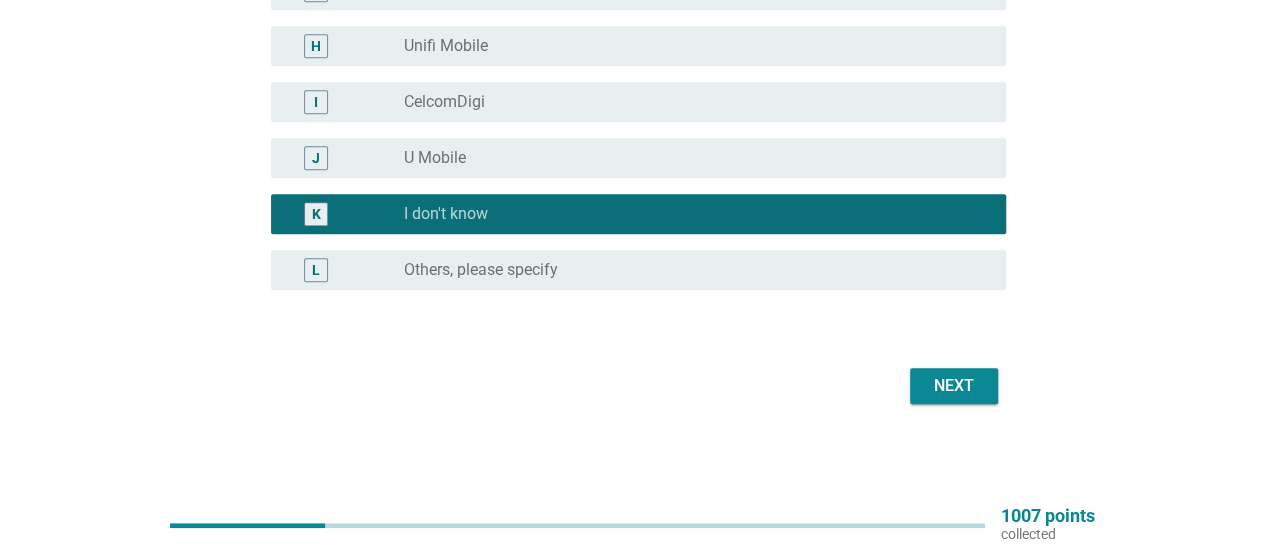 click on "Next" at bounding box center [954, 386] 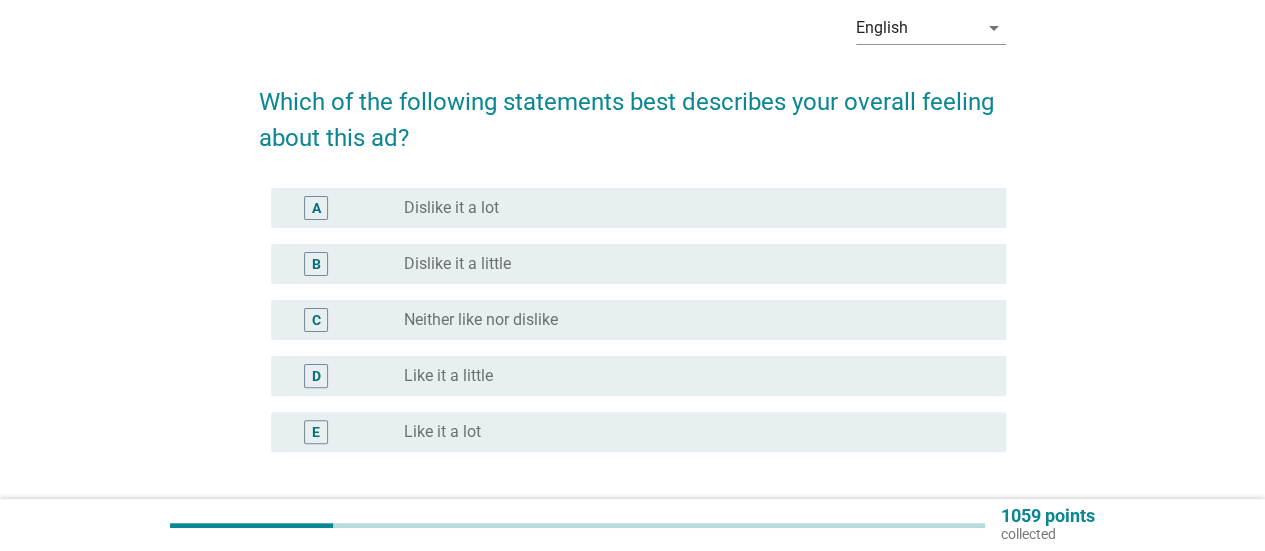 scroll, scrollTop: 200, scrollLeft: 0, axis: vertical 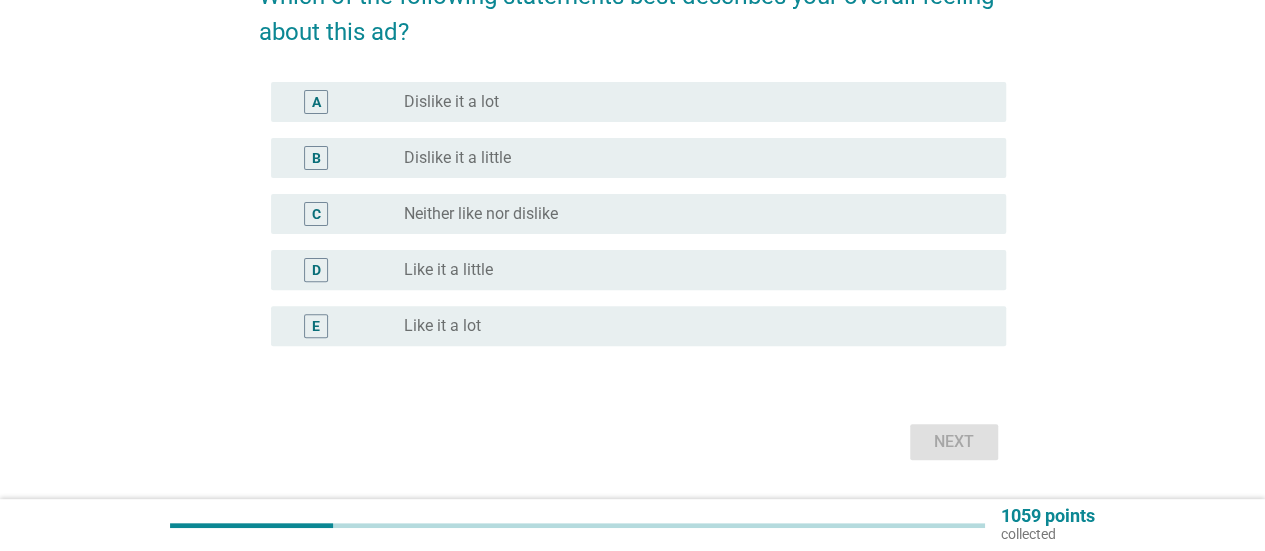 click on "Neither like nor dislike" at bounding box center (481, 214) 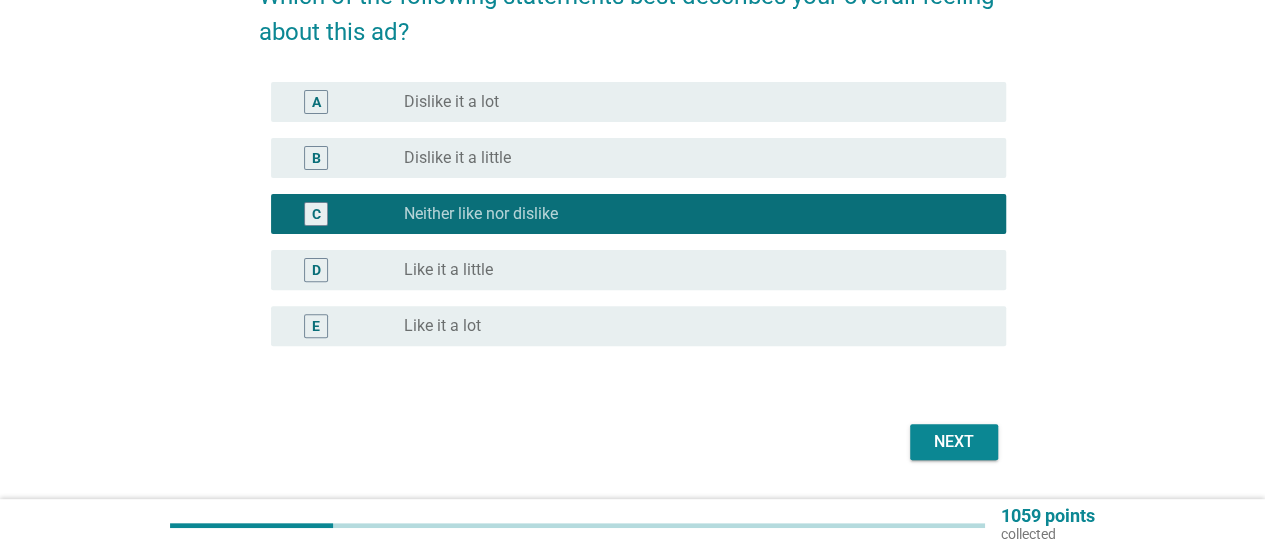 click on "Next" at bounding box center (954, 442) 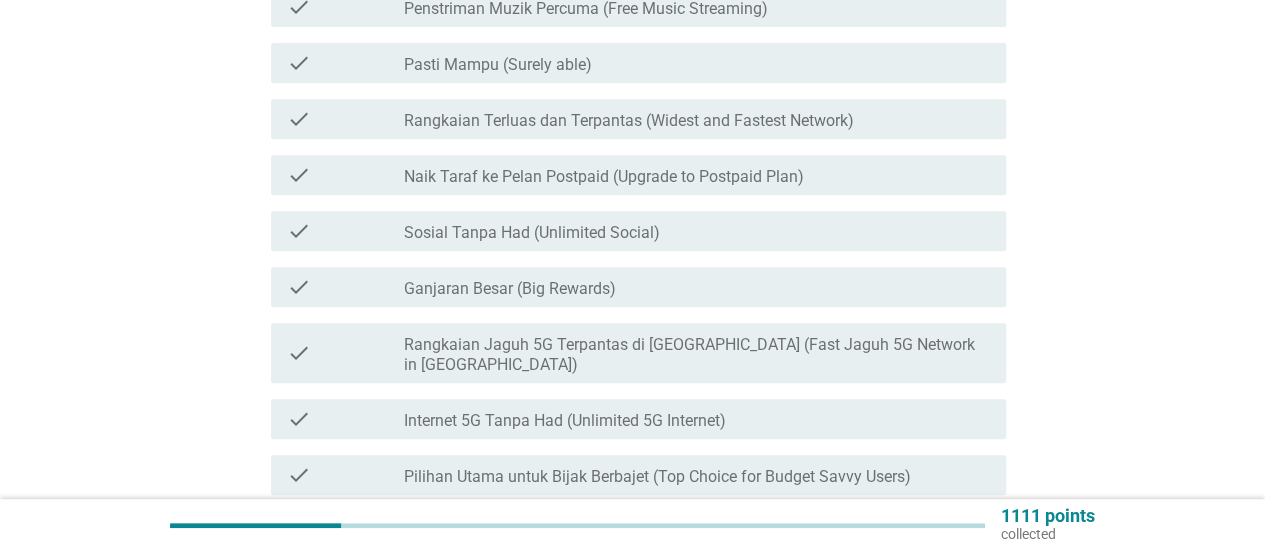 scroll, scrollTop: 200, scrollLeft: 0, axis: vertical 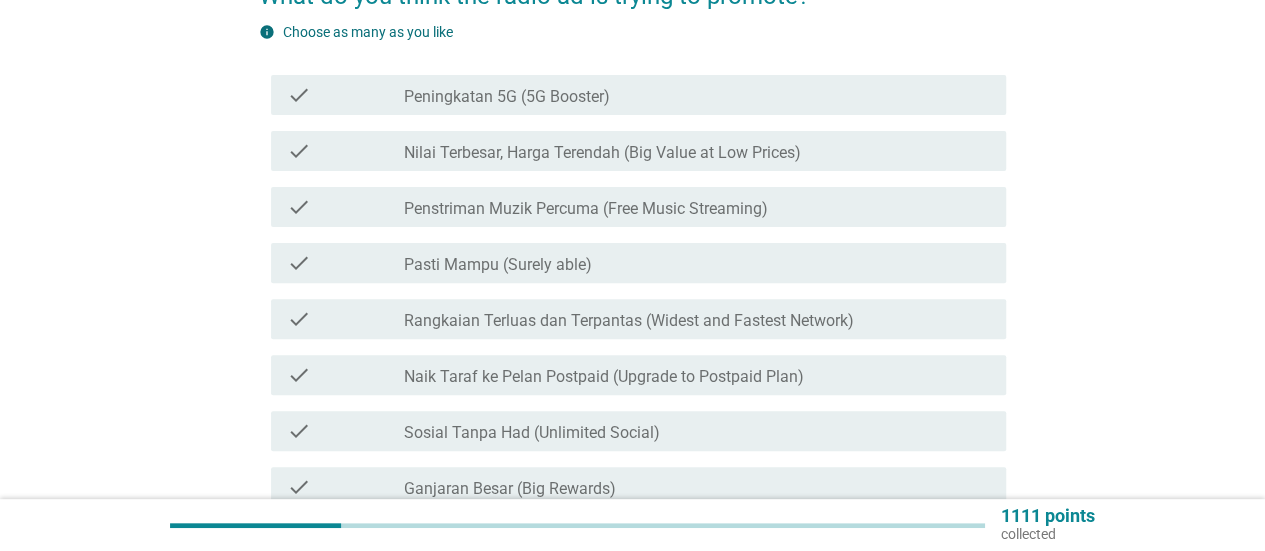 click on "check_box_outline_blank Pasti Mampu (Surely able)" at bounding box center (697, 263) 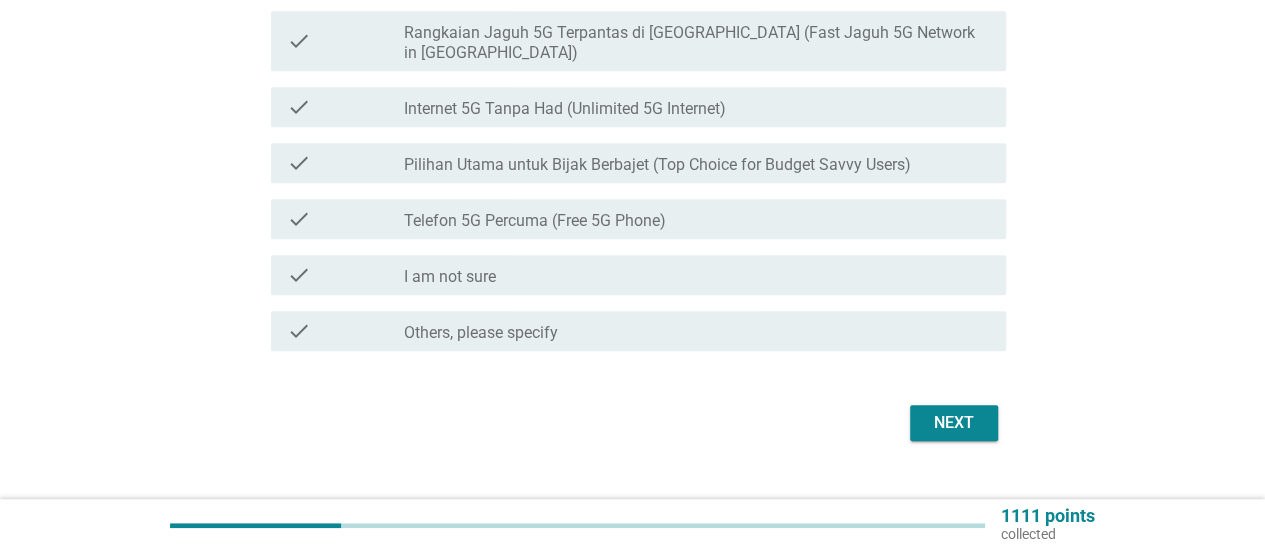 scroll, scrollTop: 730, scrollLeft: 0, axis: vertical 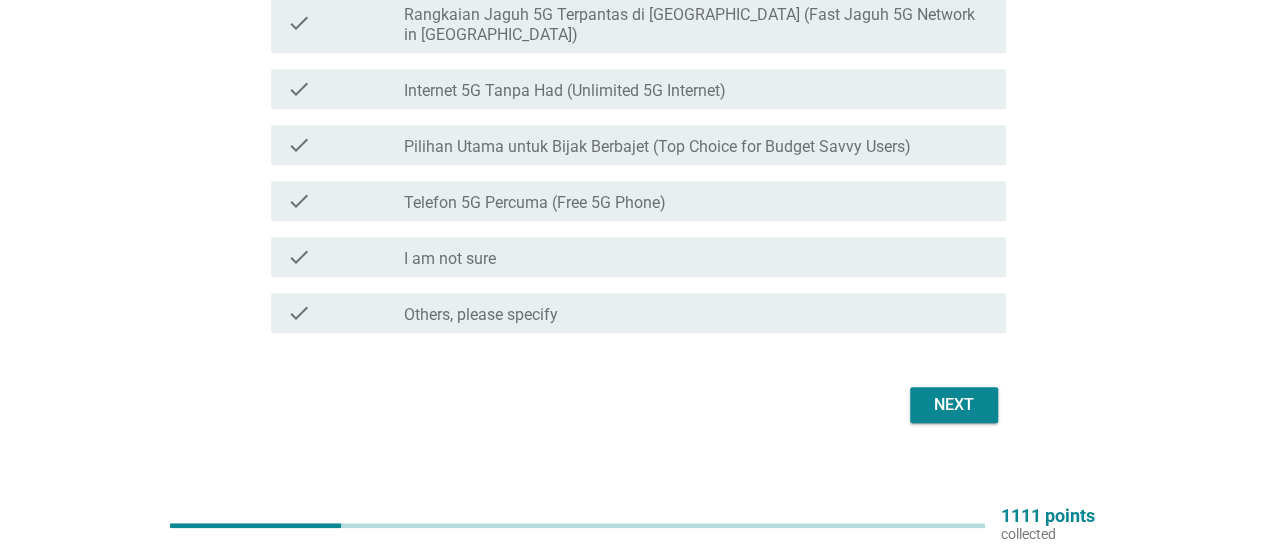 click on "Next" at bounding box center (632, 405) 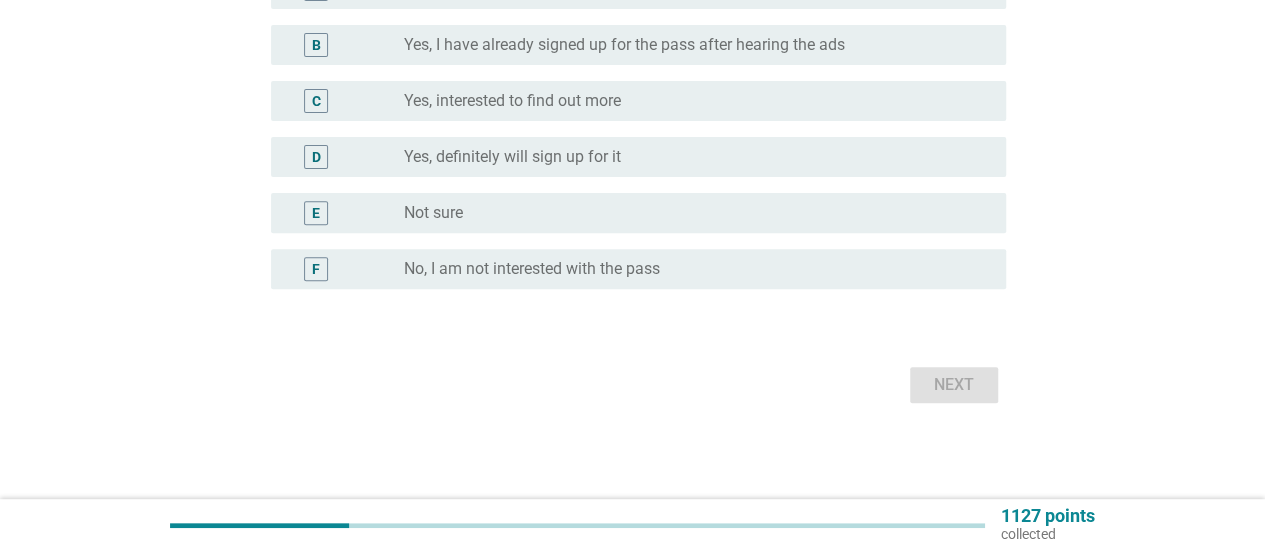 scroll, scrollTop: 0, scrollLeft: 0, axis: both 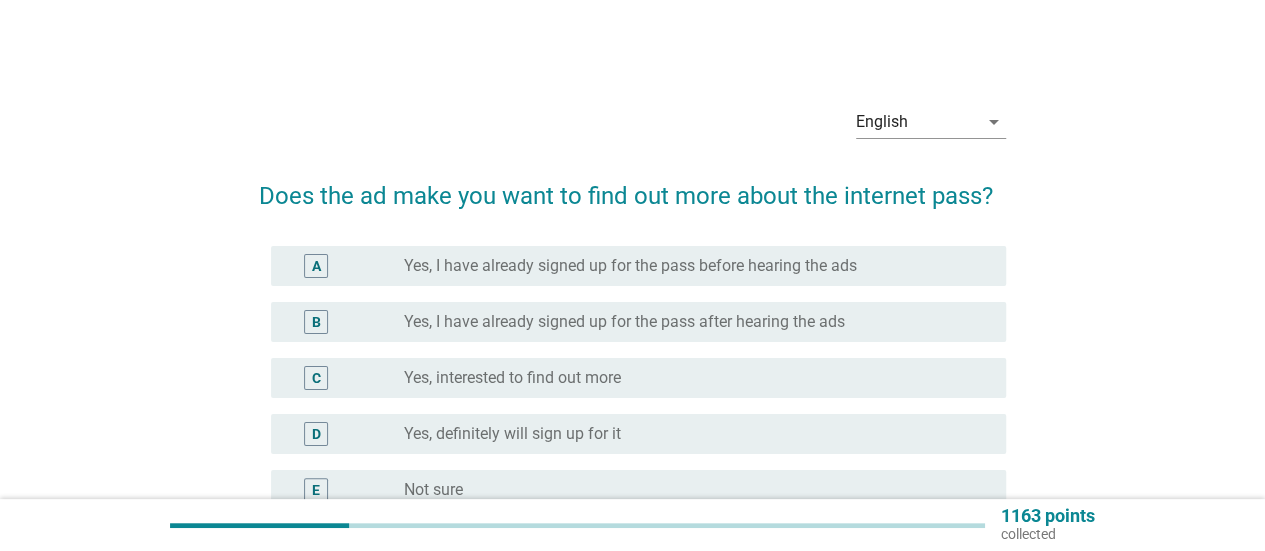 click on "E     radio_button_unchecked Not sure" at bounding box center [638, 490] 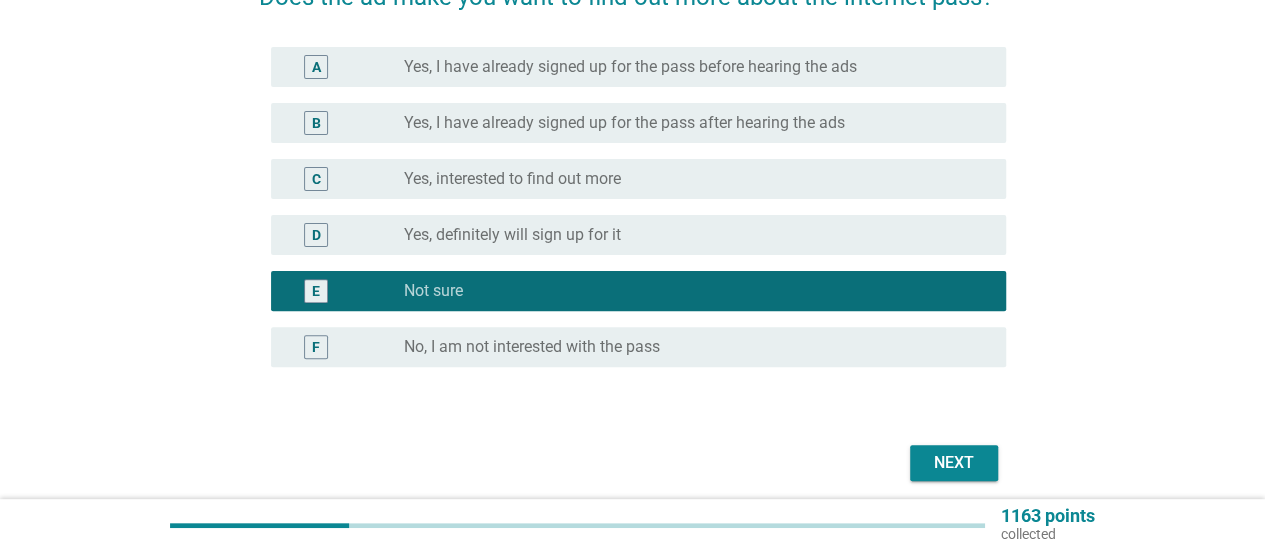 scroll, scrollTop: 200, scrollLeft: 0, axis: vertical 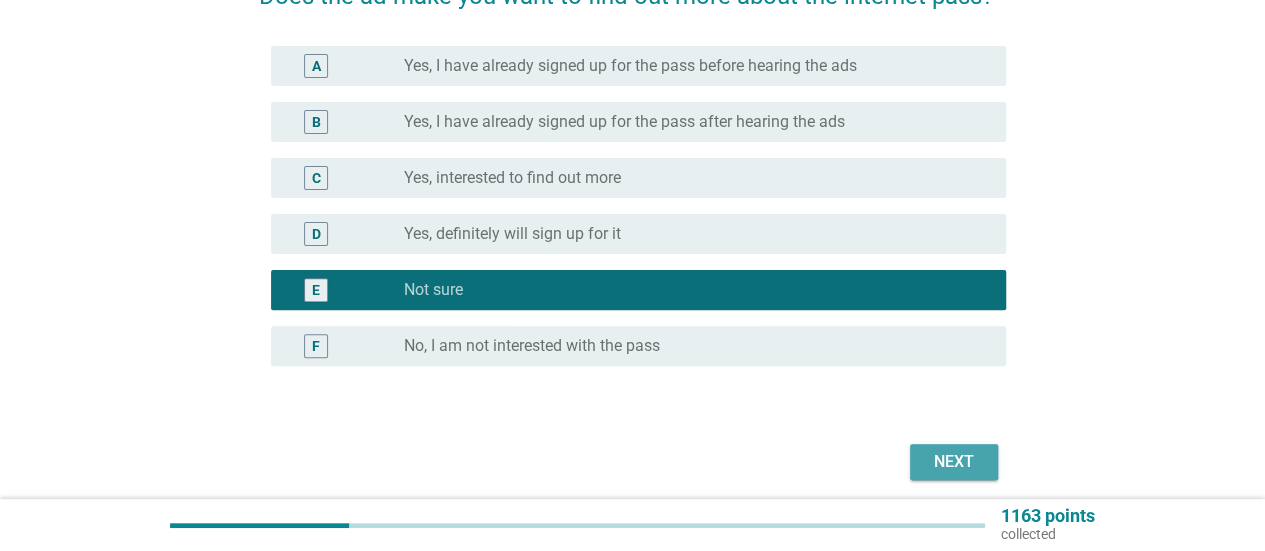 click on "Next" at bounding box center (954, 462) 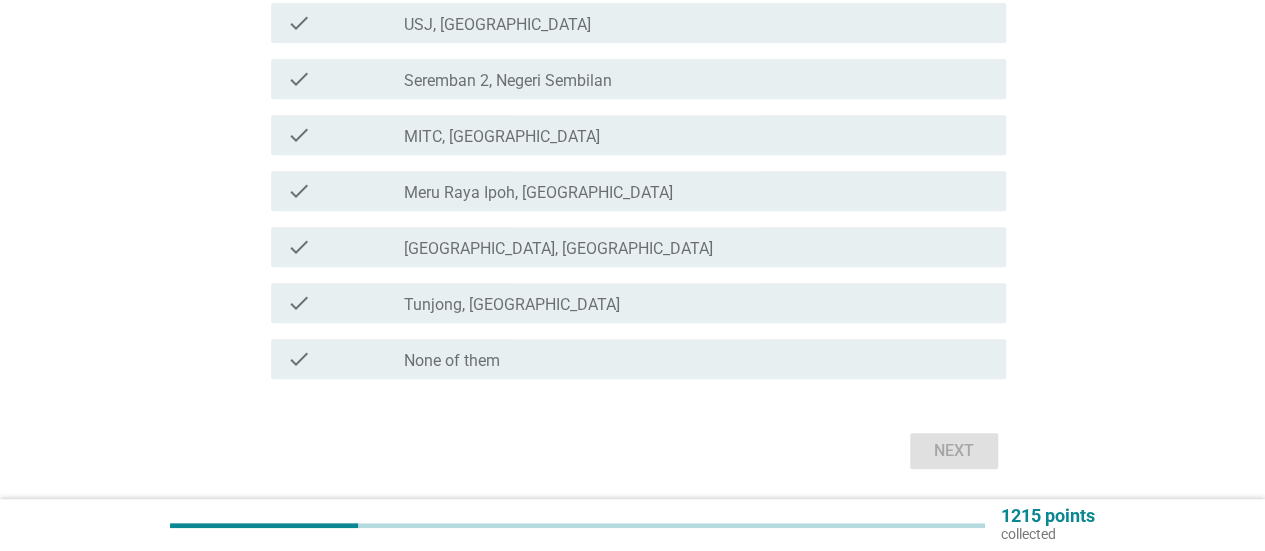 scroll, scrollTop: 400, scrollLeft: 0, axis: vertical 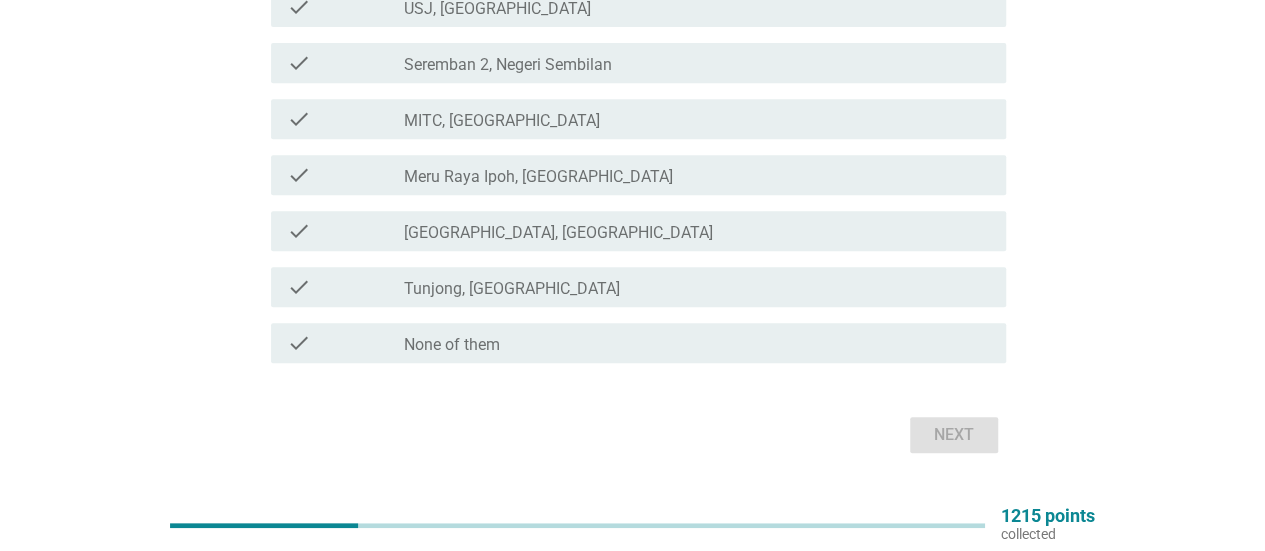 click on "check     check_box_outline_blank None of them" at bounding box center [638, 343] 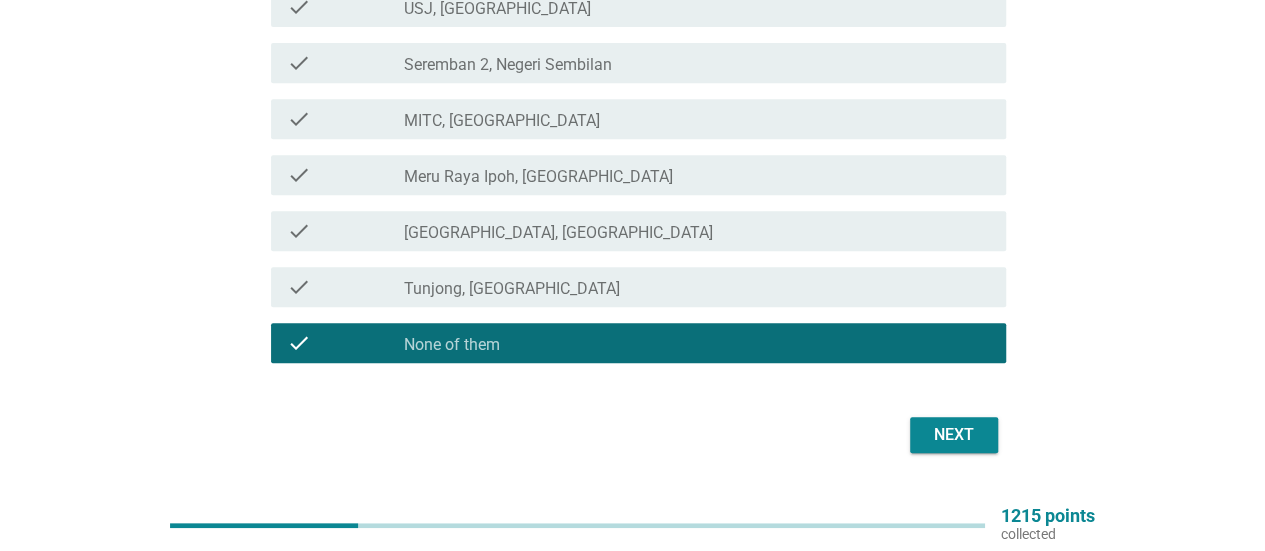 click on "Next" at bounding box center [632, 435] 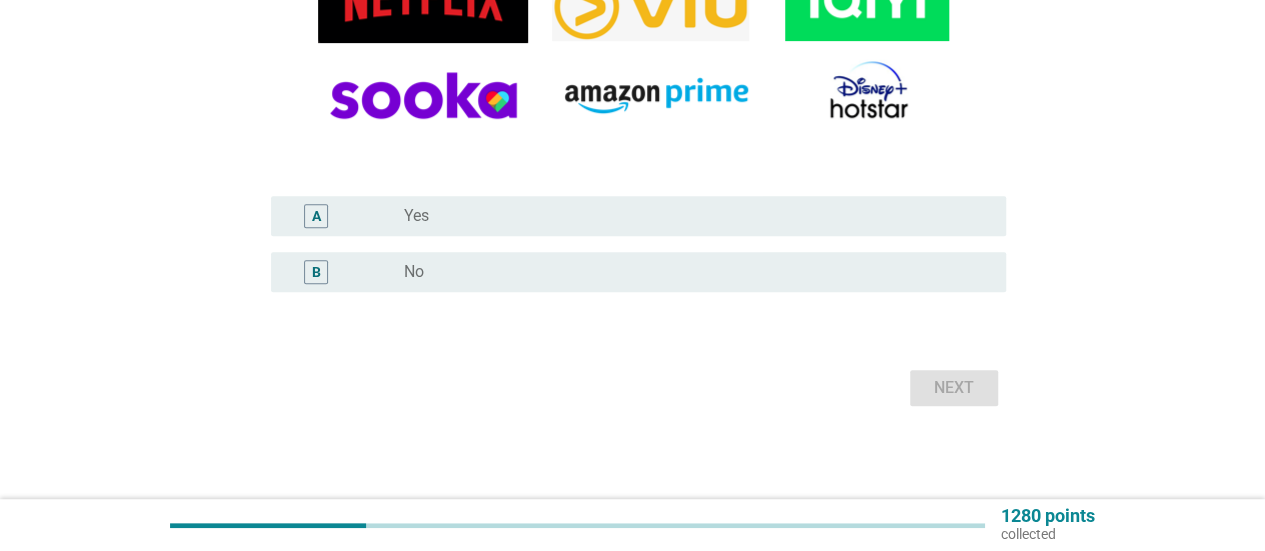 scroll, scrollTop: 400, scrollLeft: 0, axis: vertical 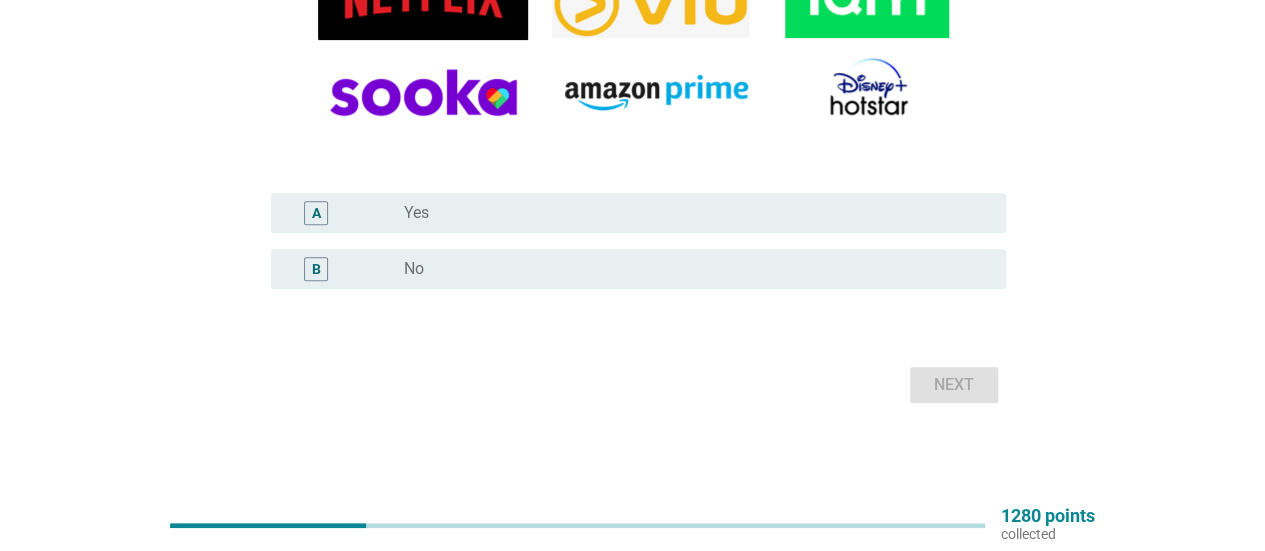 click on "radio_button_unchecked No" at bounding box center [689, 269] 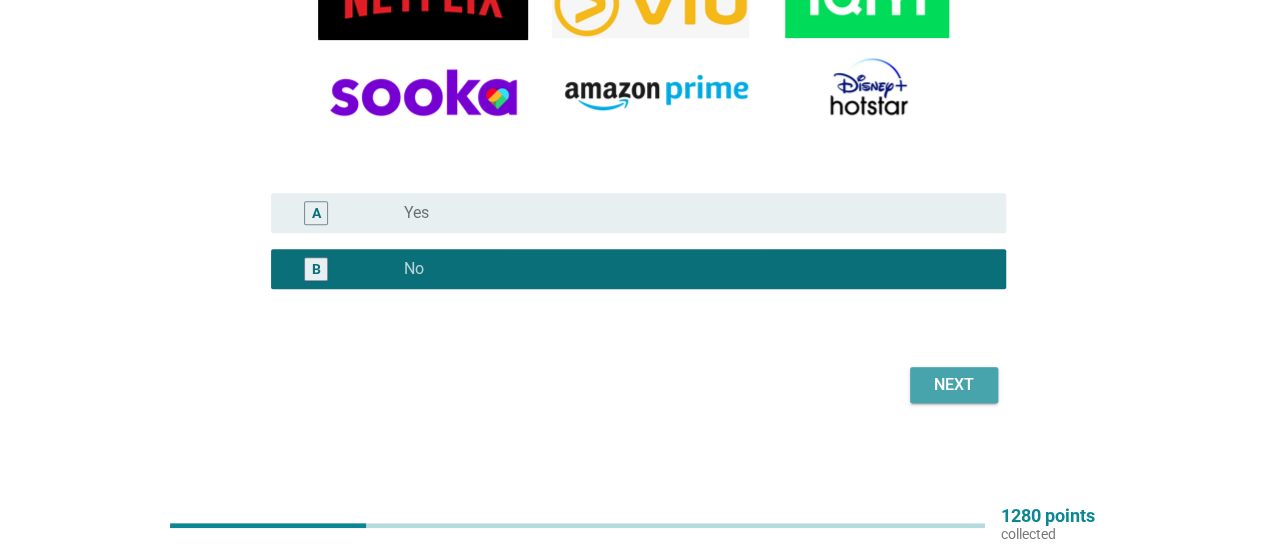 click on "Next" at bounding box center [954, 385] 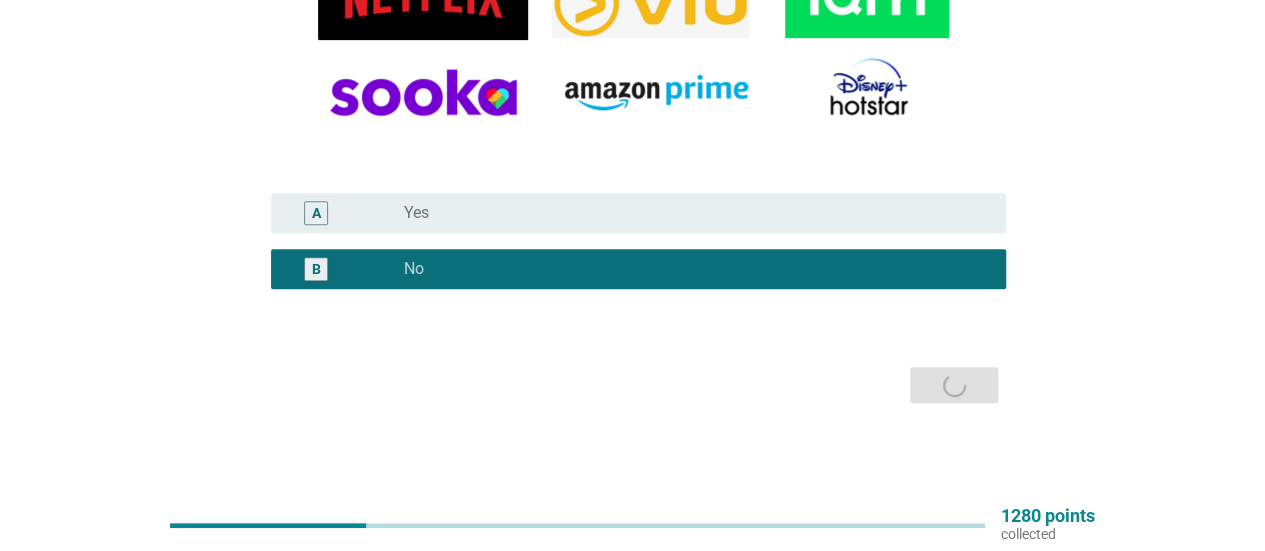 scroll, scrollTop: 0, scrollLeft: 0, axis: both 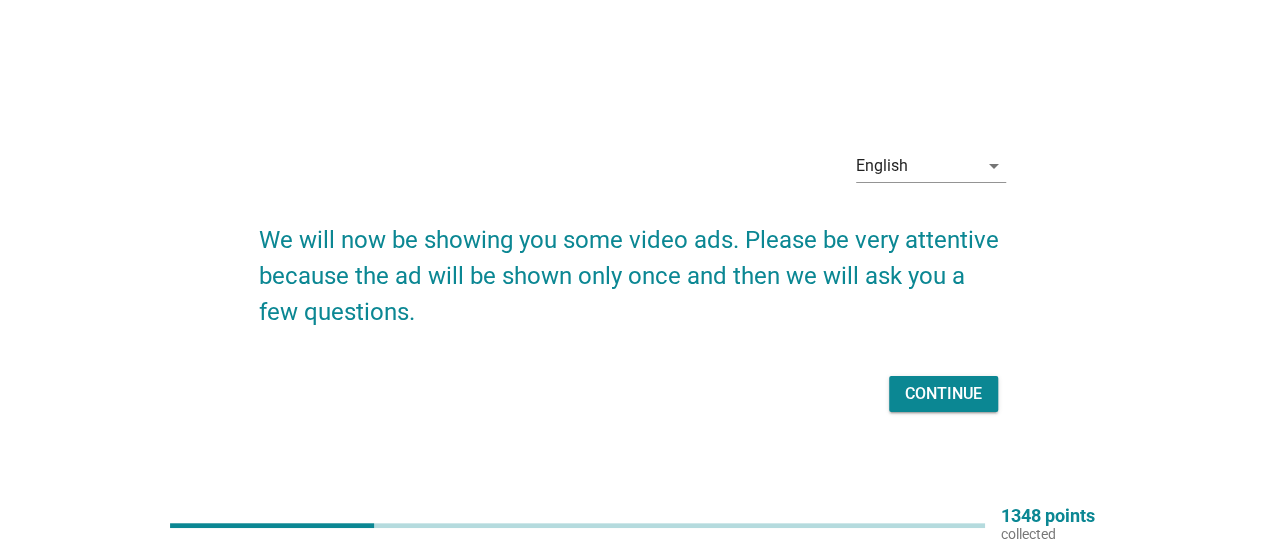 click on "Continue" at bounding box center (943, 394) 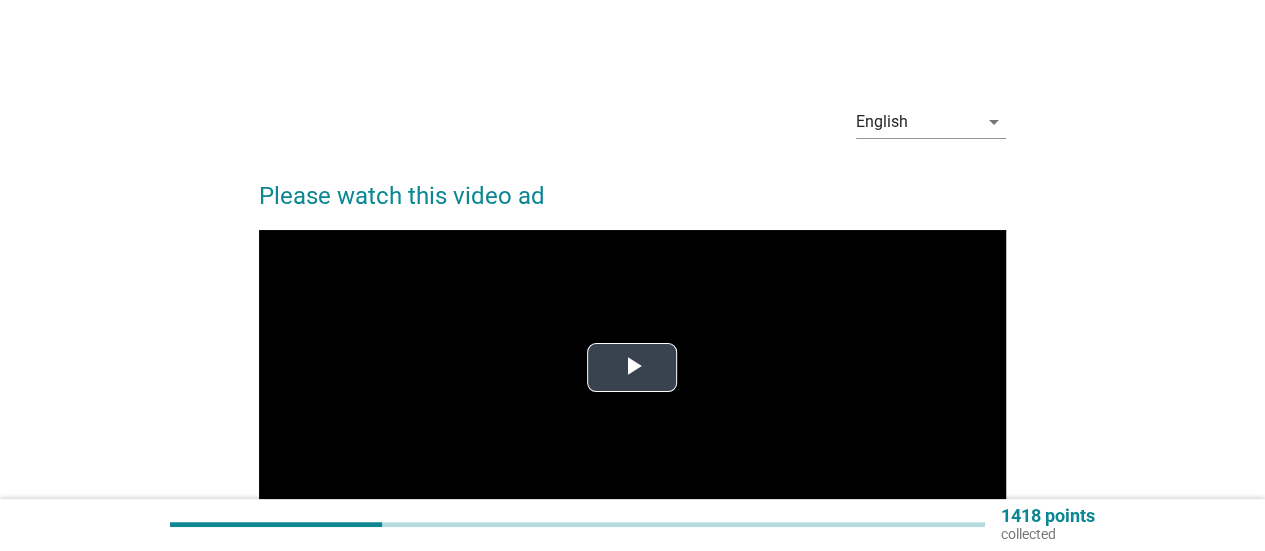 drag, startPoint x: 650, startPoint y: 381, endPoint x: 693, endPoint y: 369, distance: 44.64303 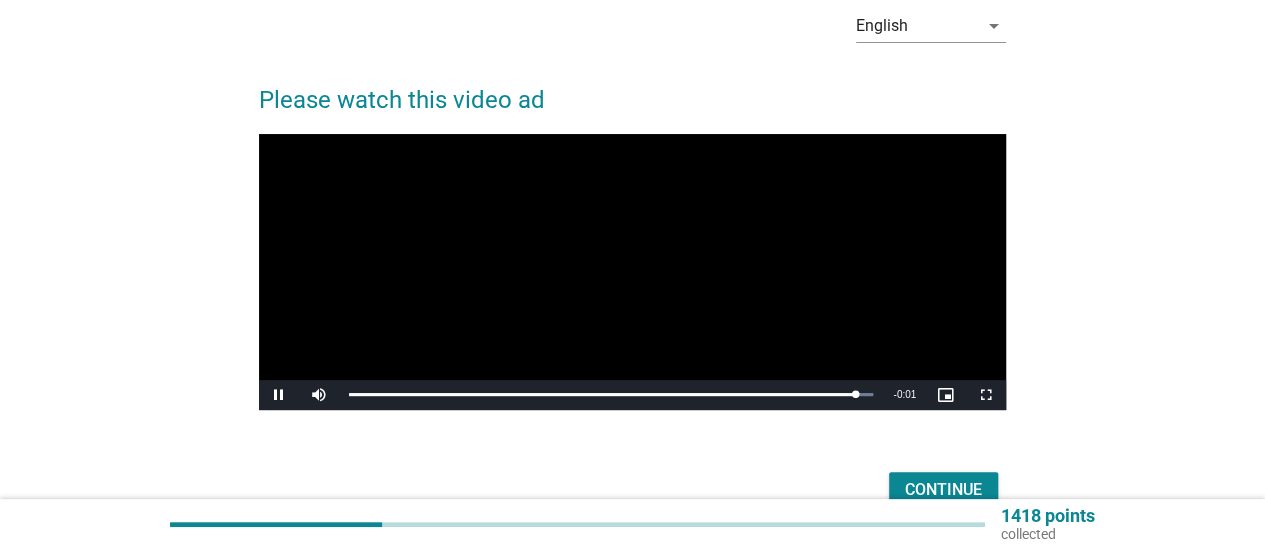 scroll, scrollTop: 100, scrollLeft: 0, axis: vertical 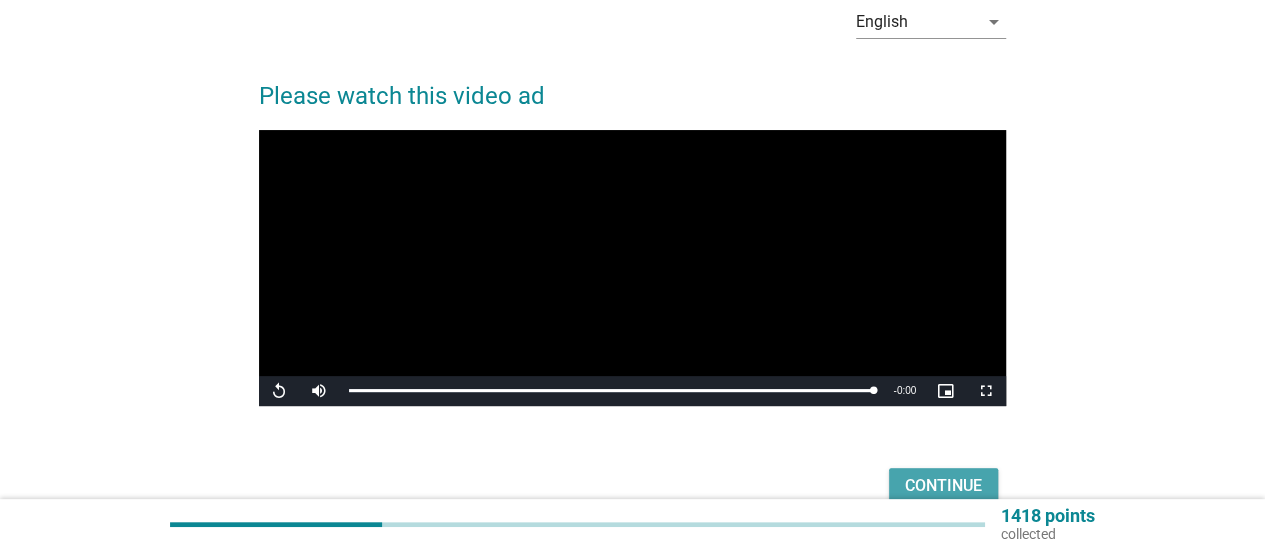 click on "Continue" at bounding box center (943, 486) 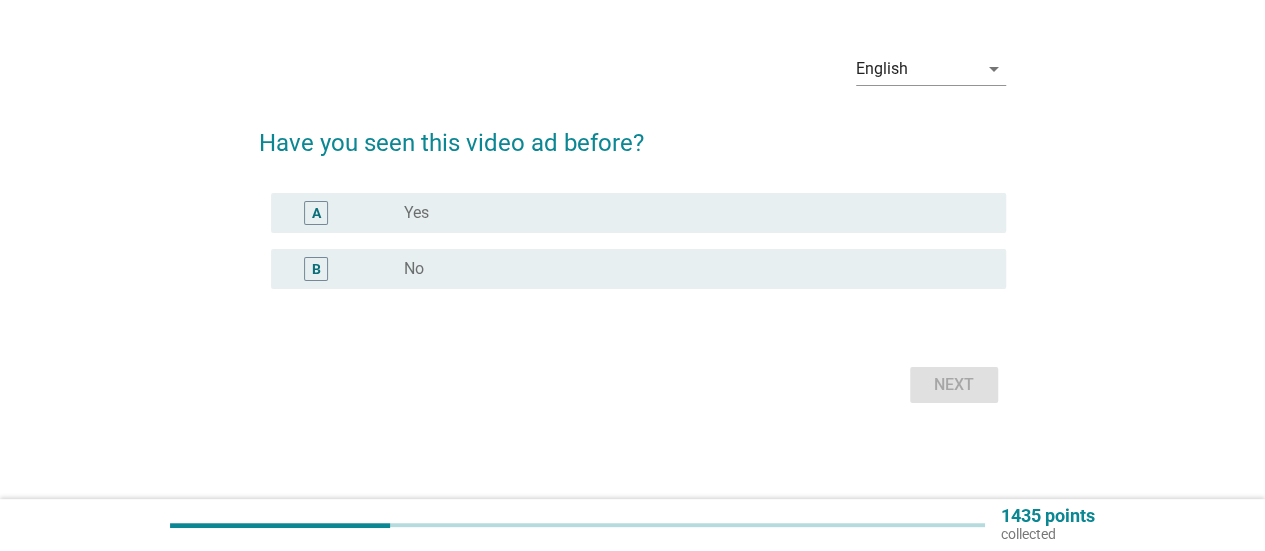 scroll, scrollTop: 0, scrollLeft: 0, axis: both 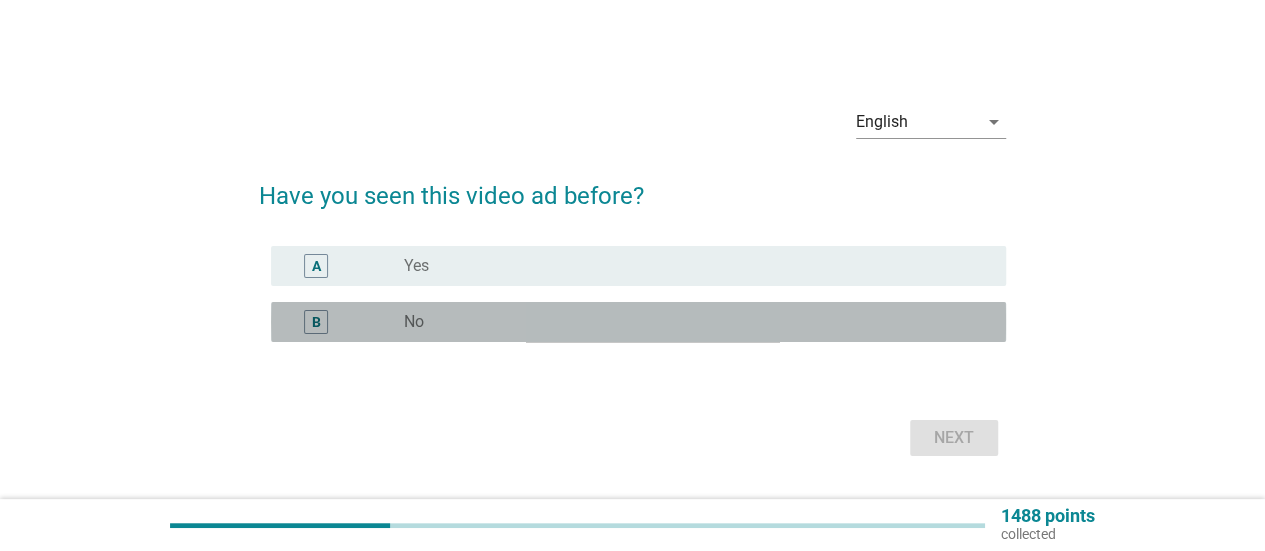 click on "radio_button_unchecked No" at bounding box center [689, 322] 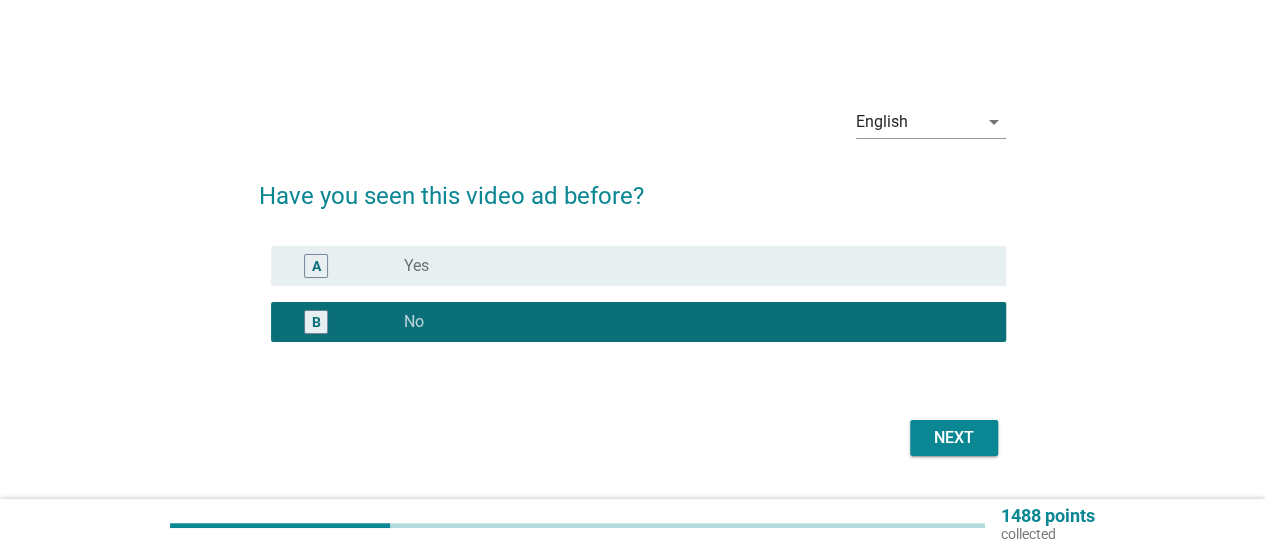 click on "Next" at bounding box center [954, 438] 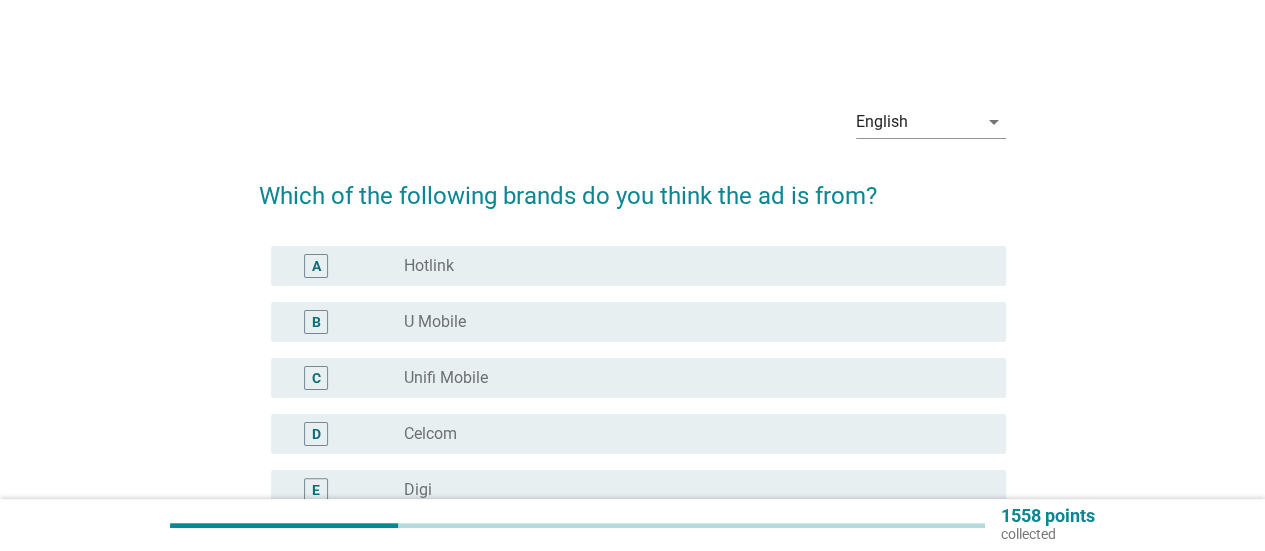 scroll, scrollTop: 127, scrollLeft: 0, axis: vertical 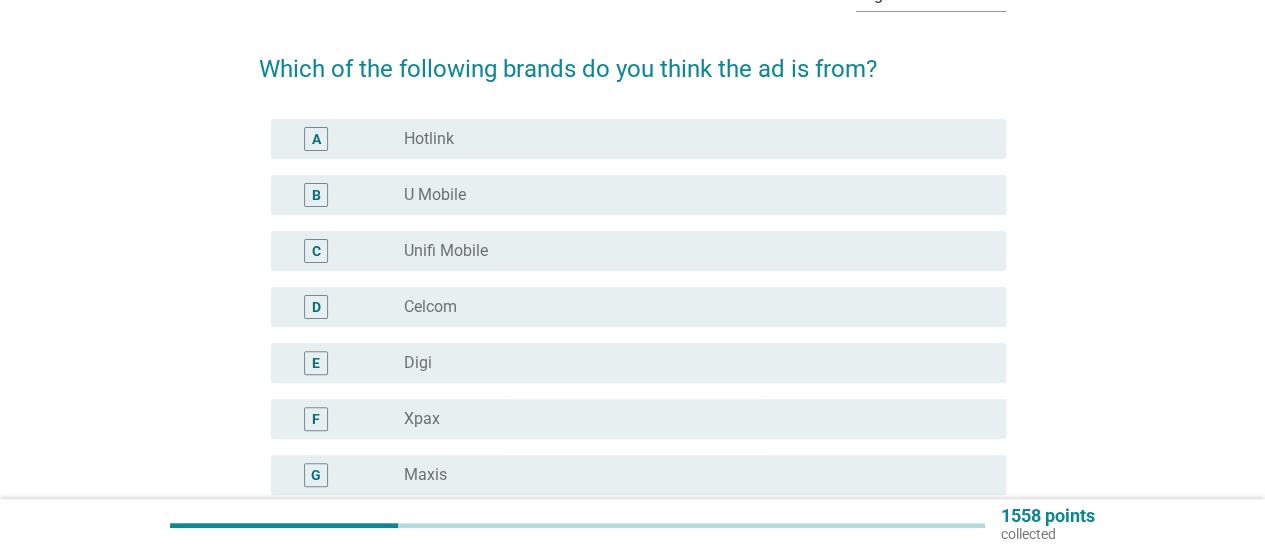 click on "radio_button_unchecked Hotlink" at bounding box center (689, 139) 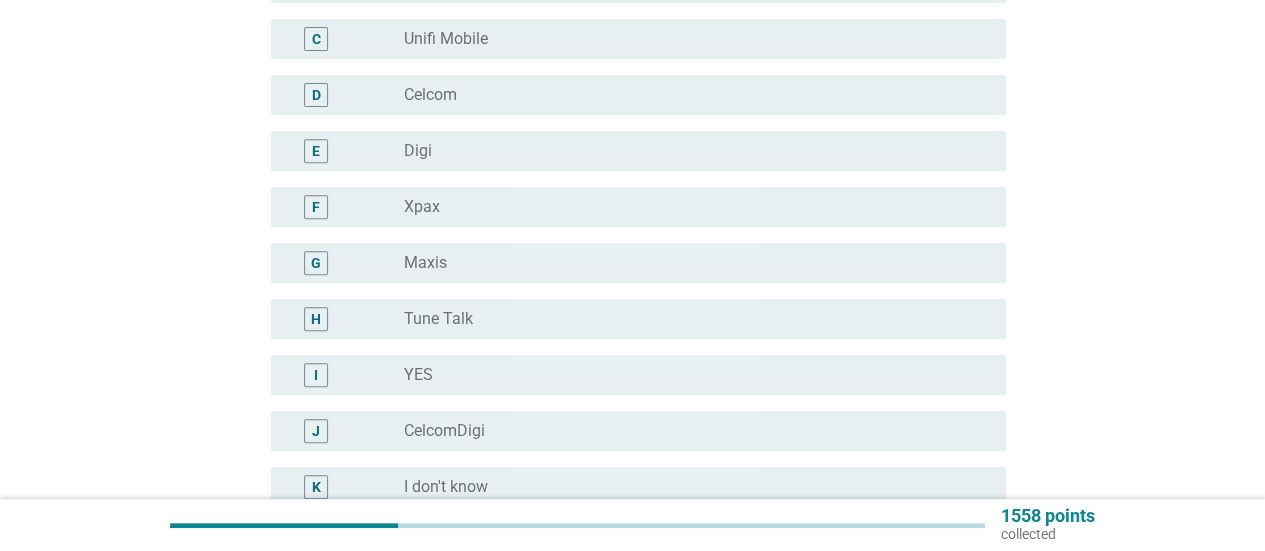 scroll, scrollTop: 612, scrollLeft: 0, axis: vertical 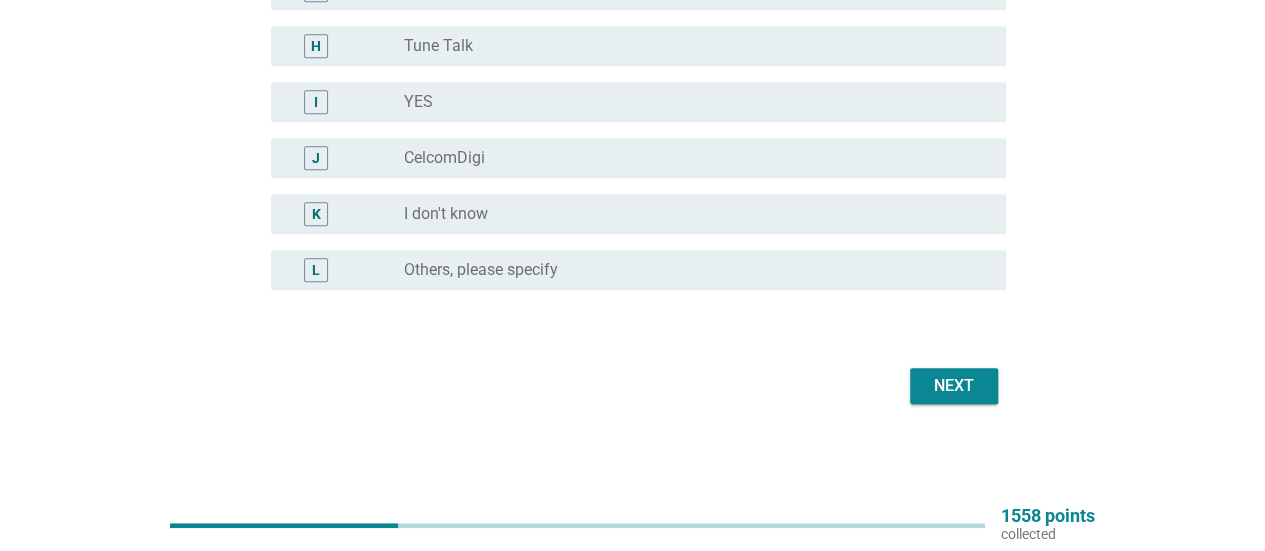 click on "Next" at bounding box center (954, 386) 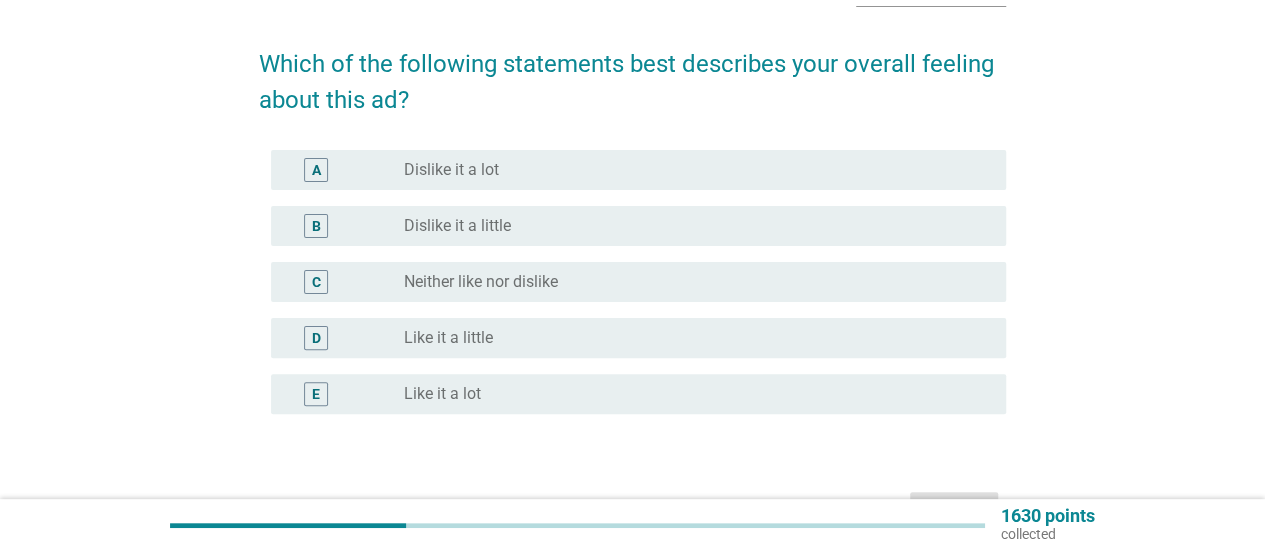 scroll, scrollTop: 133, scrollLeft: 0, axis: vertical 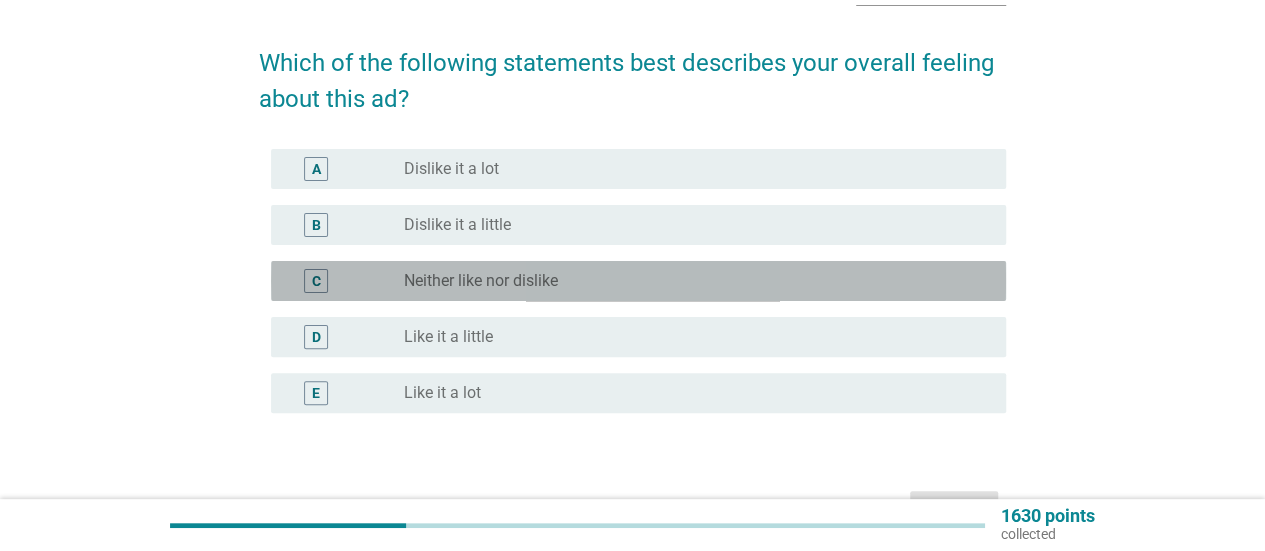 click on "C     radio_button_unchecked Neither like nor dislike" at bounding box center (638, 281) 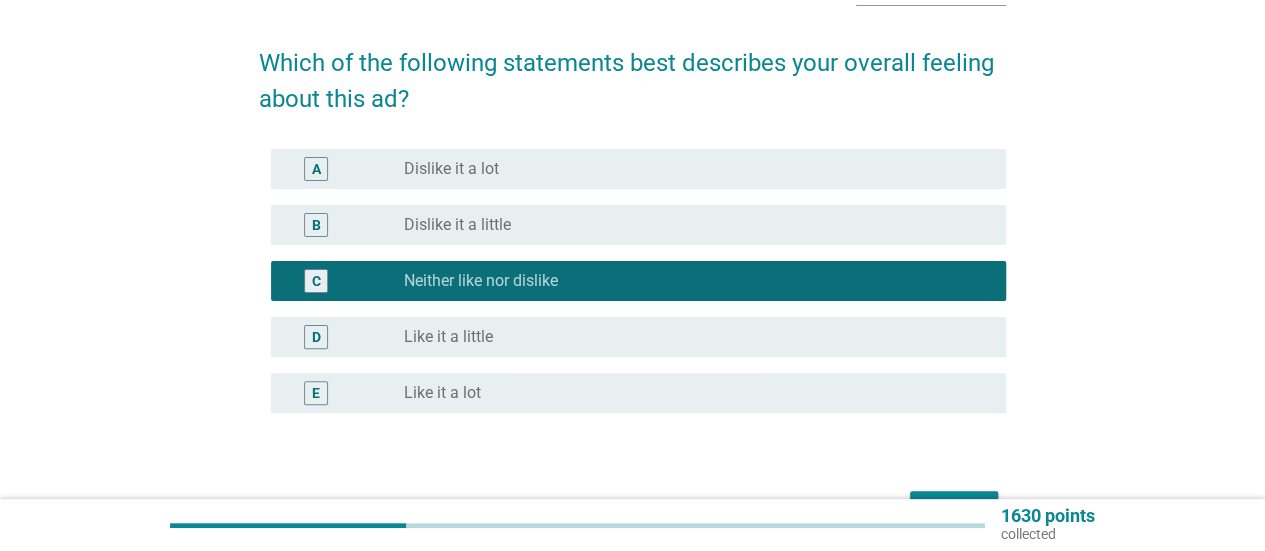 scroll, scrollTop: 166, scrollLeft: 0, axis: vertical 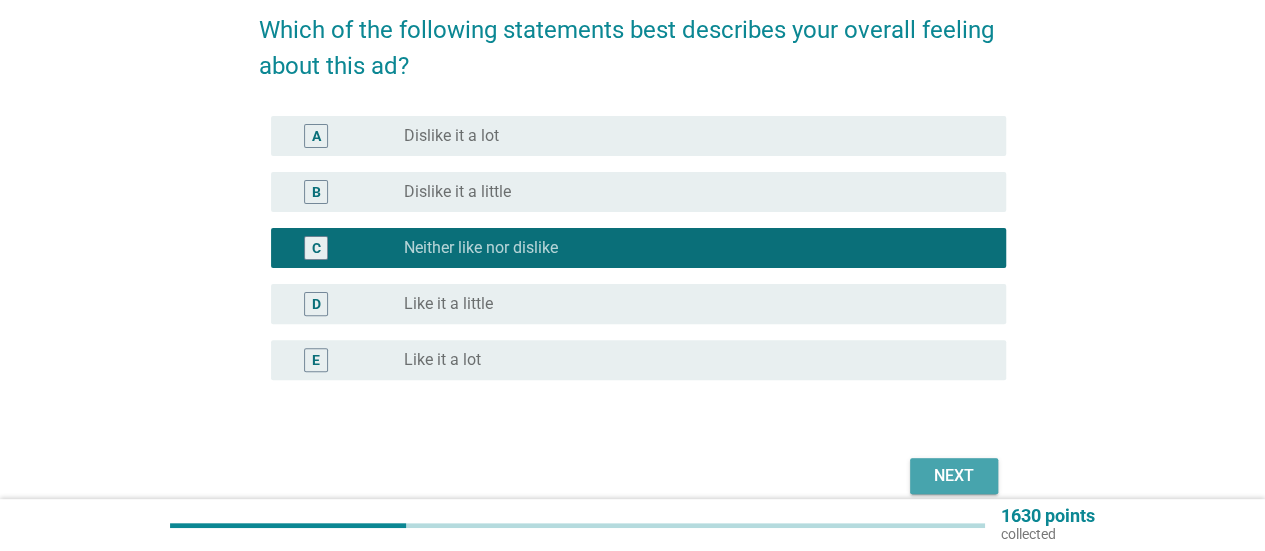 click on "Next" at bounding box center [954, 476] 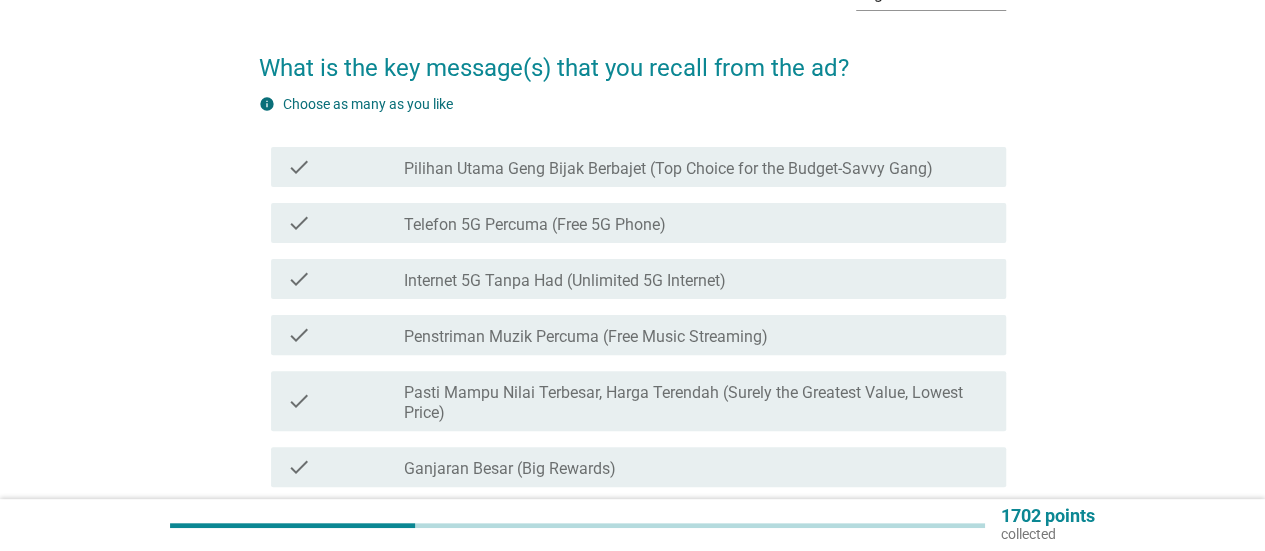 scroll, scrollTop: 176, scrollLeft: 0, axis: vertical 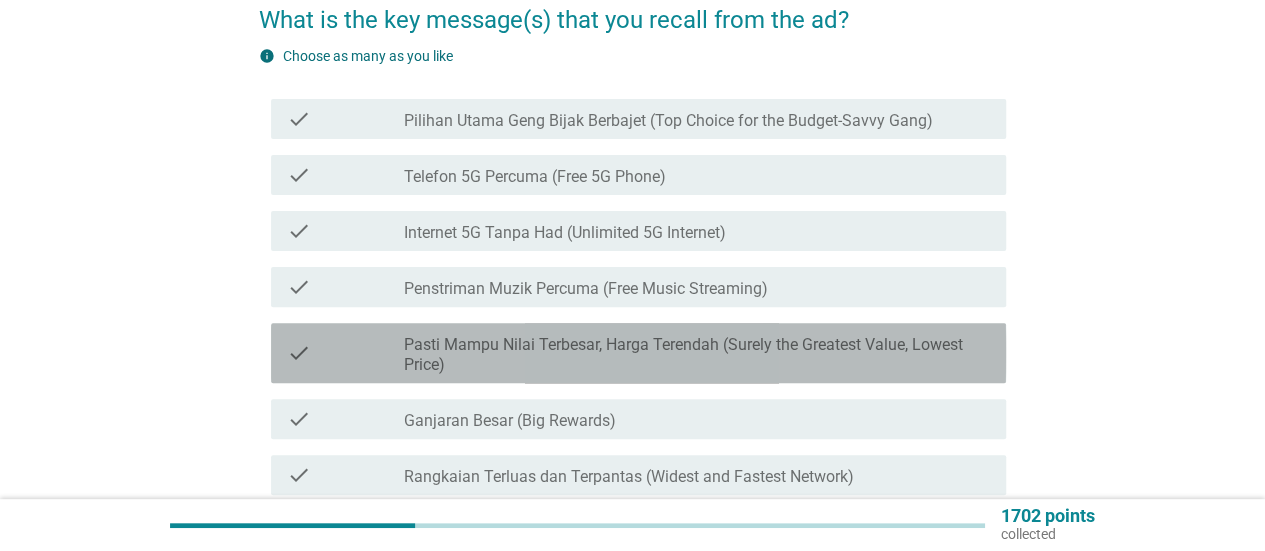 click on "Pasti Mampu Nilai Terbesar, Harga Terendah (Surely the Greatest Value, Lowest Price)" at bounding box center (697, 355) 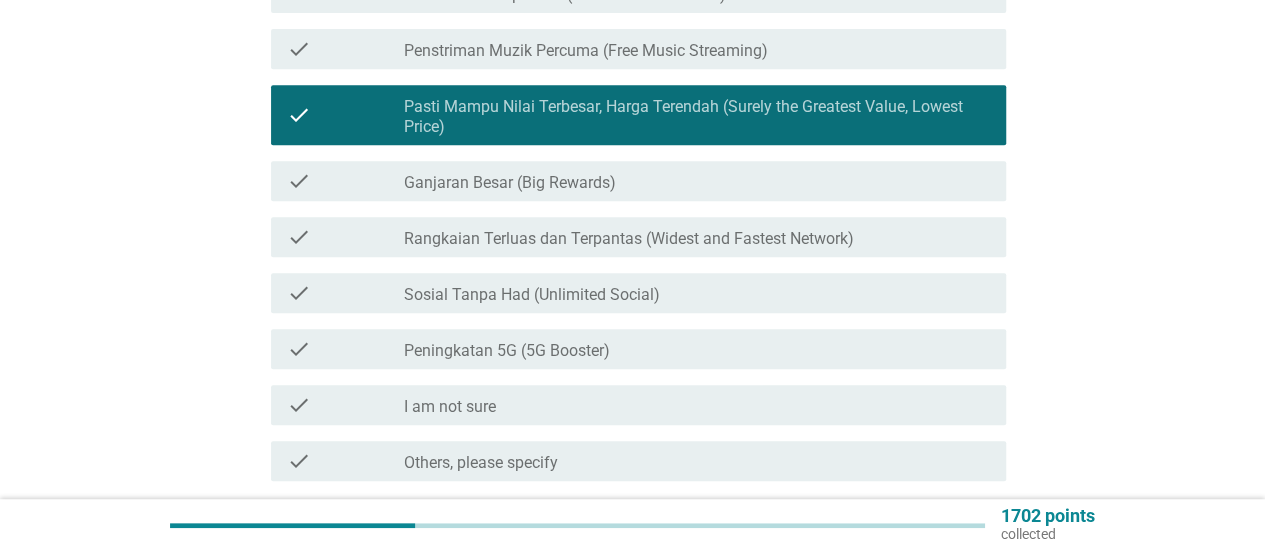 scroll, scrollTop: 582, scrollLeft: 0, axis: vertical 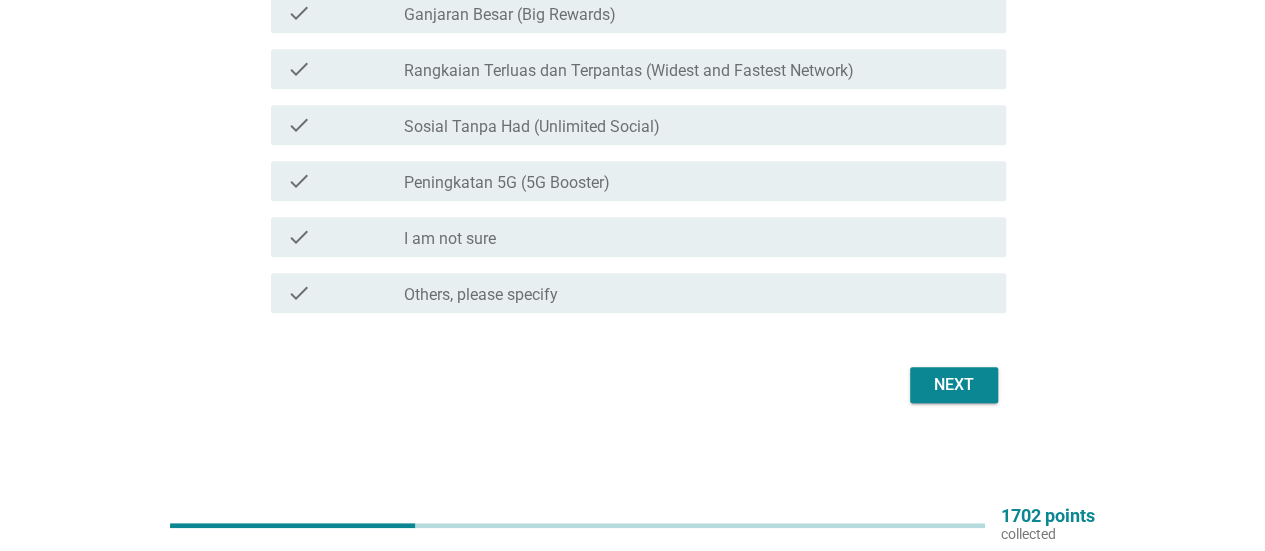 click on "Next" at bounding box center [954, 385] 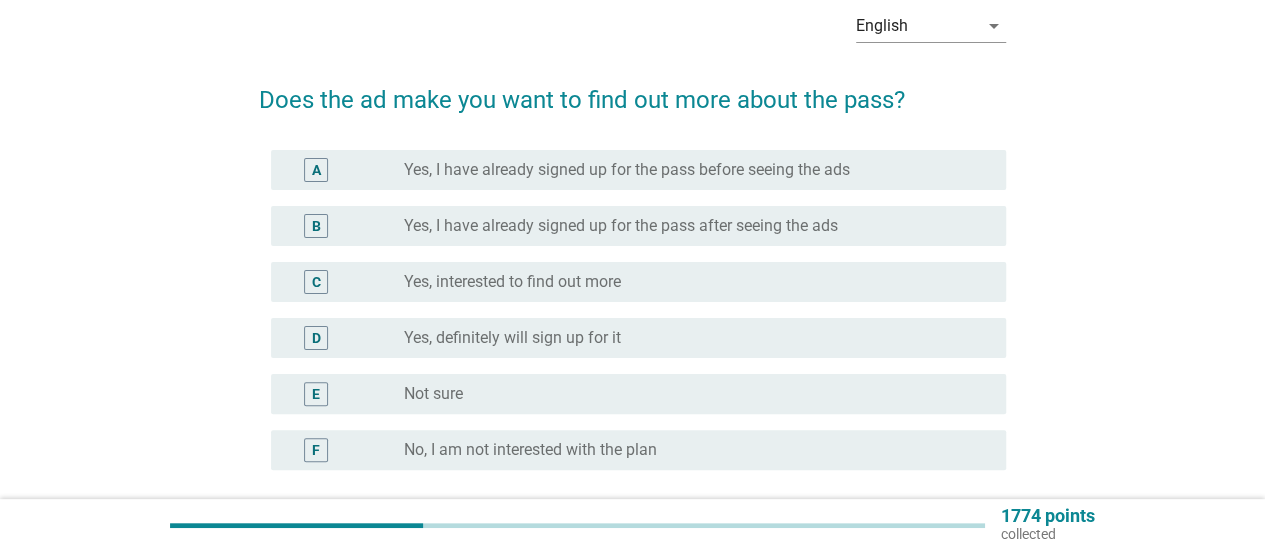 scroll, scrollTop: 97, scrollLeft: 0, axis: vertical 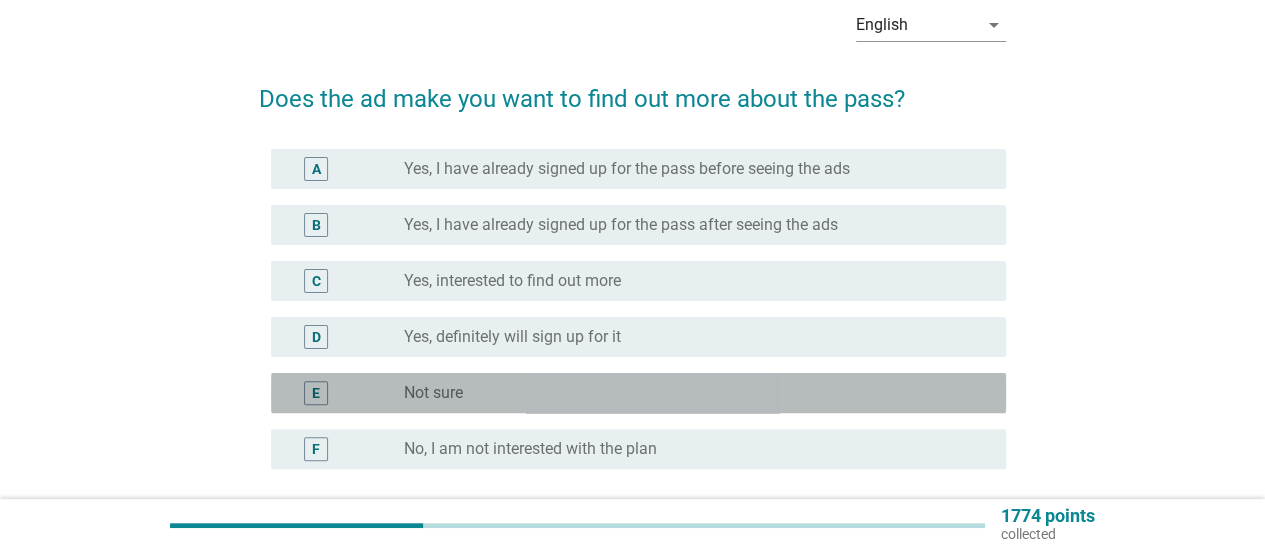 click on "radio_button_unchecked Not sure" at bounding box center (689, 393) 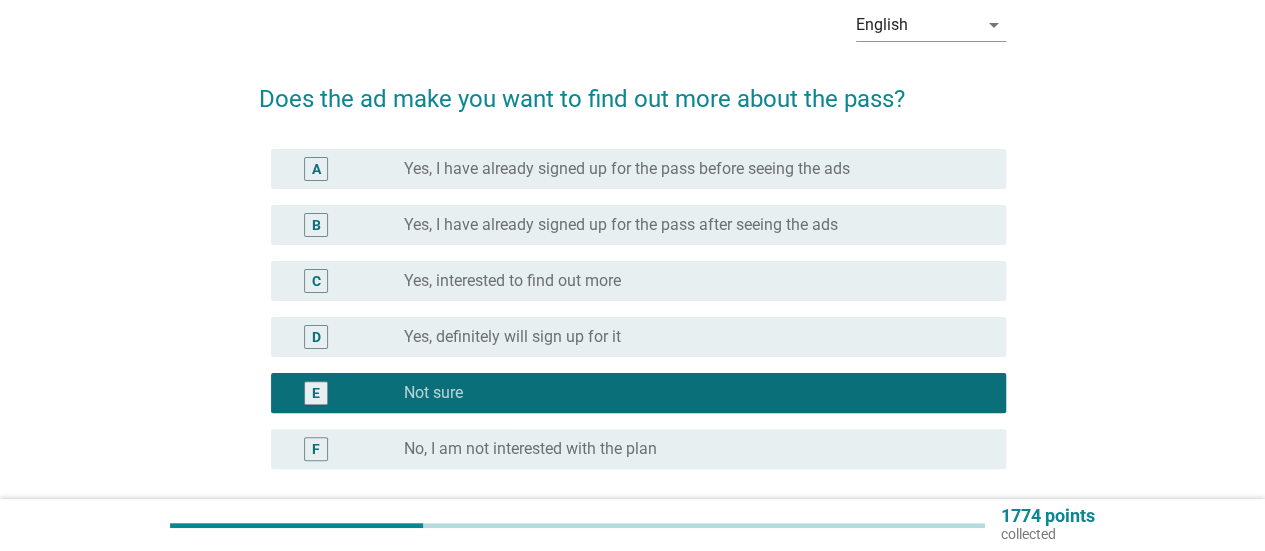 click on "F     radio_button_unchecked No, I am not interested with the plan" at bounding box center [638, 449] 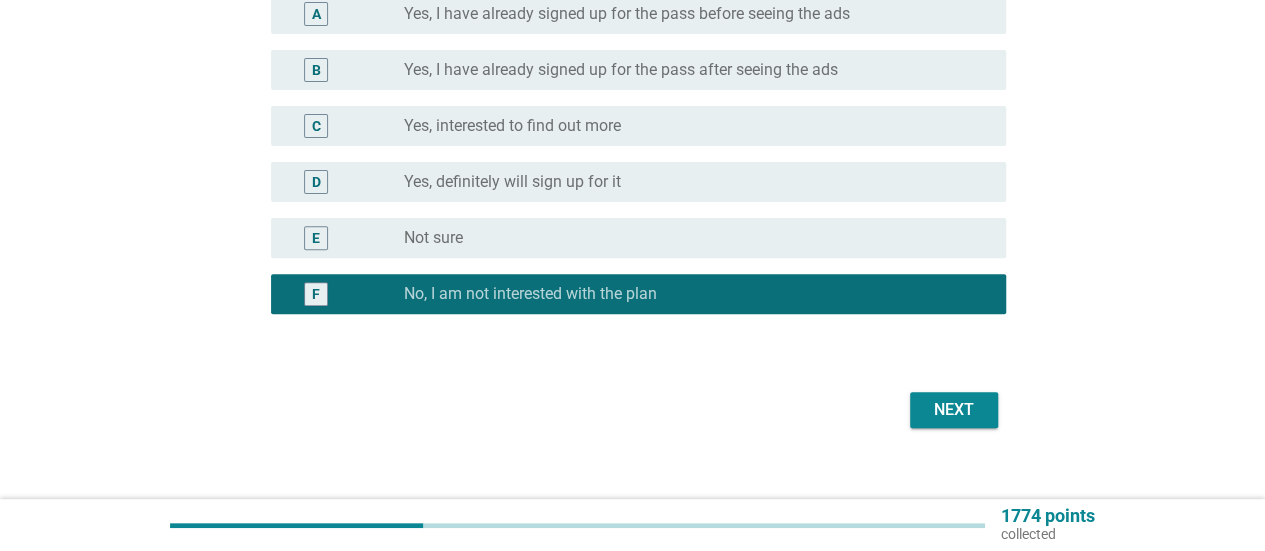 scroll, scrollTop: 266, scrollLeft: 0, axis: vertical 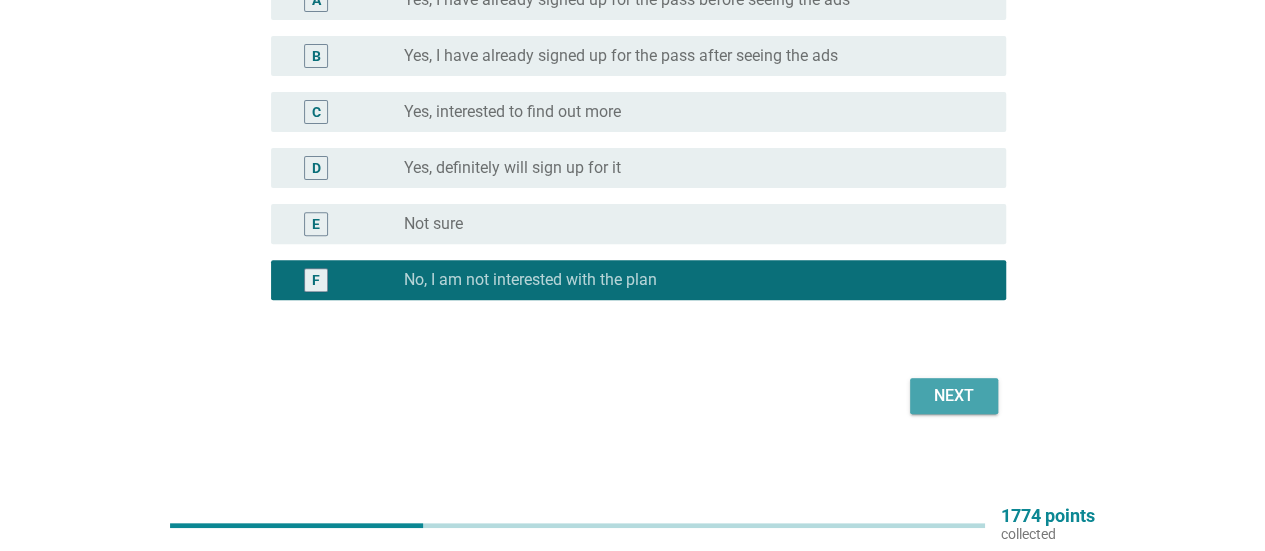 click on "Next" at bounding box center [954, 396] 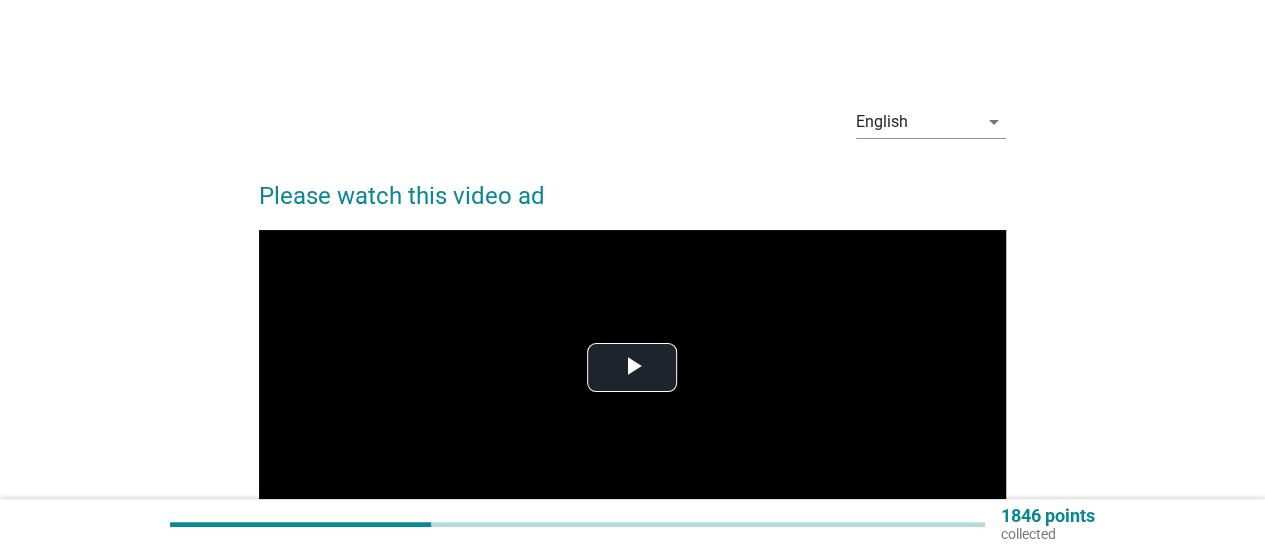 scroll, scrollTop: 152, scrollLeft: 0, axis: vertical 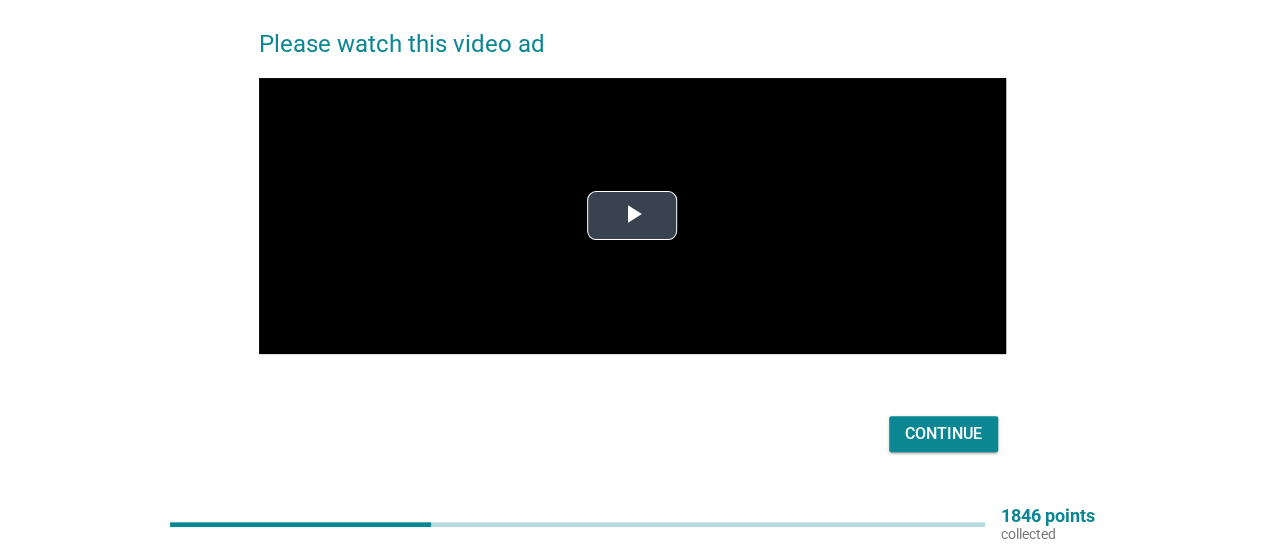 click at bounding box center [632, 216] 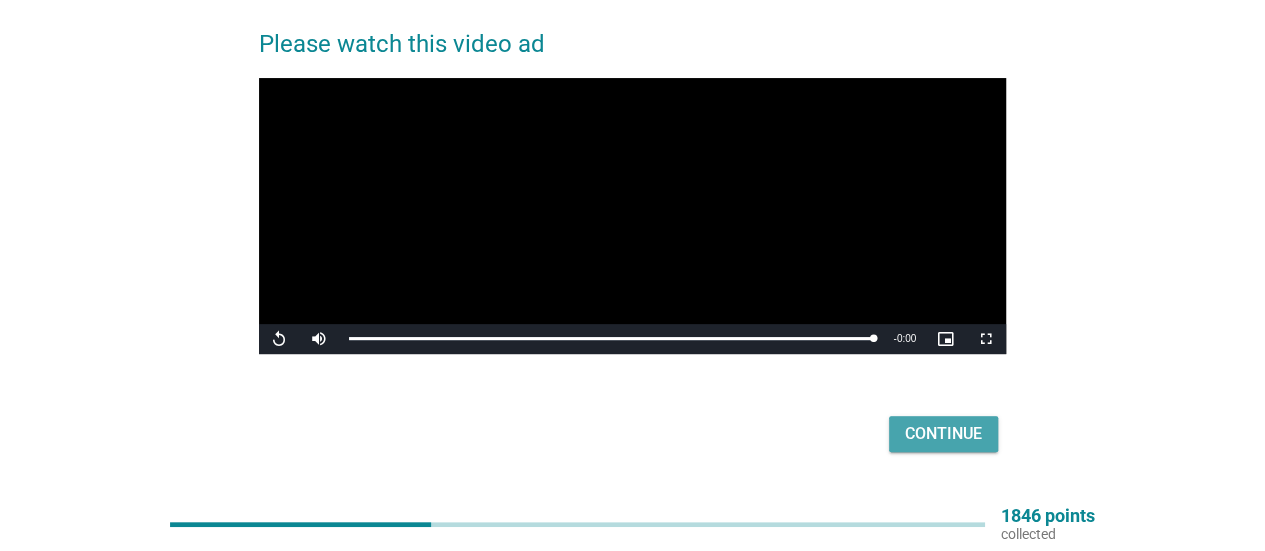 click on "Continue" at bounding box center (943, 434) 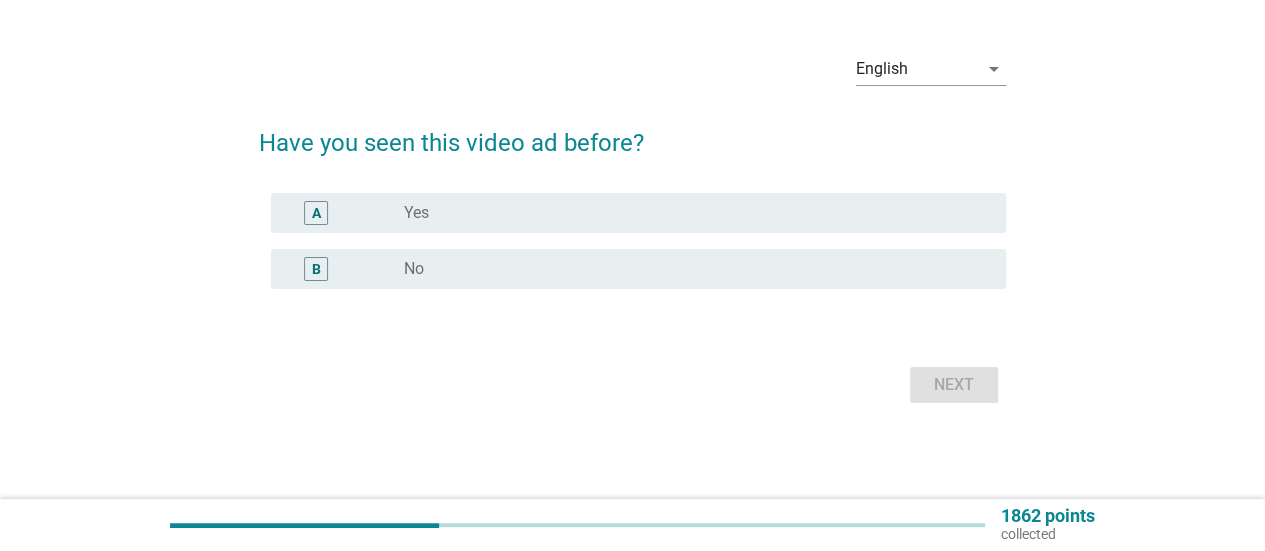 scroll, scrollTop: 0, scrollLeft: 0, axis: both 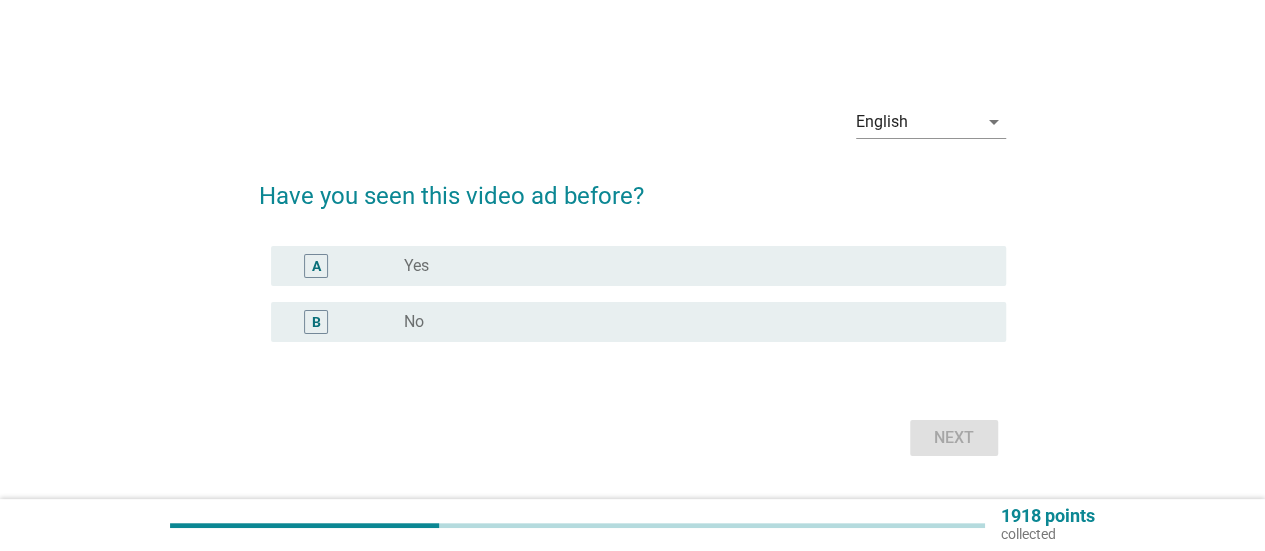 click on "B     radio_button_unchecked No" at bounding box center (632, 322) 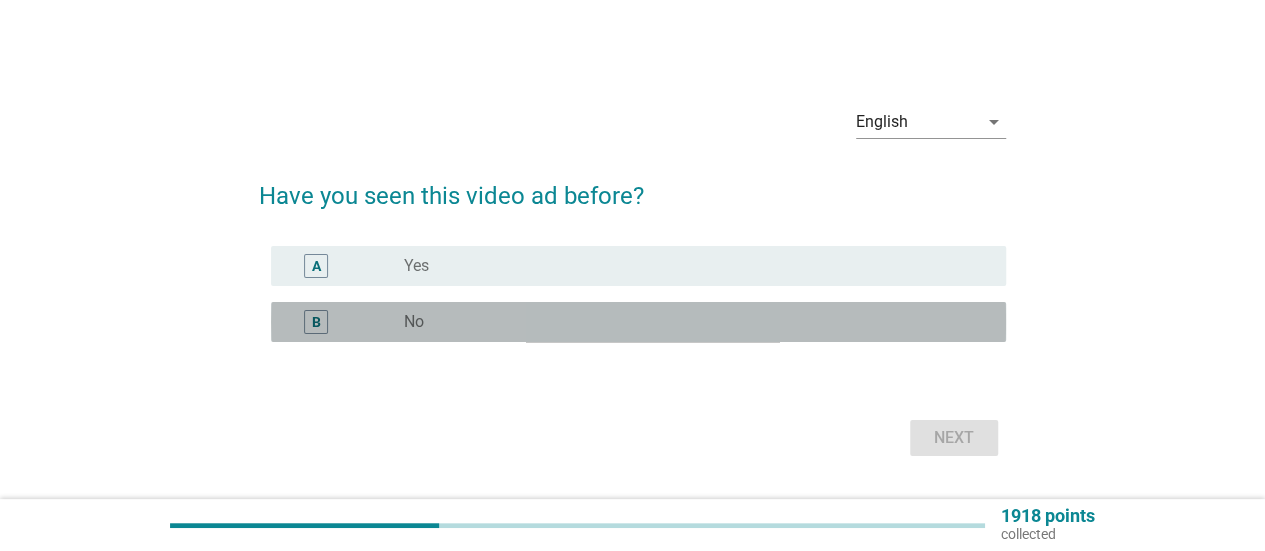 click on "radio_button_unchecked No" at bounding box center [689, 322] 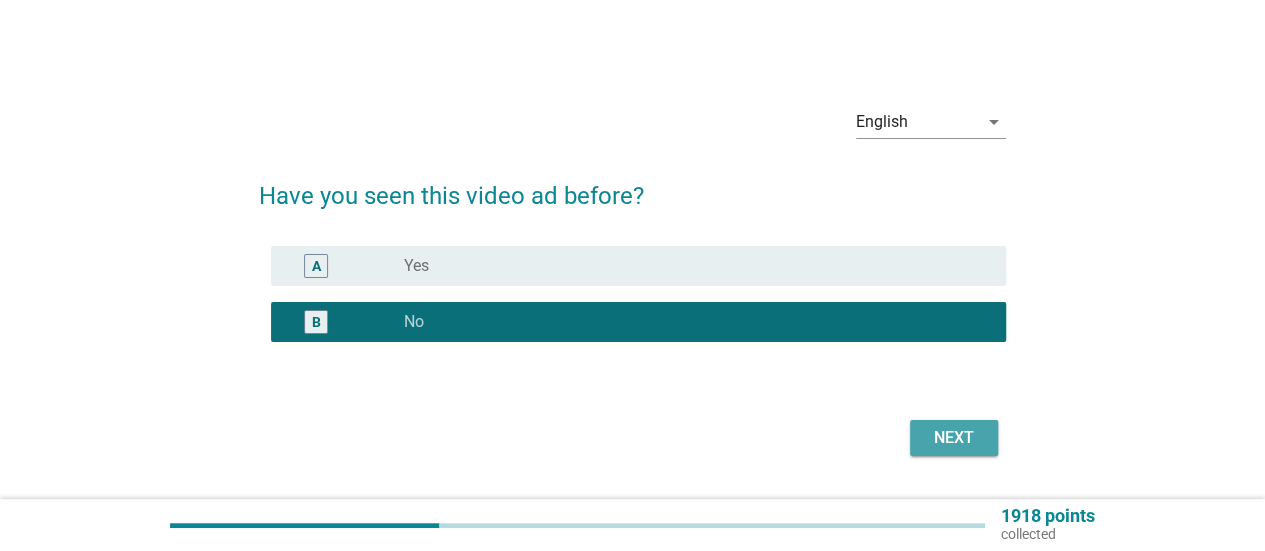 click on "Next" at bounding box center (954, 438) 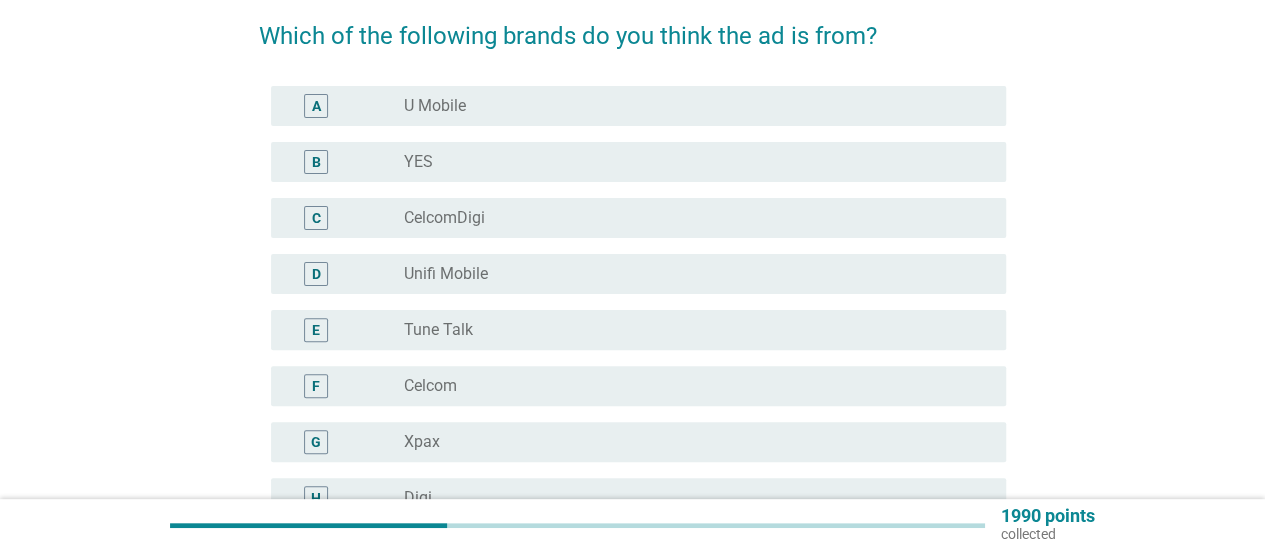 scroll, scrollTop: 354, scrollLeft: 0, axis: vertical 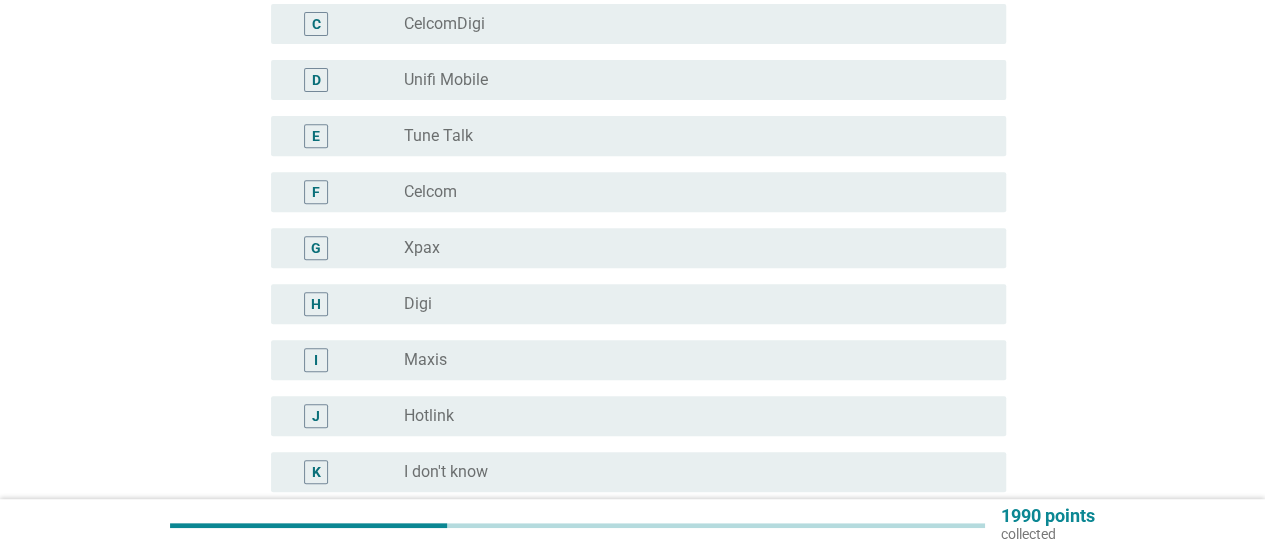 click on "radio_button_unchecked Tune Talk" at bounding box center [697, 136] 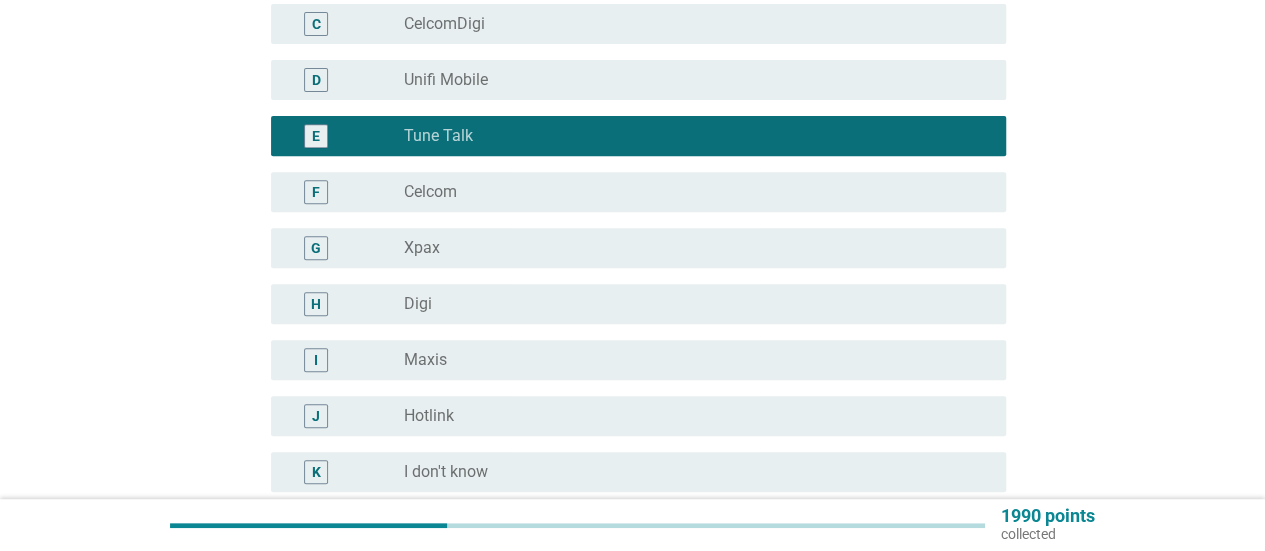 scroll, scrollTop: 612, scrollLeft: 0, axis: vertical 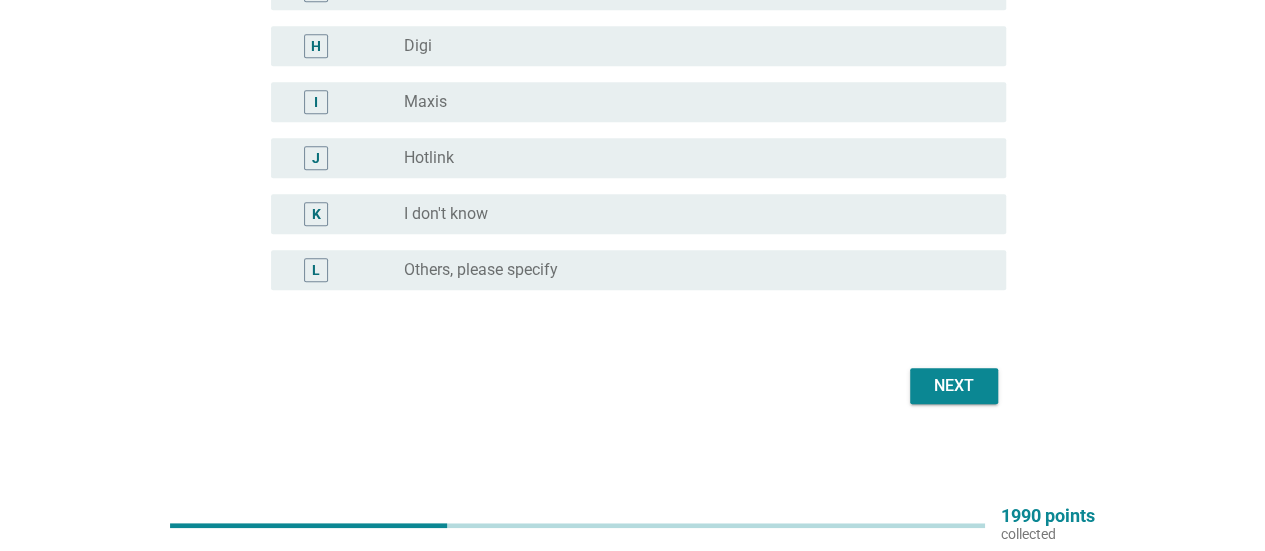 click on "Next" at bounding box center (954, 386) 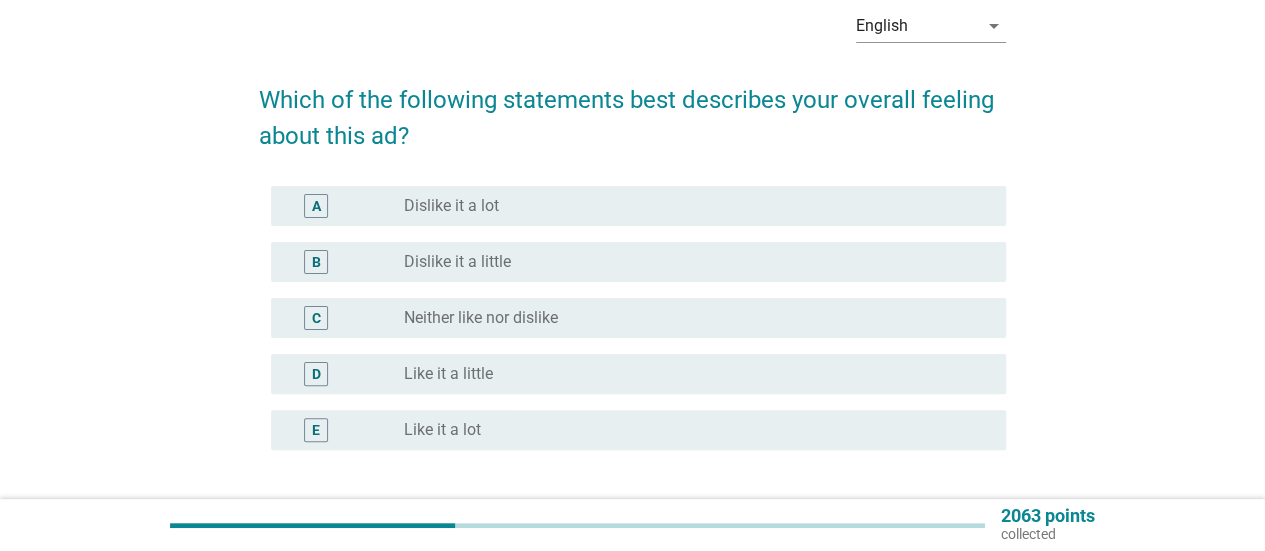 scroll, scrollTop: 110, scrollLeft: 0, axis: vertical 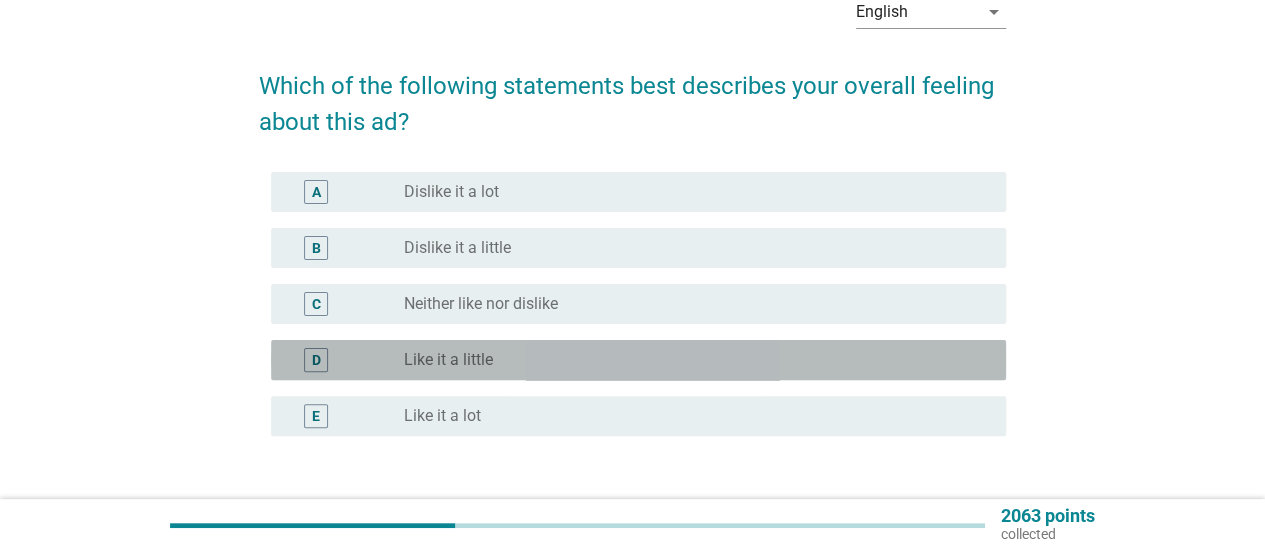 click on "radio_button_unchecked Like it a little" at bounding box center (689, 360) 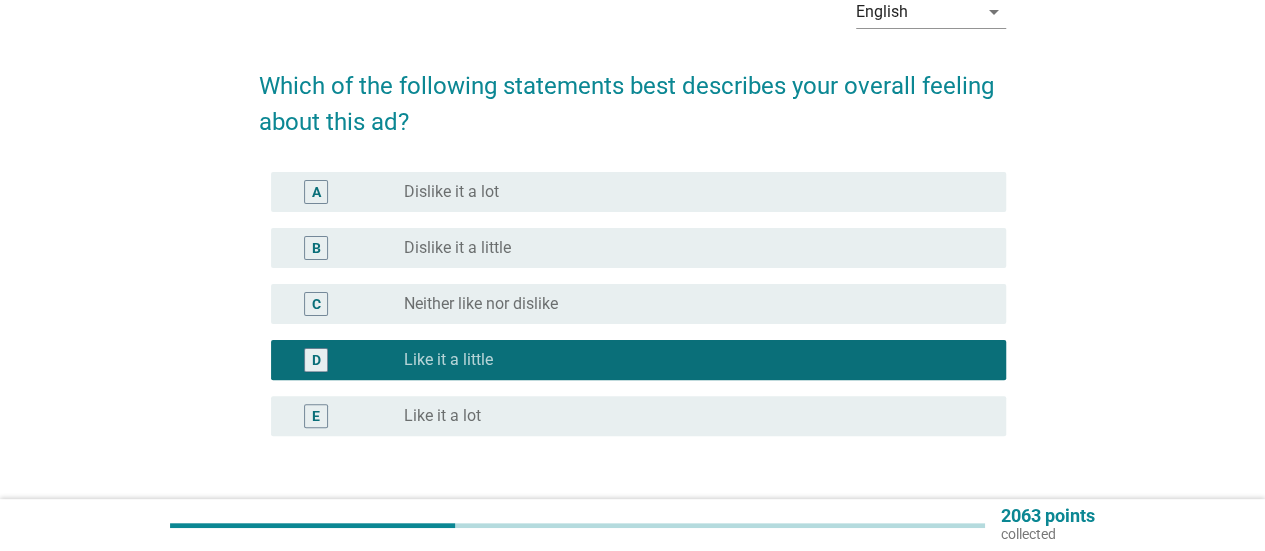 click on "radio_button_unchecked Dislike it a little" at bounding box center [689, 248] 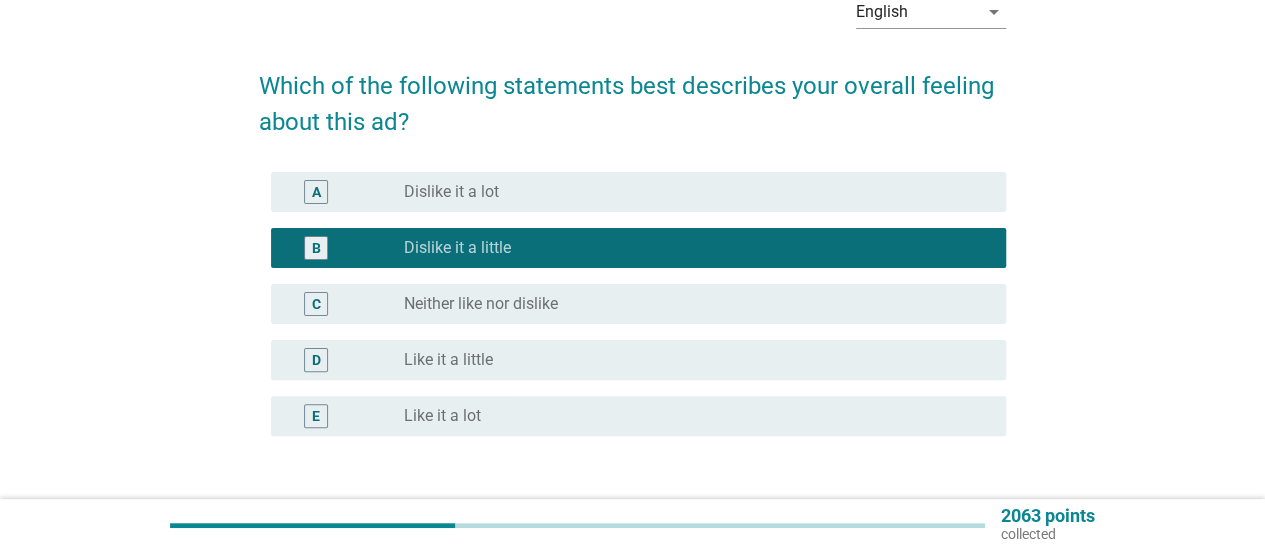 scroll, scrollTop: 256, scrollLeft: 0, axis: vertical 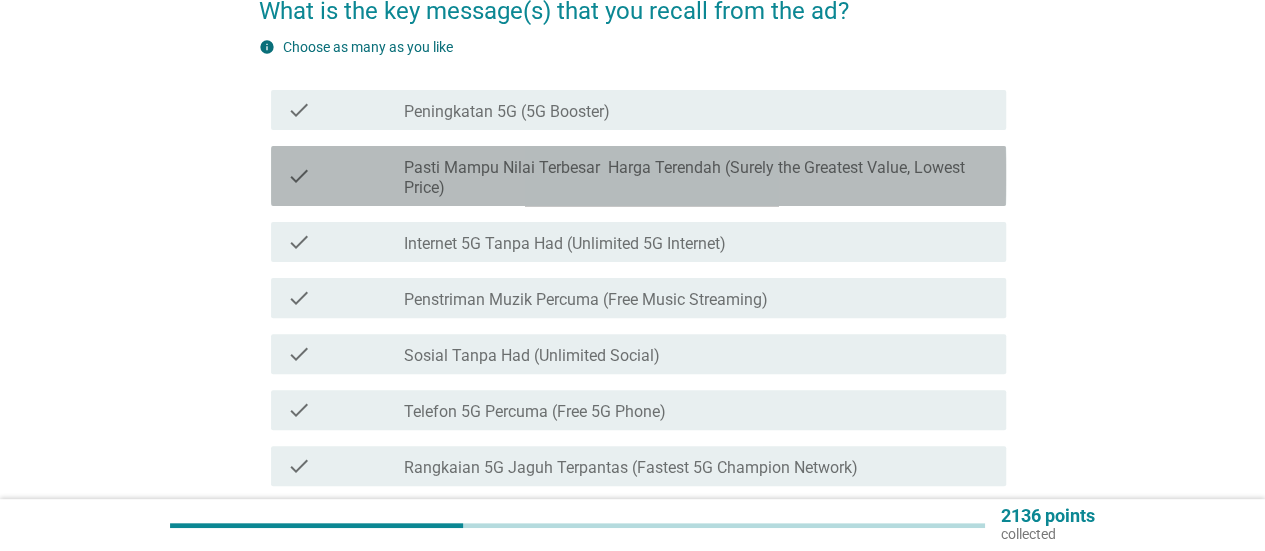 click on "Pasti Mampu Nilai Terbesar  Harga Terendah (Surely the Greatest Value, Lowest Price)" at bounding box center [697, 178] 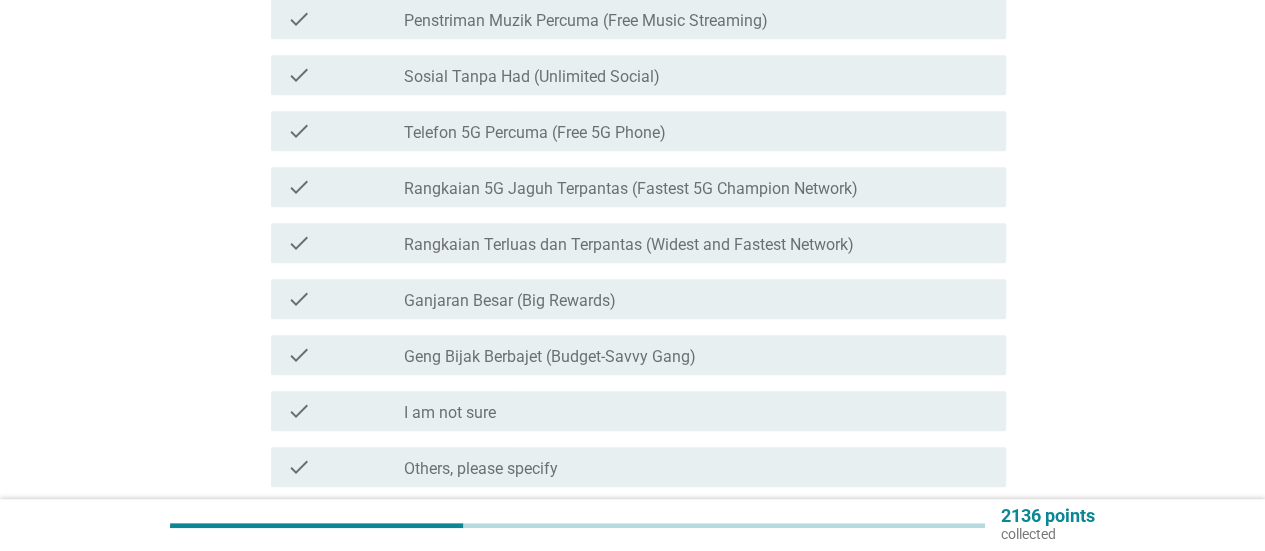 scroll, scrollTop: 465, scrollLeft: 0, axis: vertical 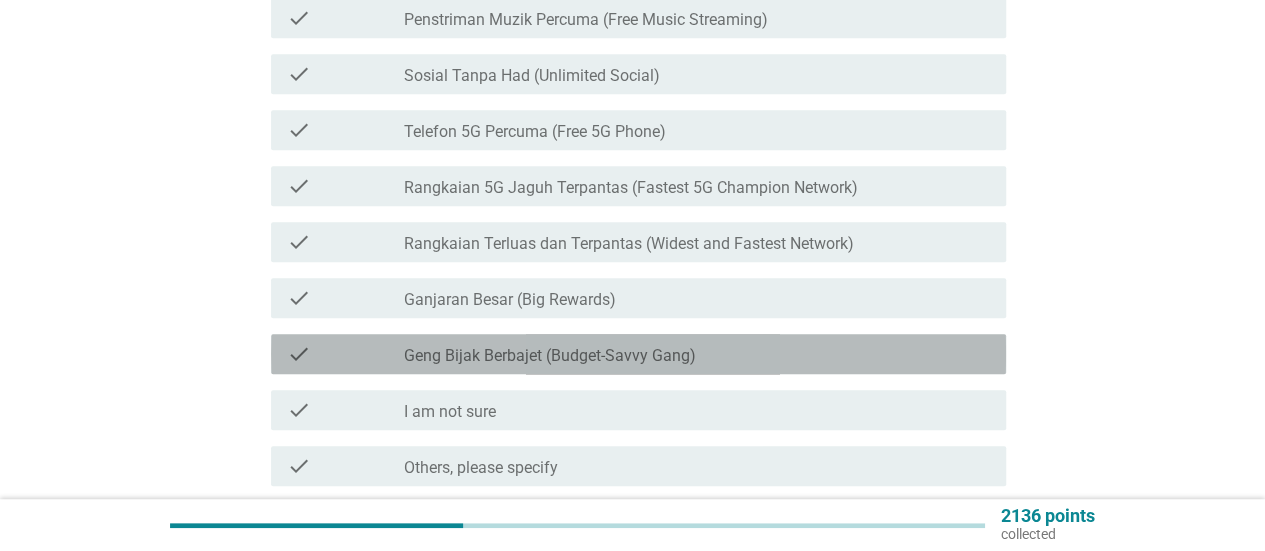 click on "check     check_box_outline_blank [PERSON_NAME] Berbajet (Budget-Savvy Gang)" at bounding box center (638, 354) 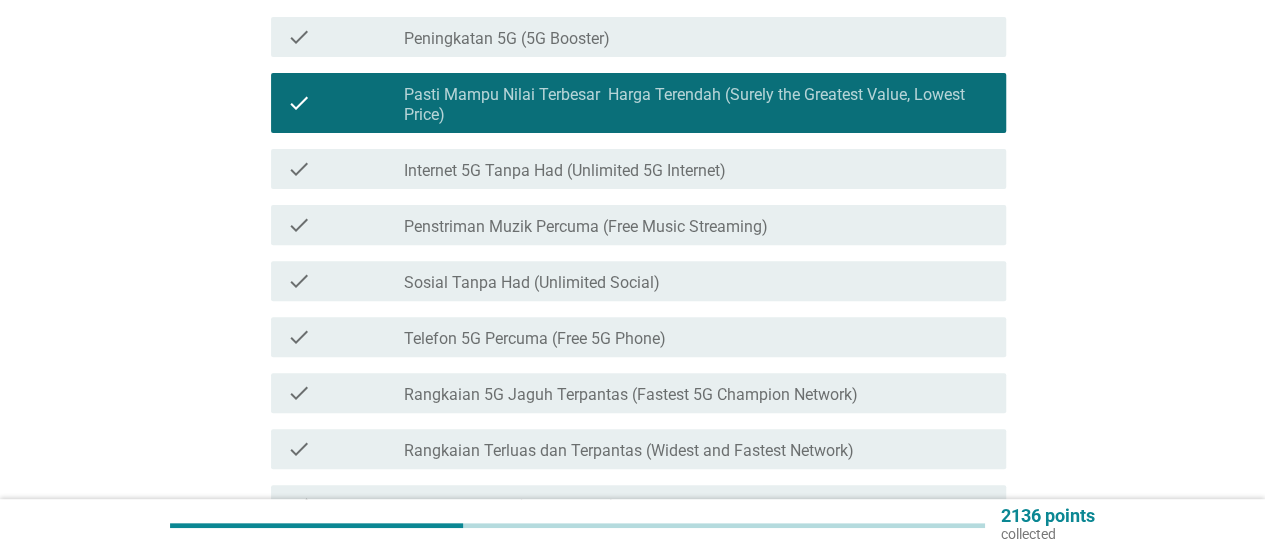 scroll, scrollTop: 638, scrollLeft: 0, axis: vertical 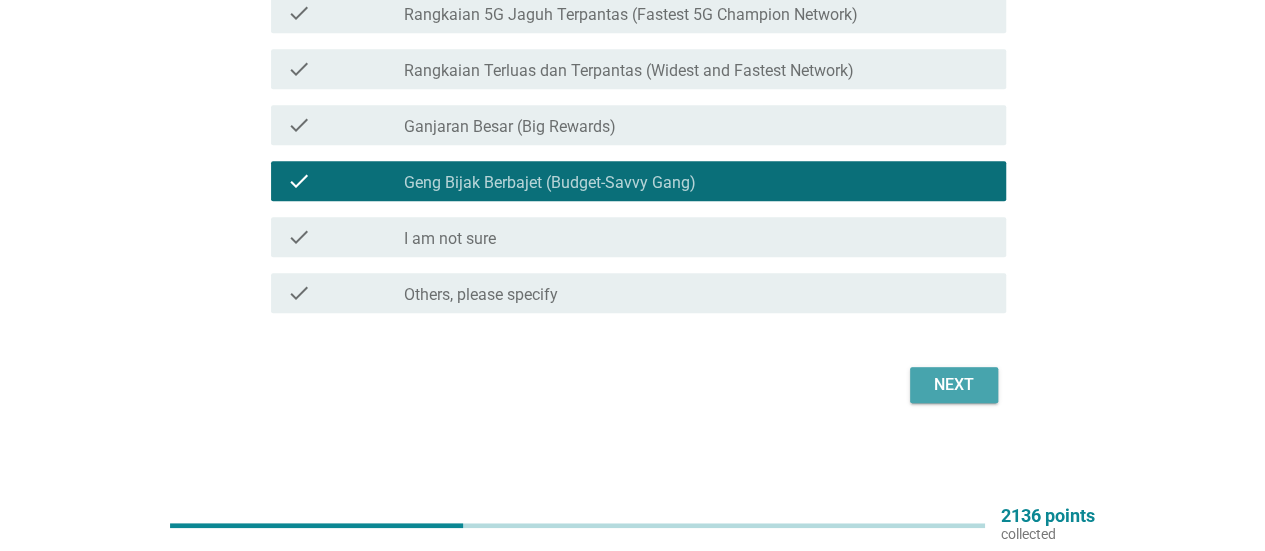 click on "Next" at bounding box center (954, 385) 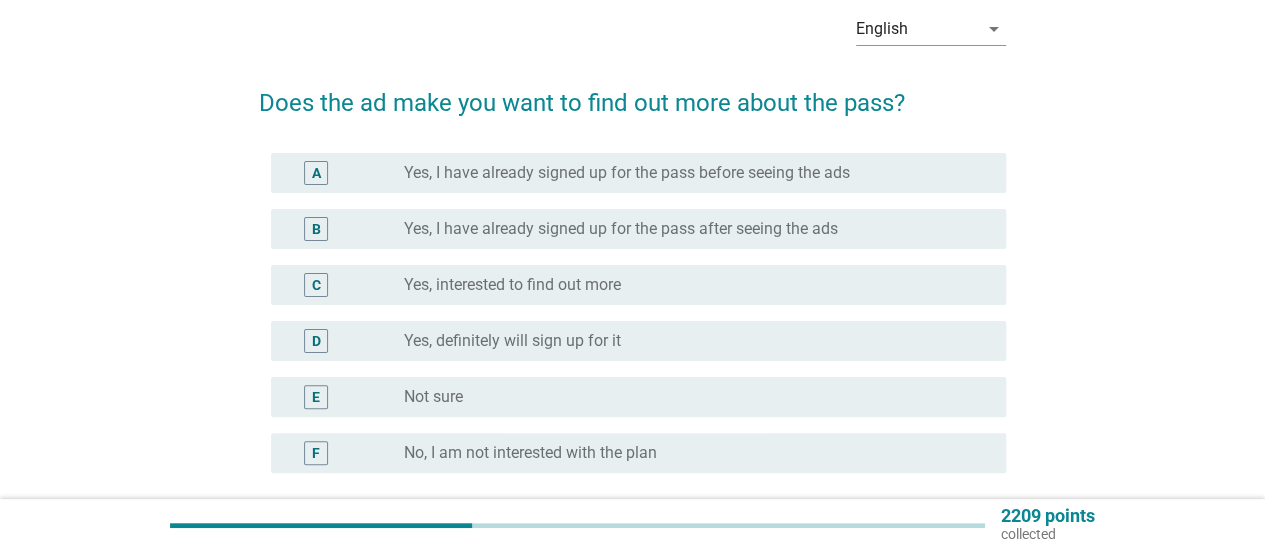 scroll, scrollTop: 94, scrollLeft: 0, axis: vertical 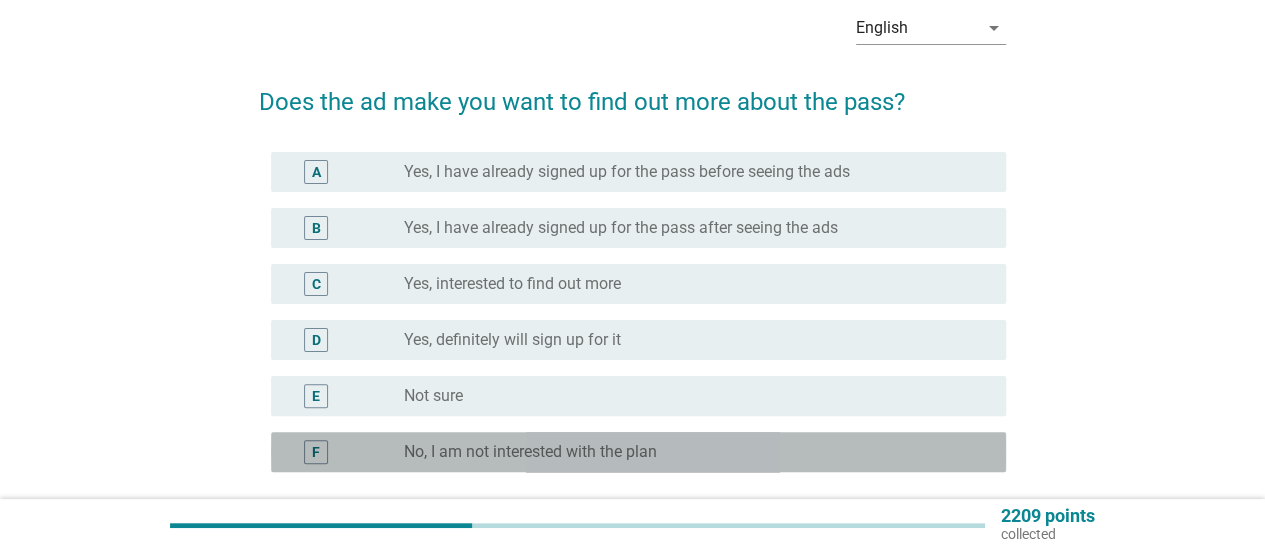 click on "radio_button_unchecked No, I am not interested with the plan" at bounding box center [689, 452] 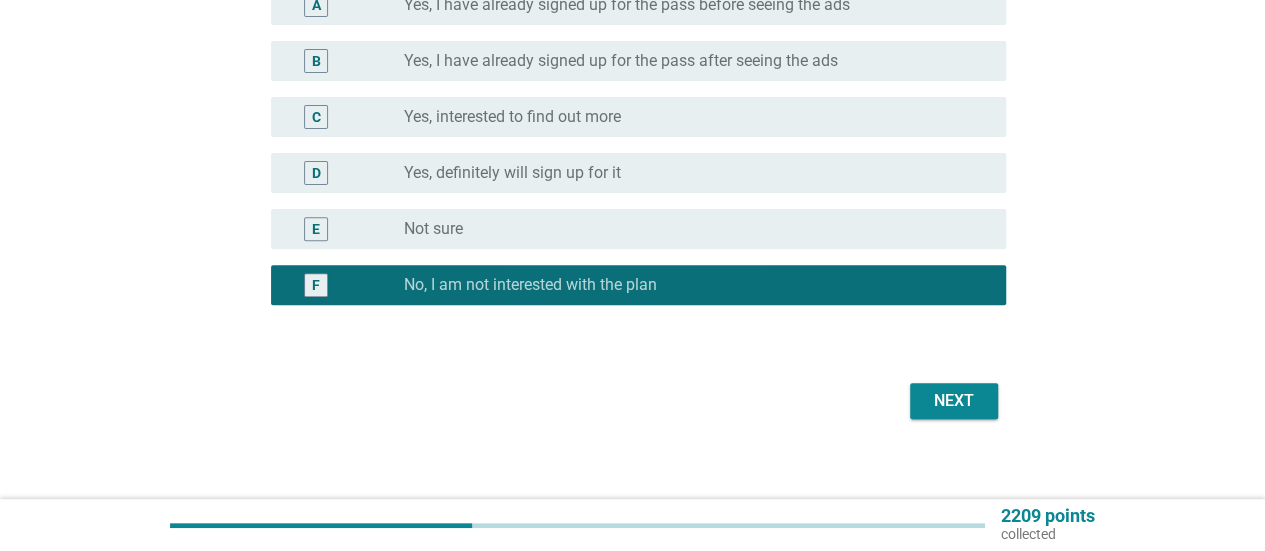 scroll, scrollTop: 276, scrollLeft: 0, axis: vertical 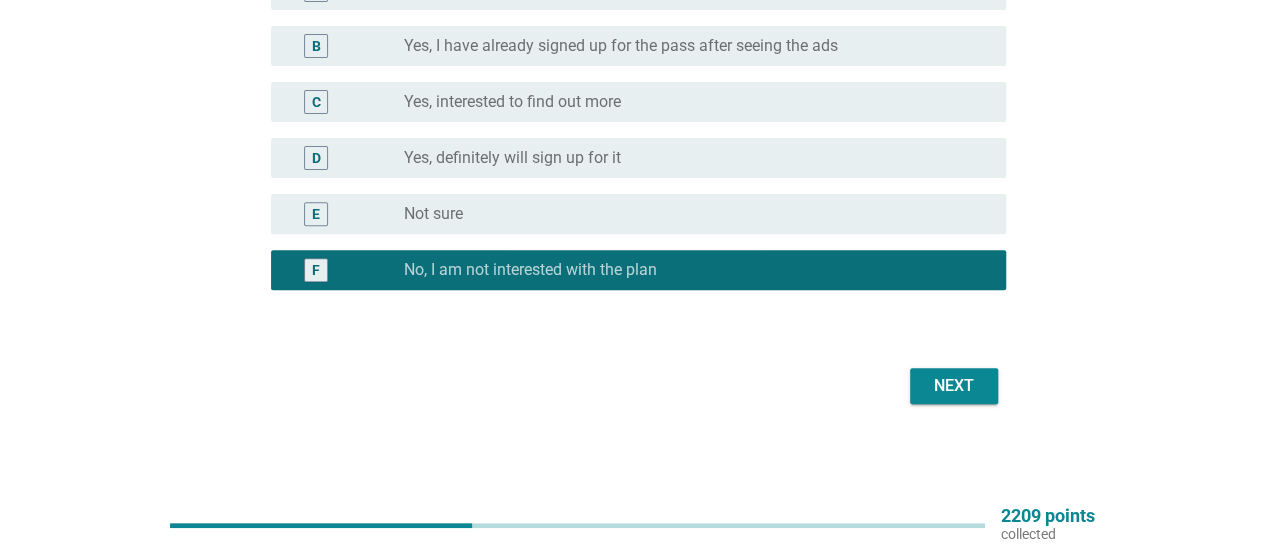 click on "Next" at bounding box center [632, 386] 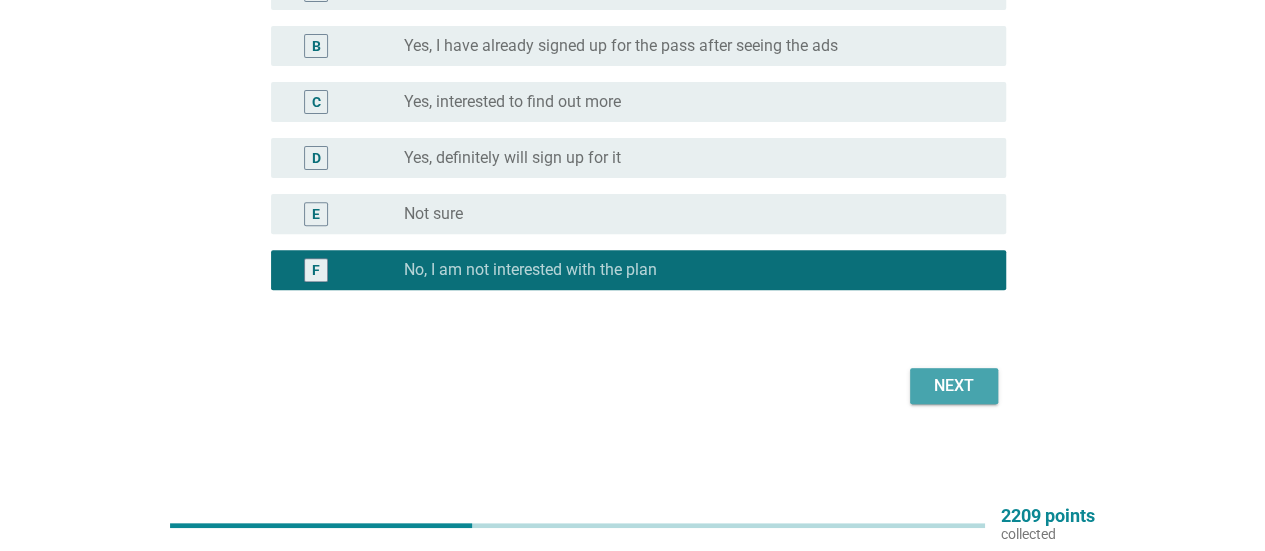 click on "Next" at bounding box center (954, 386) 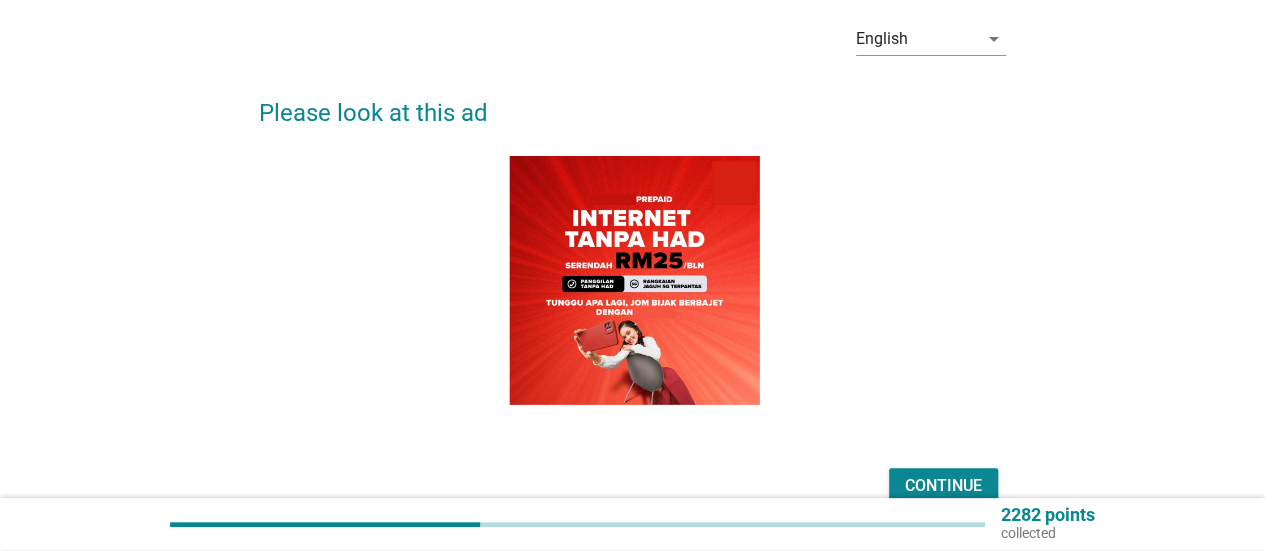 scroll, scrollTop: 84, scrollLeft: 0, axis: vertical 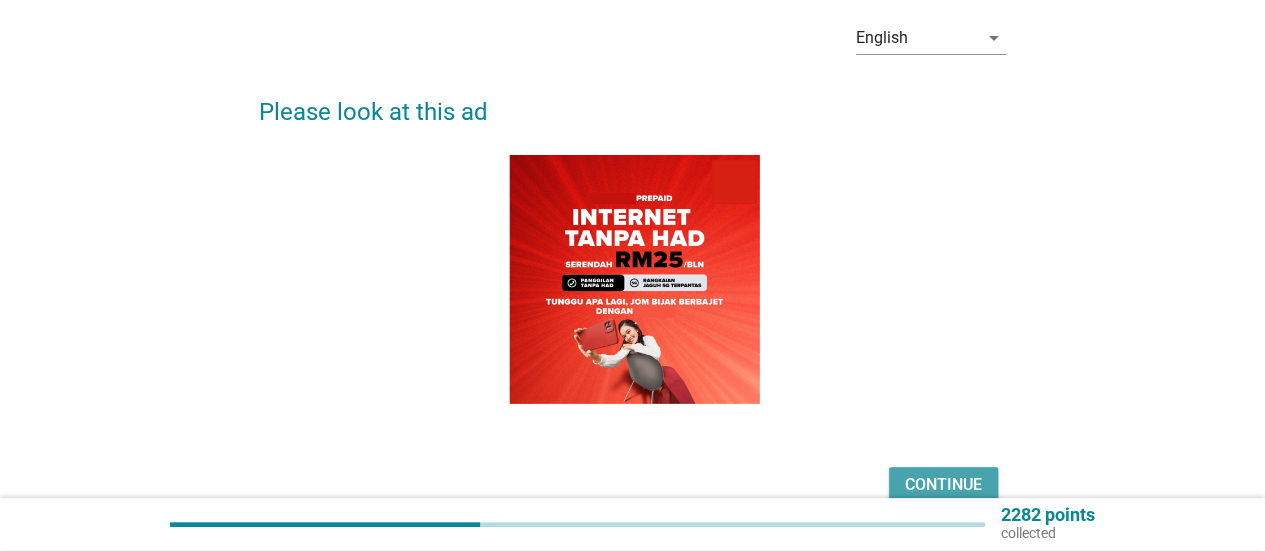 click on "Continue" at bounding box center [943, 485] 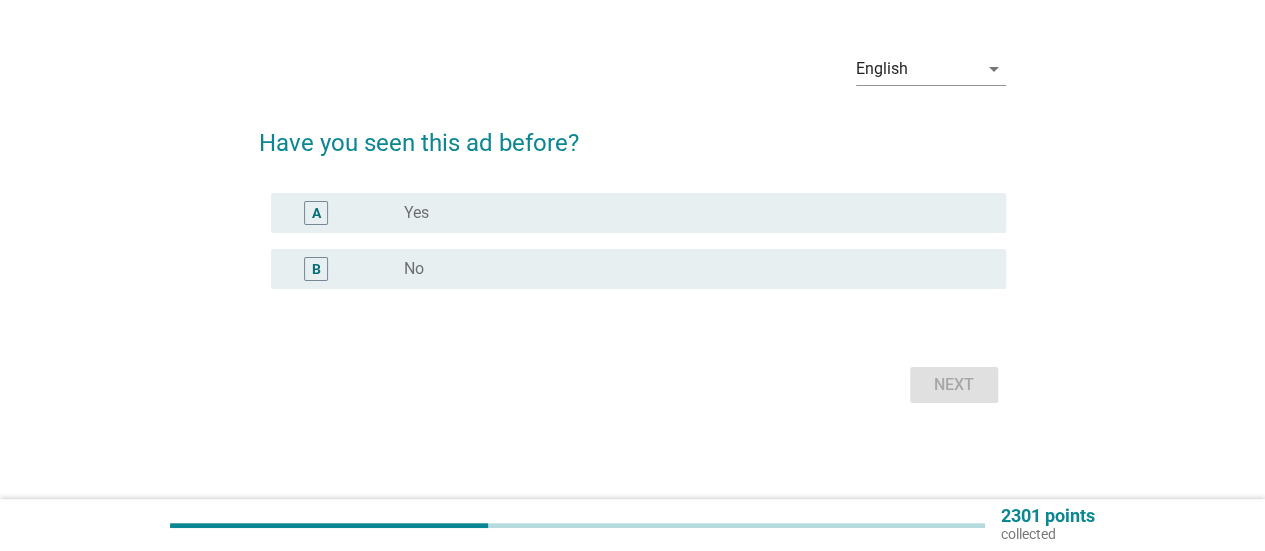 scroll, scrollTop: 0, scrollLeft: 0, axis: both 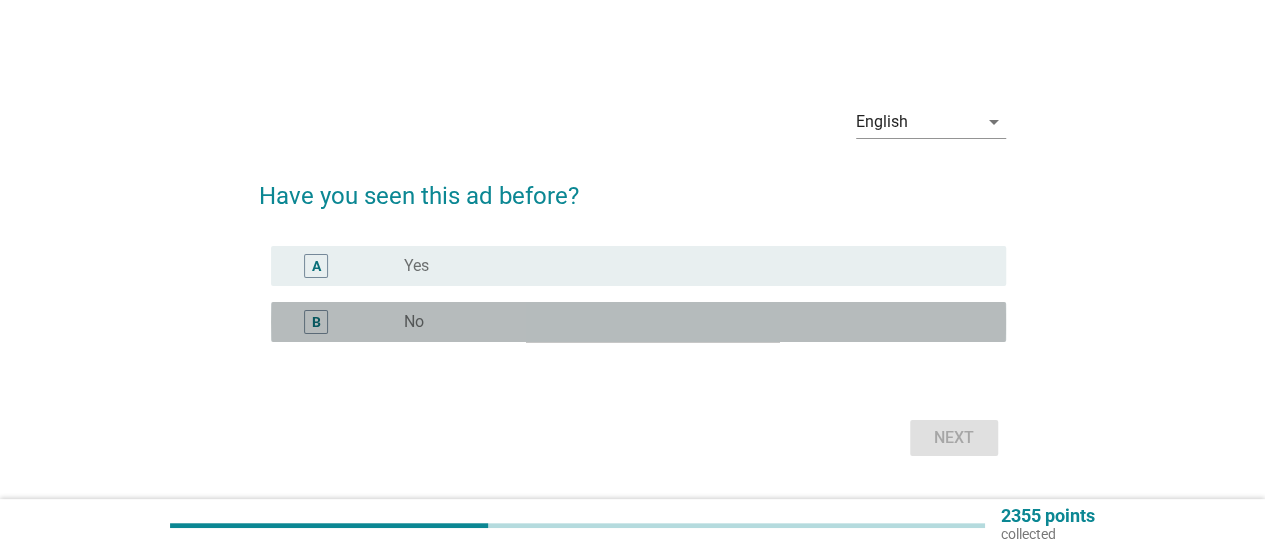 click on "radio_button_unchecked No" at bounding box center (689, 322) 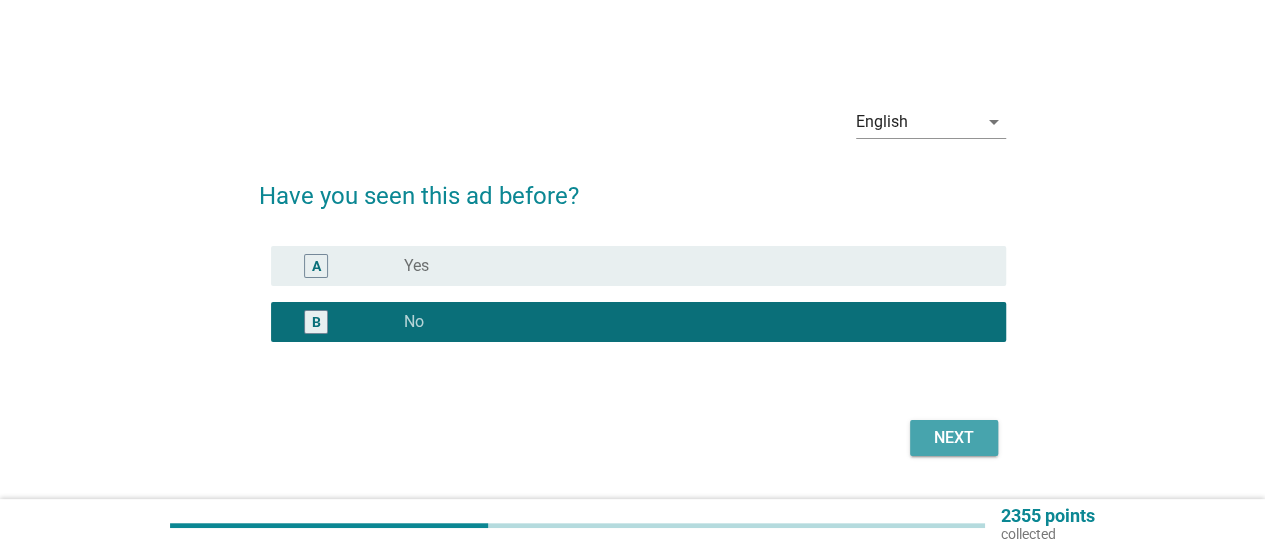 click on "Next" at bounding box center [954, 438] 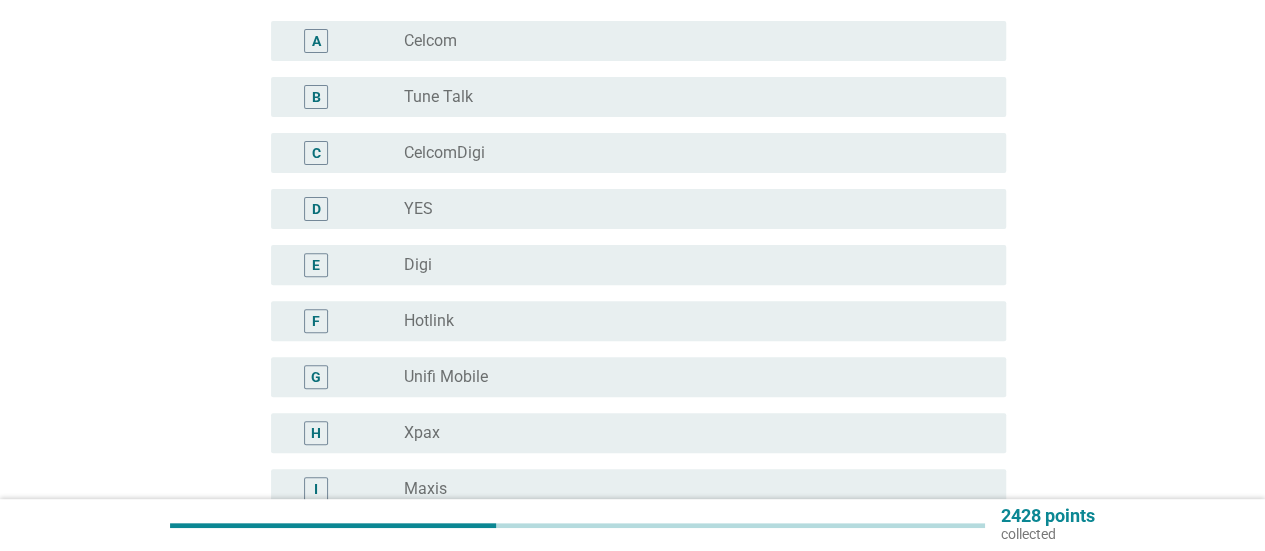 scroll, scrollTop: 226, scrollLeft: 0, axis: vertical 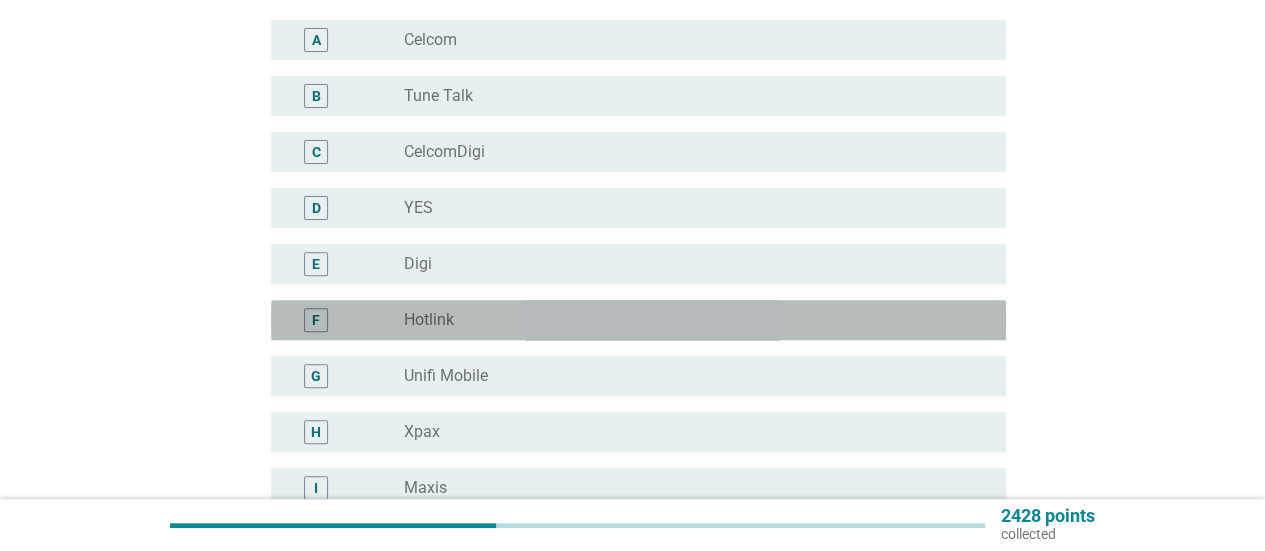 click on "F     radio_button_unchecked Hotlink" at bounding box center (638, 320) 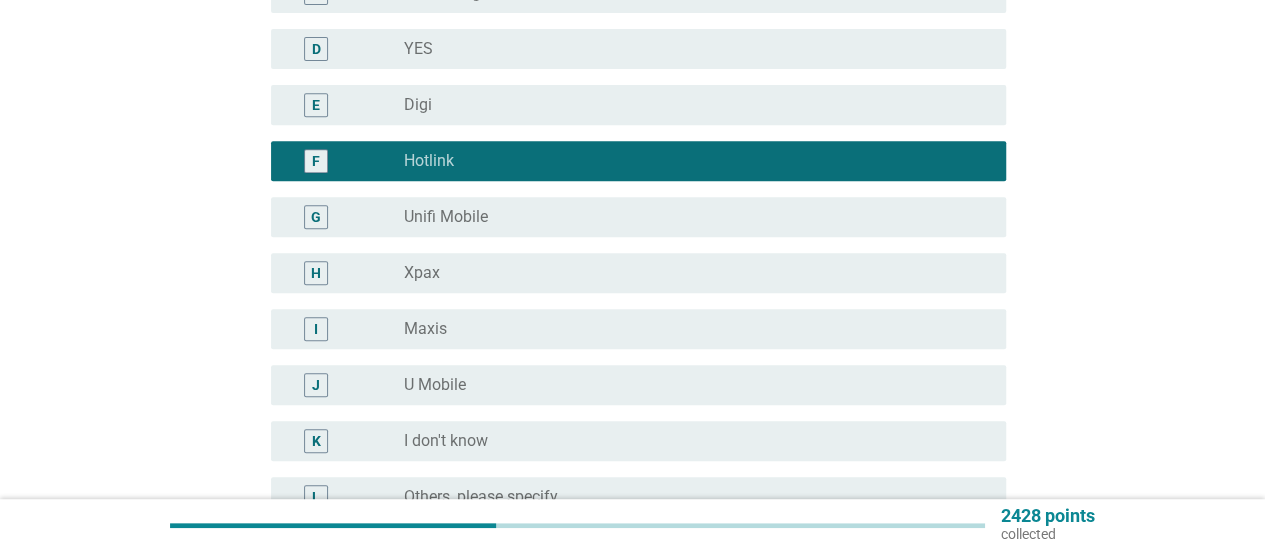scroll, scrollTop: 384, scrollLeft: 0, axis: vertical 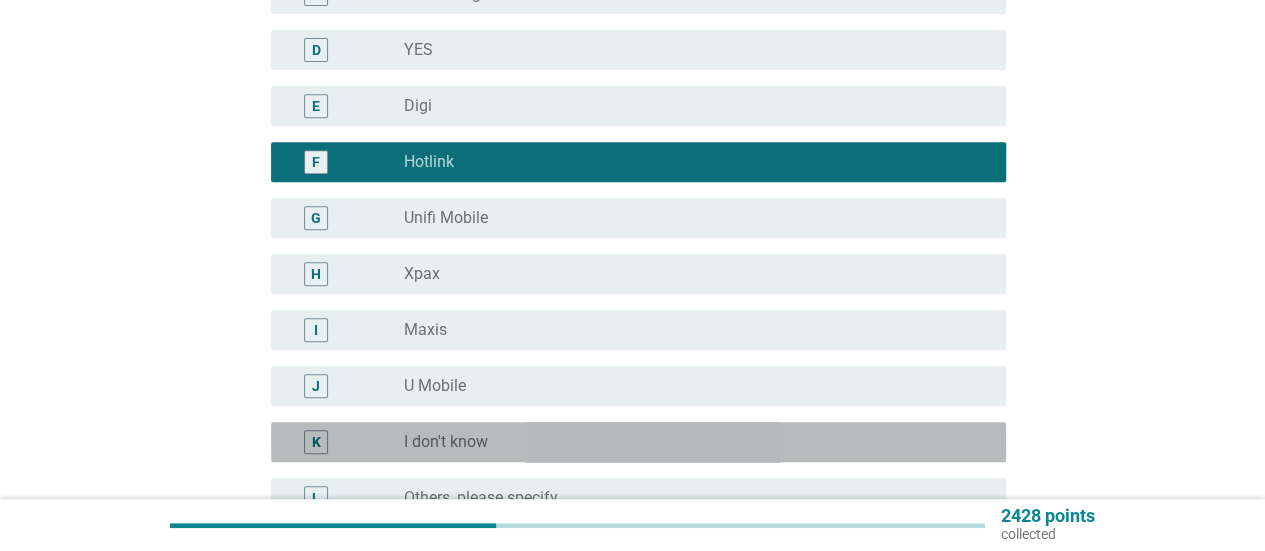 click on "I don't know" at bounding box center (446, 442) 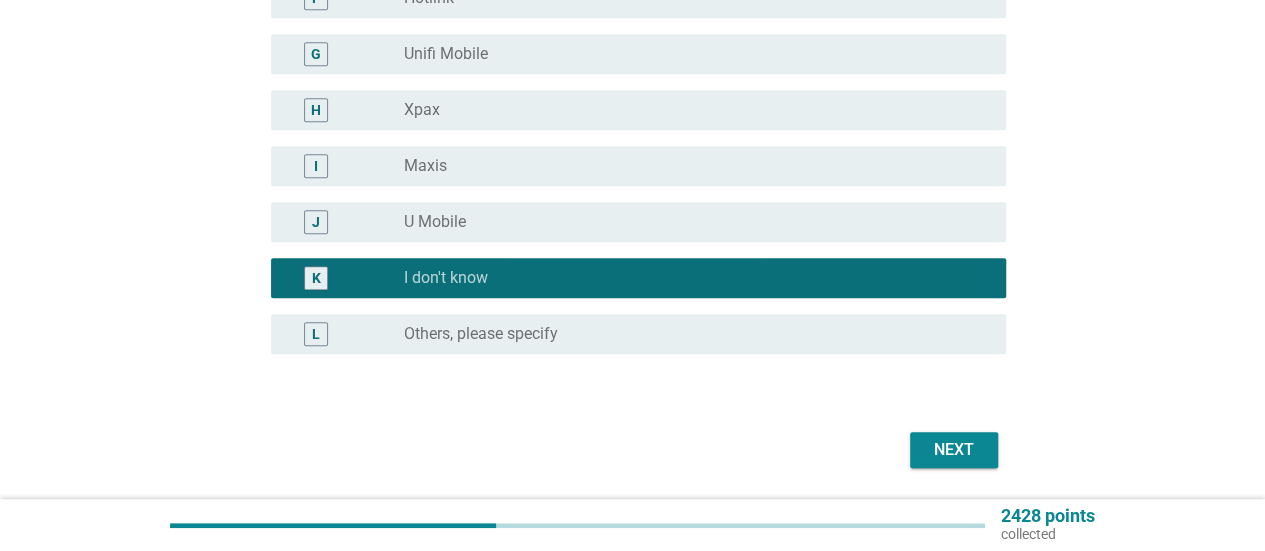 scroll, scrollTop: 550, scrollLeft: 0, axis: vertical 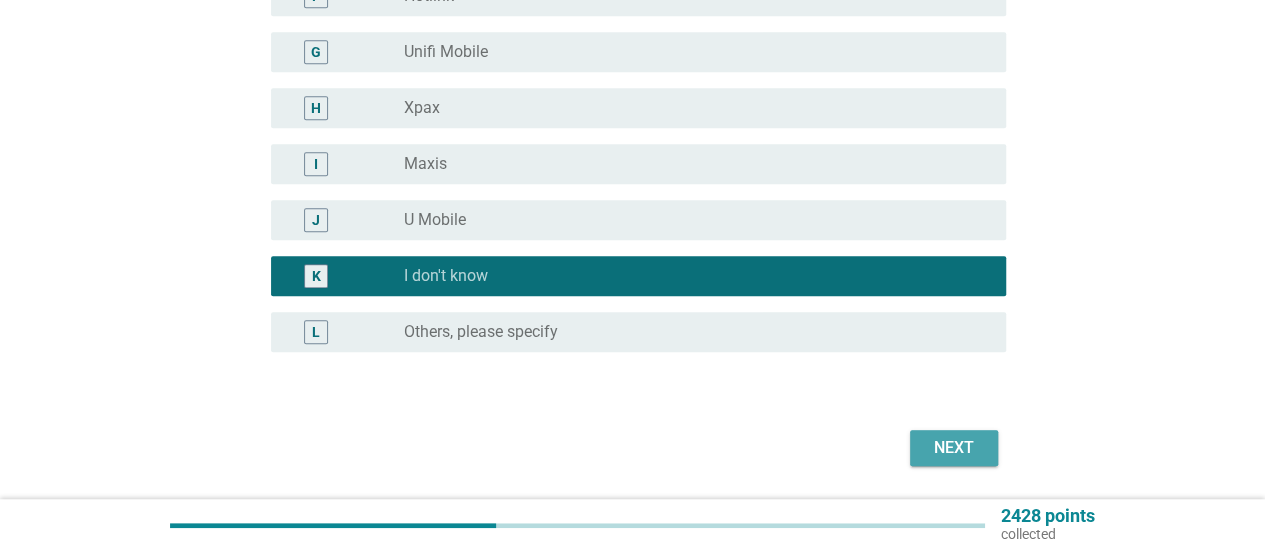 click on "Next" at bounding box center (954, 448) 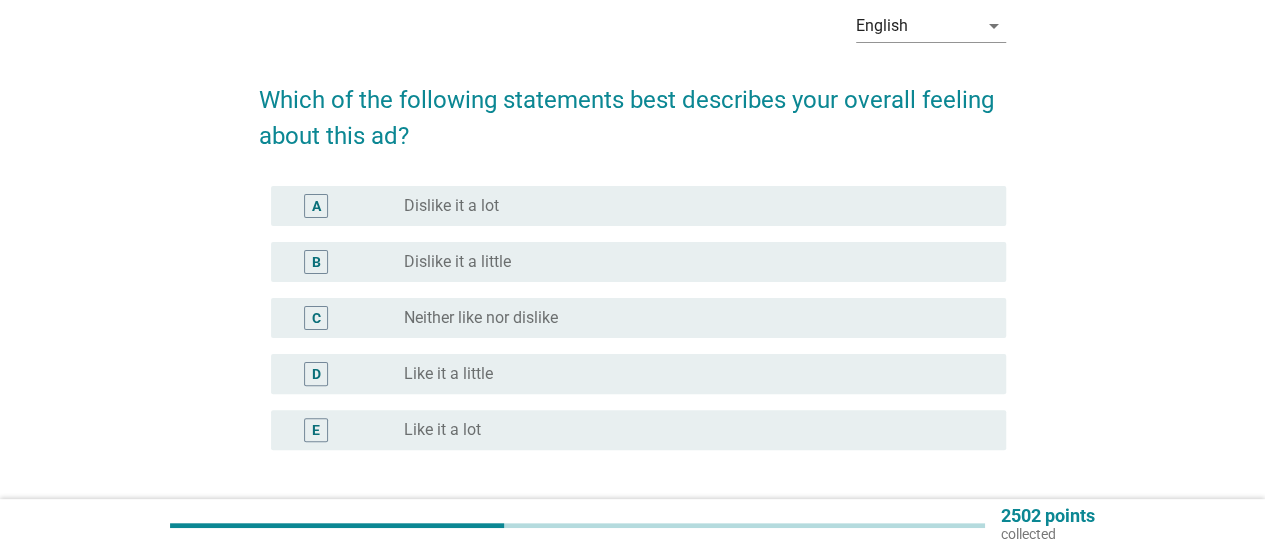 scroll, scrollTop: 98, scrollLeft: 0, axis: vertical 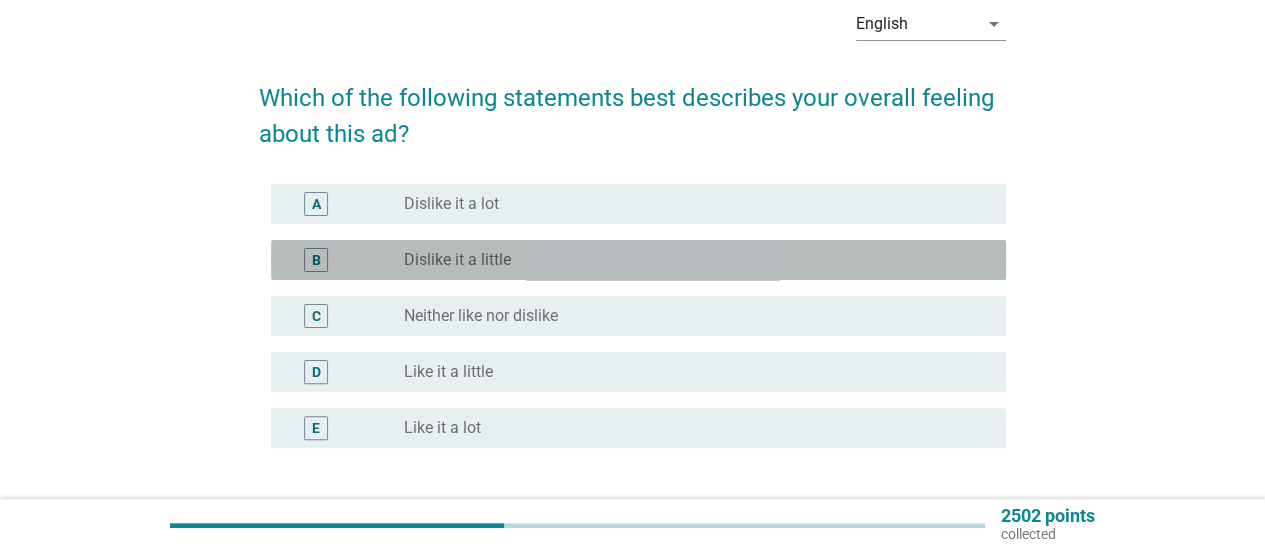 click on "radio_button_unchecked Dislike it a little" at bounding box center (689, 260) 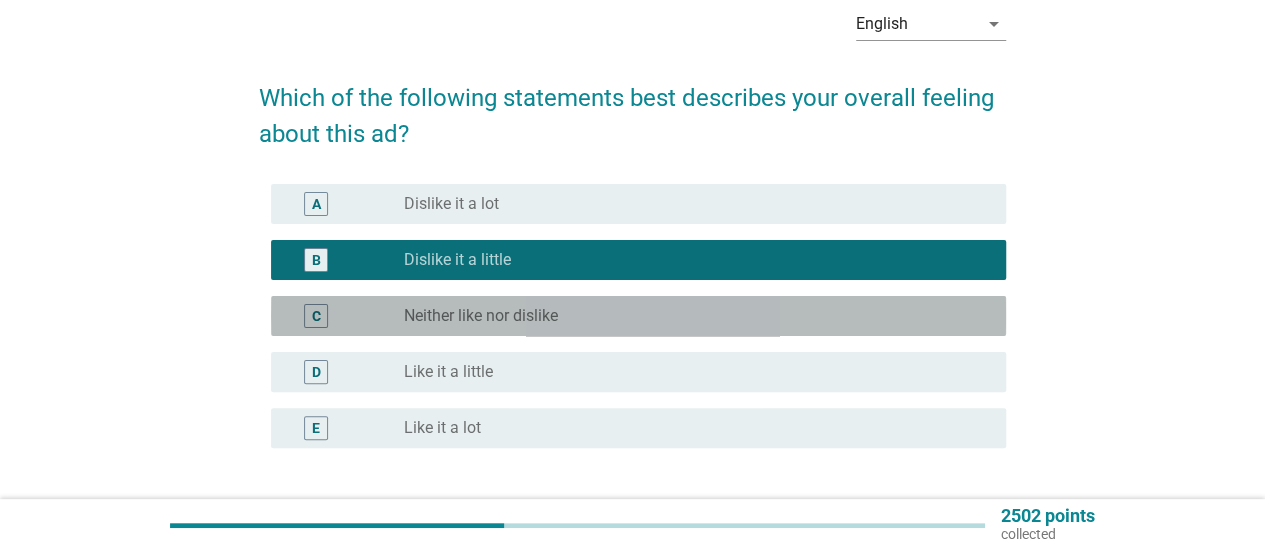 click on "Neither like nor dislike" at bounding box center [481, 316] 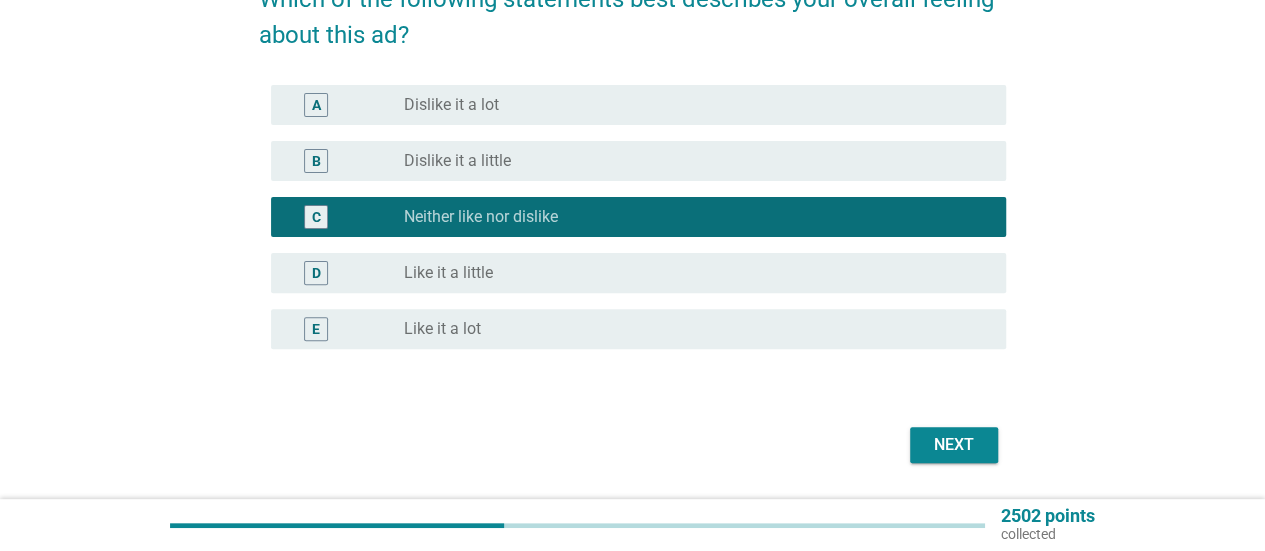 scroll, scrollTop: 199, scrollLeft: 0, axis: vertical 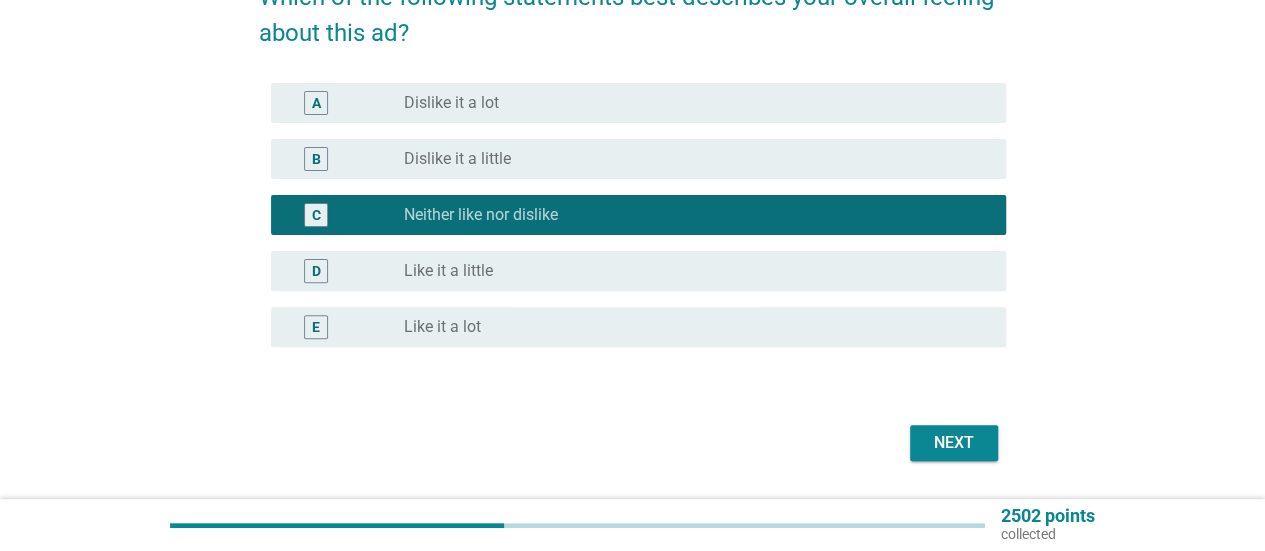 click on "Next" at bounding box center [954, 443] 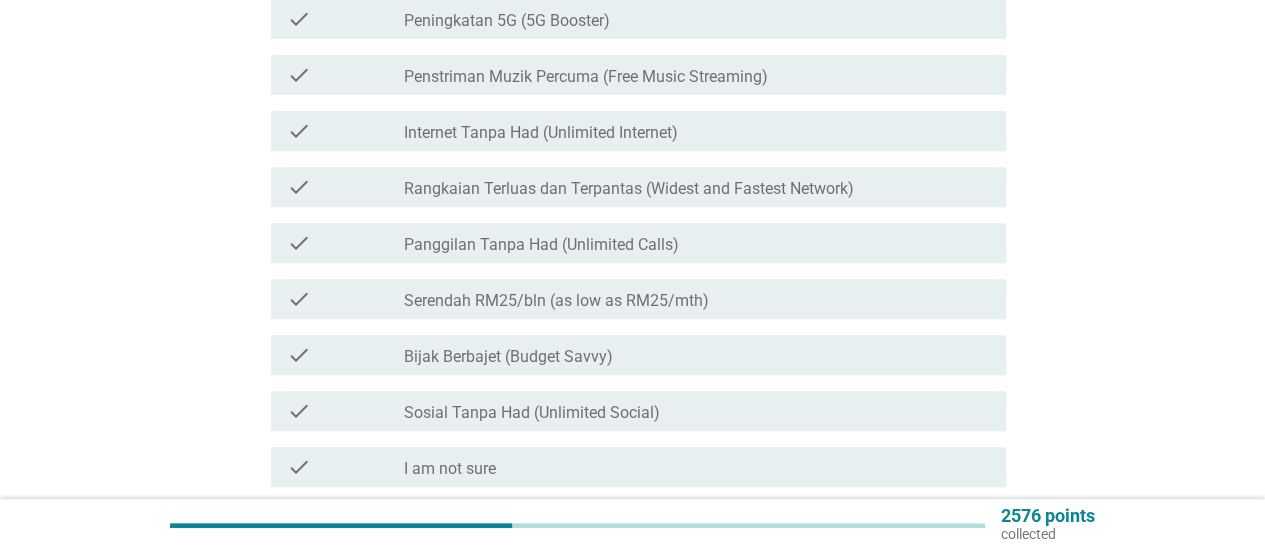 scroll, scrollTop: 333, scrollLeft: 0, axis: vertical 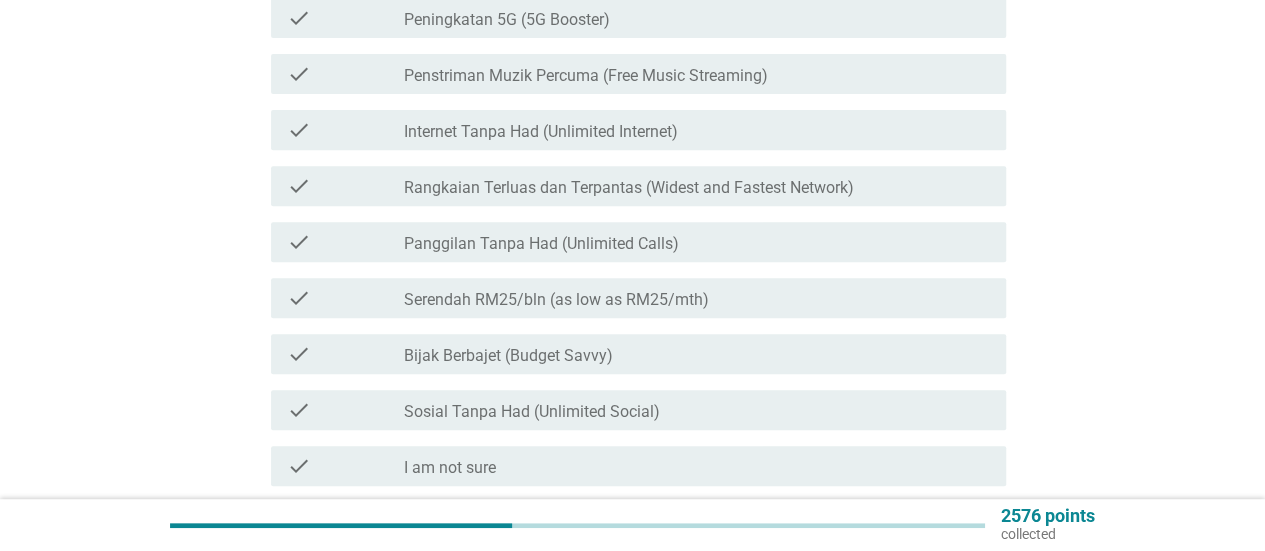 click on "check_box_outline_blank Serendah RM25/bln (as low as RM25/mth)" at bounding box center (697, 298) 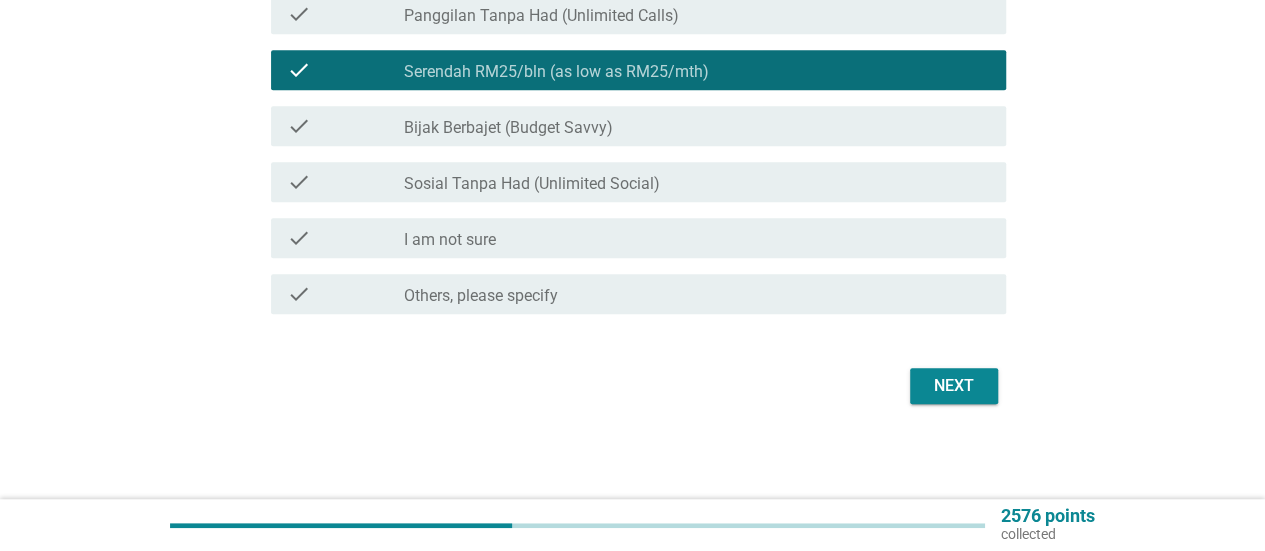 scroll, scrollTop: 562, scrollLeft: 0, axis: vertical 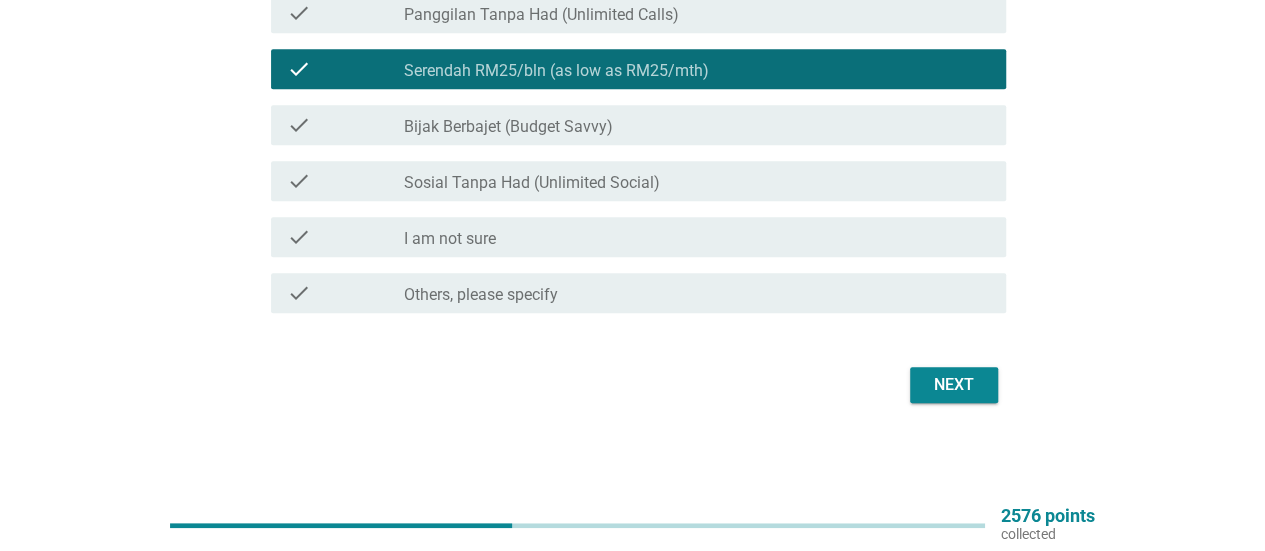 click on "Next" at bounding box center [954, 385] 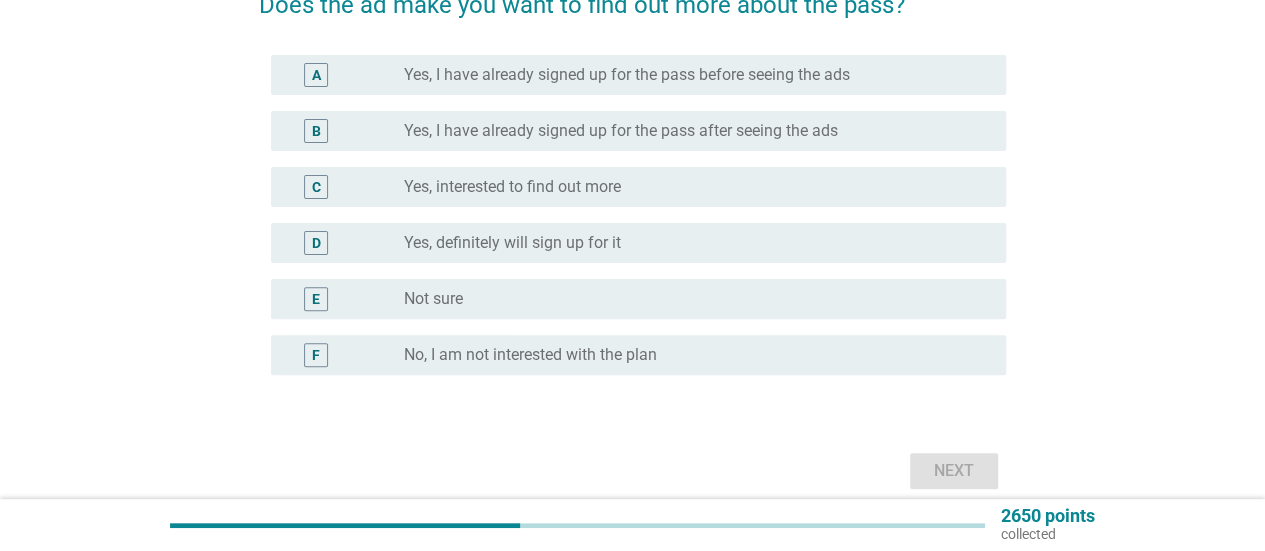 scroll, scrollTop: 194, scrollLeft: 0, axis: vertical 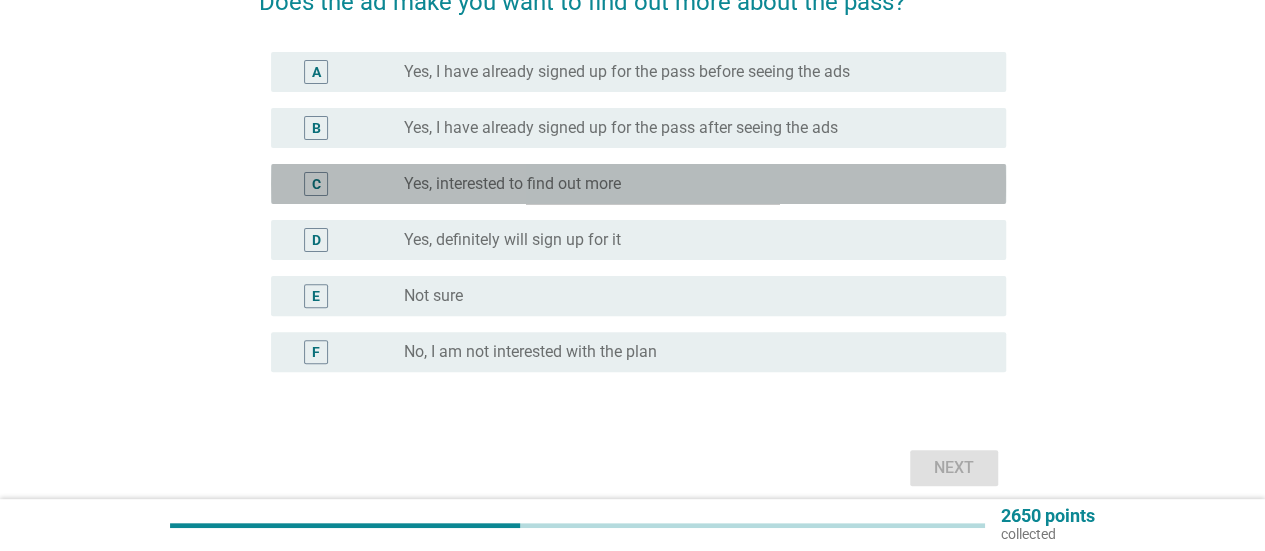 click on "C     radio_button_unchecked Yes, interested to find out more" at bounding box center [638, 184] 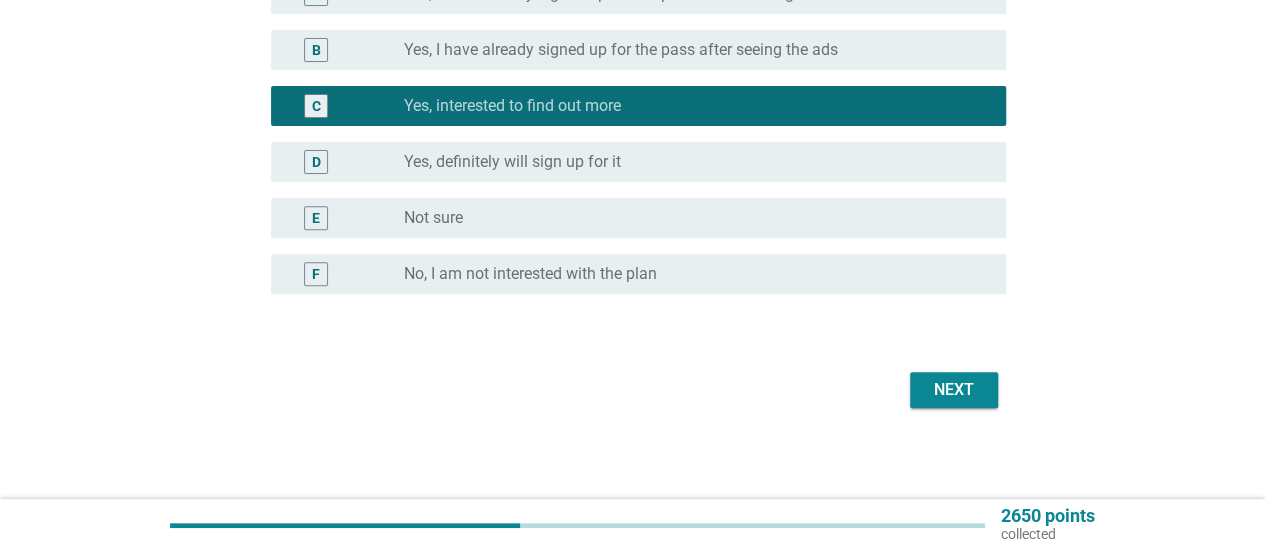 scroll, scrollTop: 274, scrollLeft: 0, axis: vertical 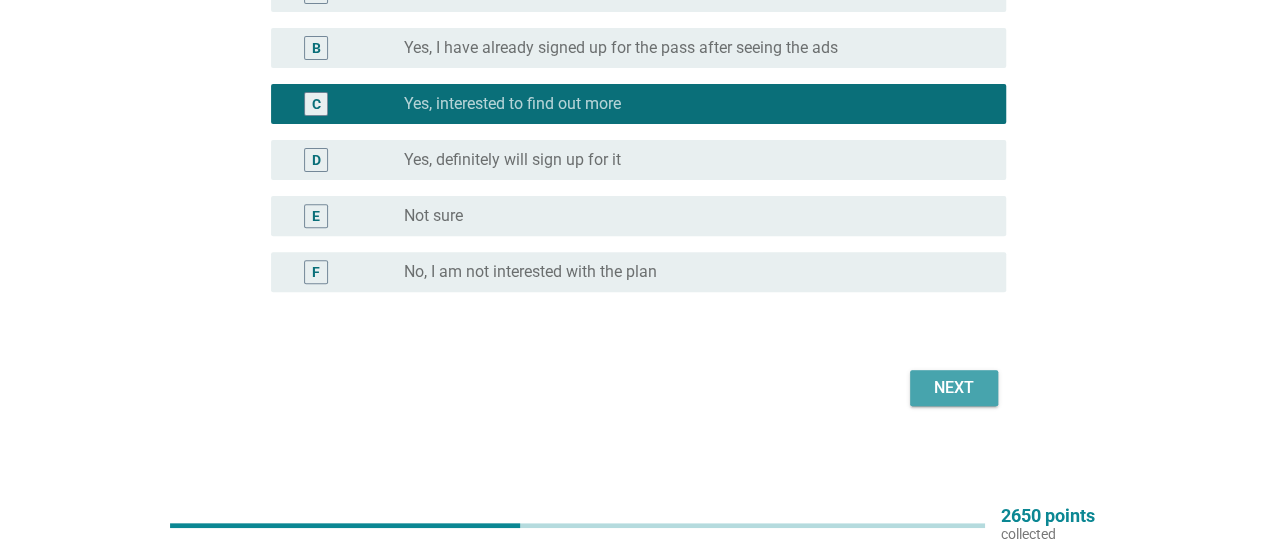 click on "Next" at bounding box center [954, 388] 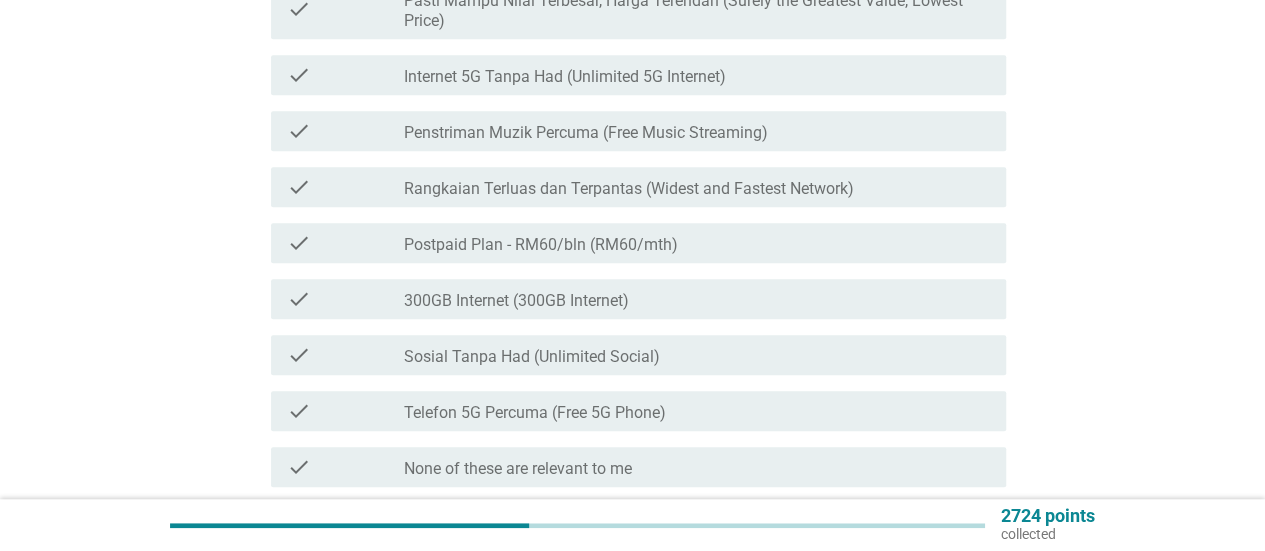 scroll, scrollTop: 687, scrollLeft: 0, axis: vertical 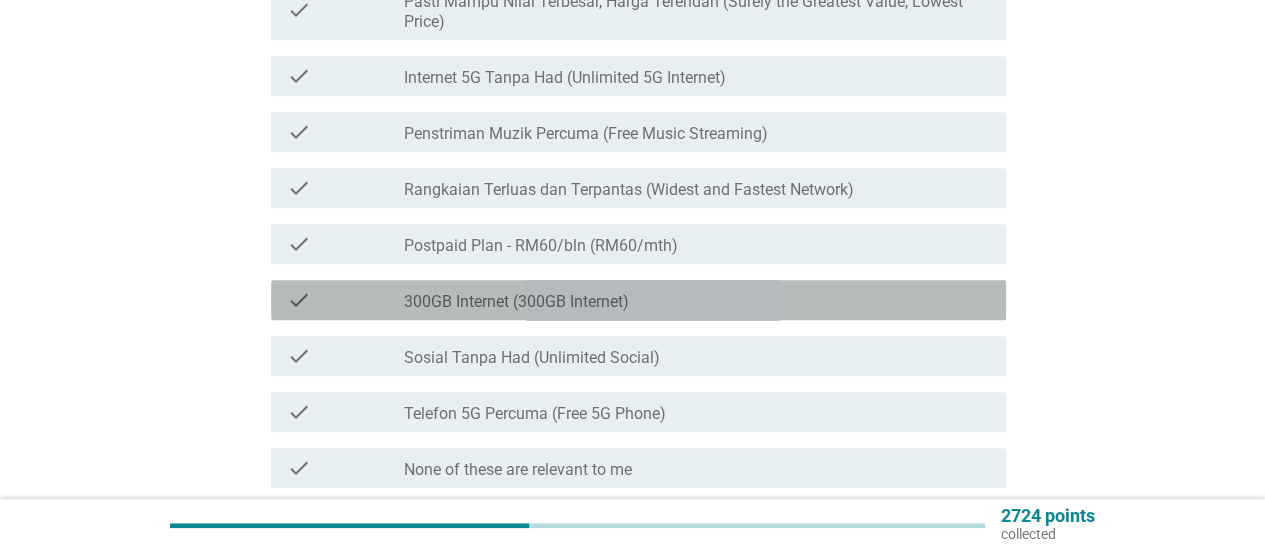 click on "300GB Internet (300GB Internet)" at bounding box center (516, 302) 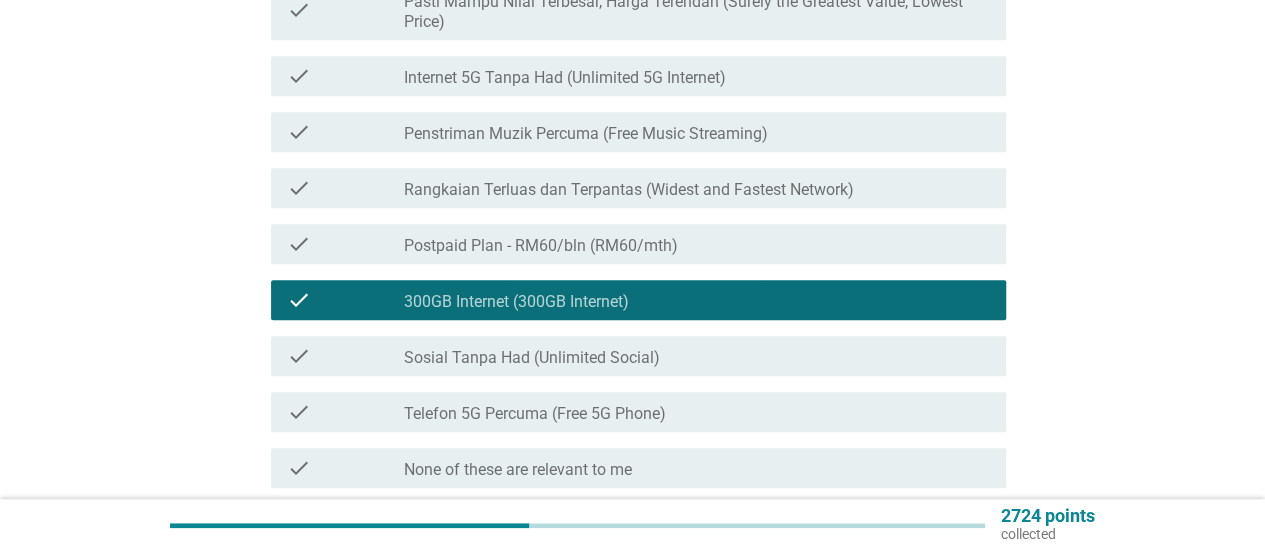 click on "check     check_box_outline_blank Sosial Tanpa Had (Unlimited Social)" at bounding box center (632, 356) 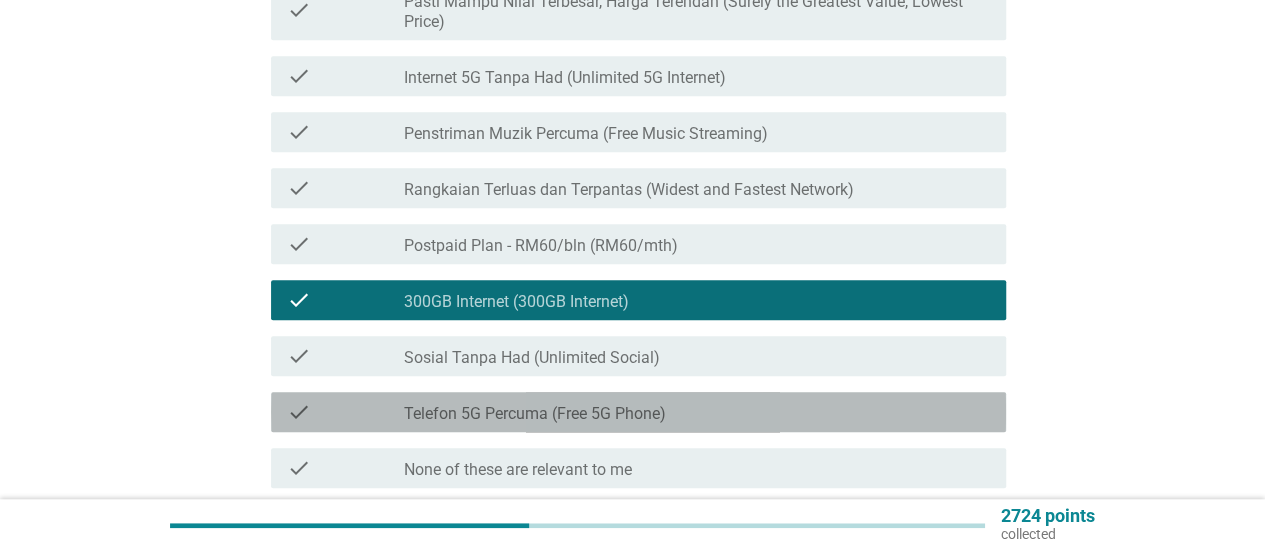 click on "Telefon 5G Percuma (Free 5G Phone)" at bounding box center [535, 414] 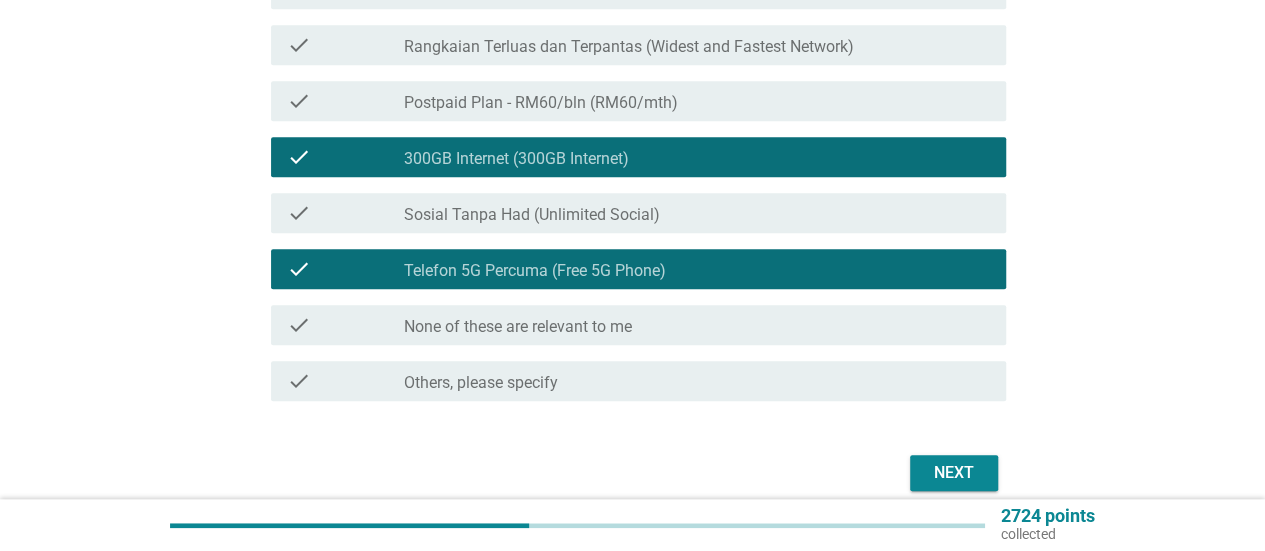 scroll, scrollTop: 831, scrollLeft: 0, axis: vertical 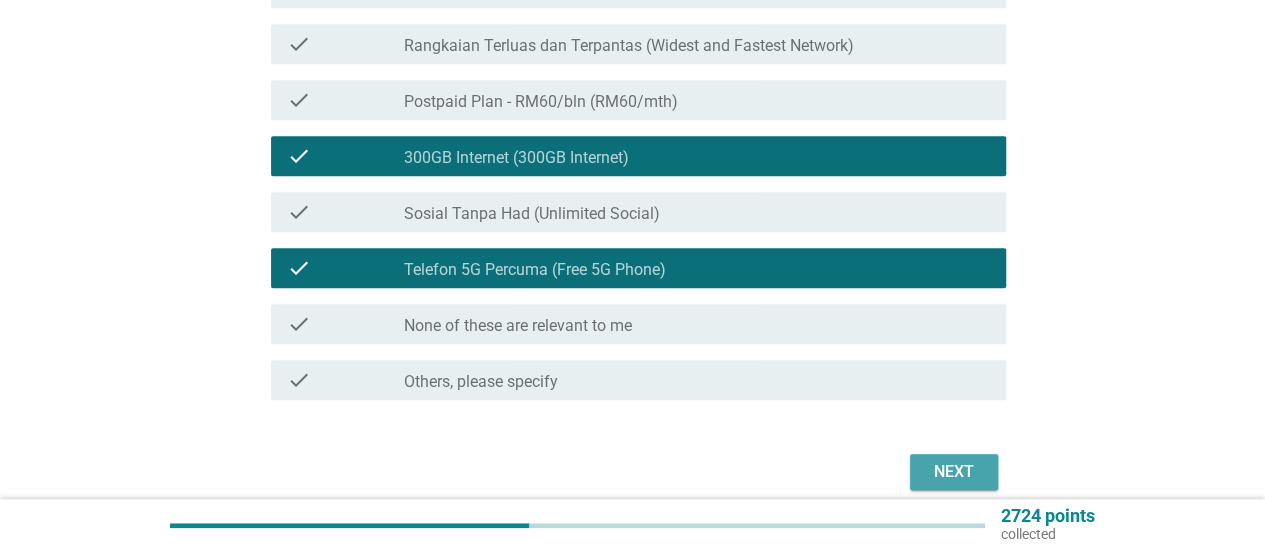 click on "Next" at bounding box center [954, 472] 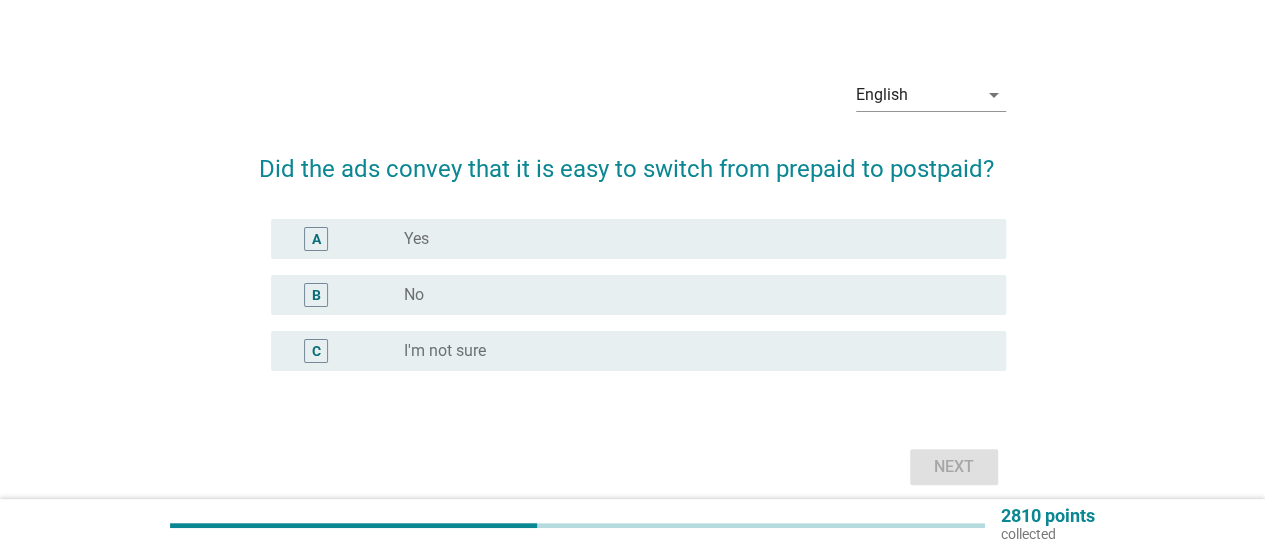 scroll, scrollTop: 28, scrollLeft: 0, axis: vertical 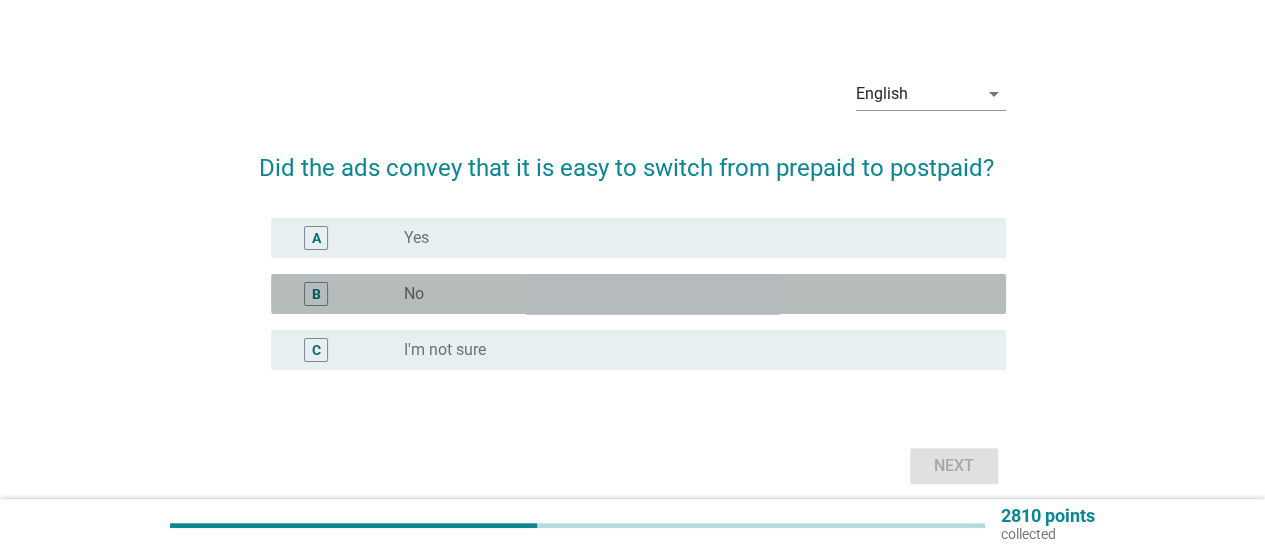 click on "B     radio_button_unchecked No" at bounding box center [638, 294] 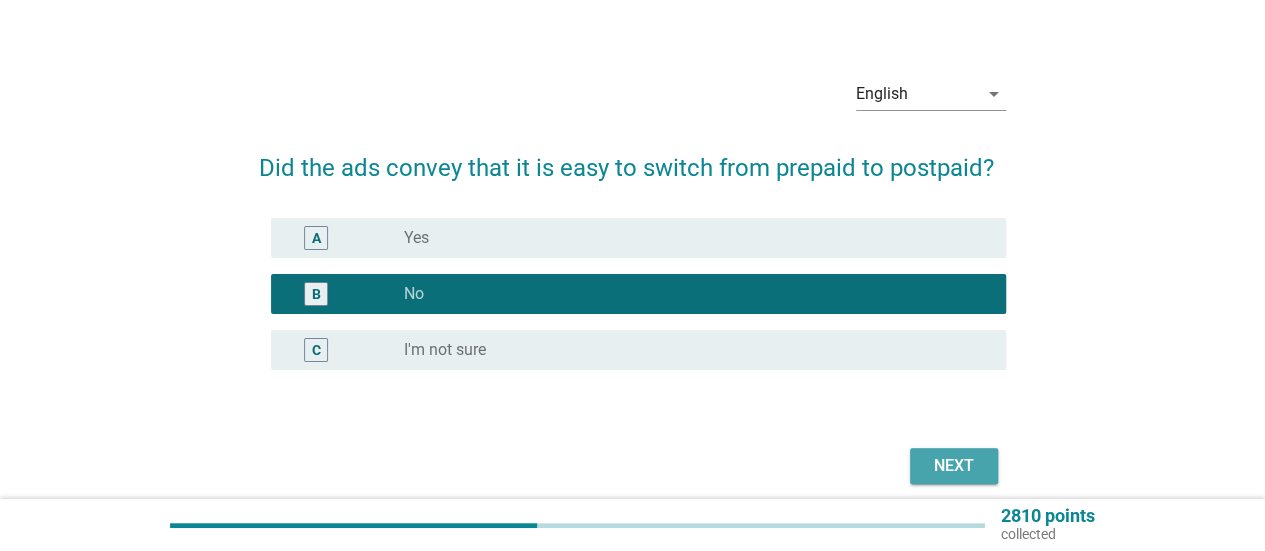 click on "Next" at bounding box center [954, 466] 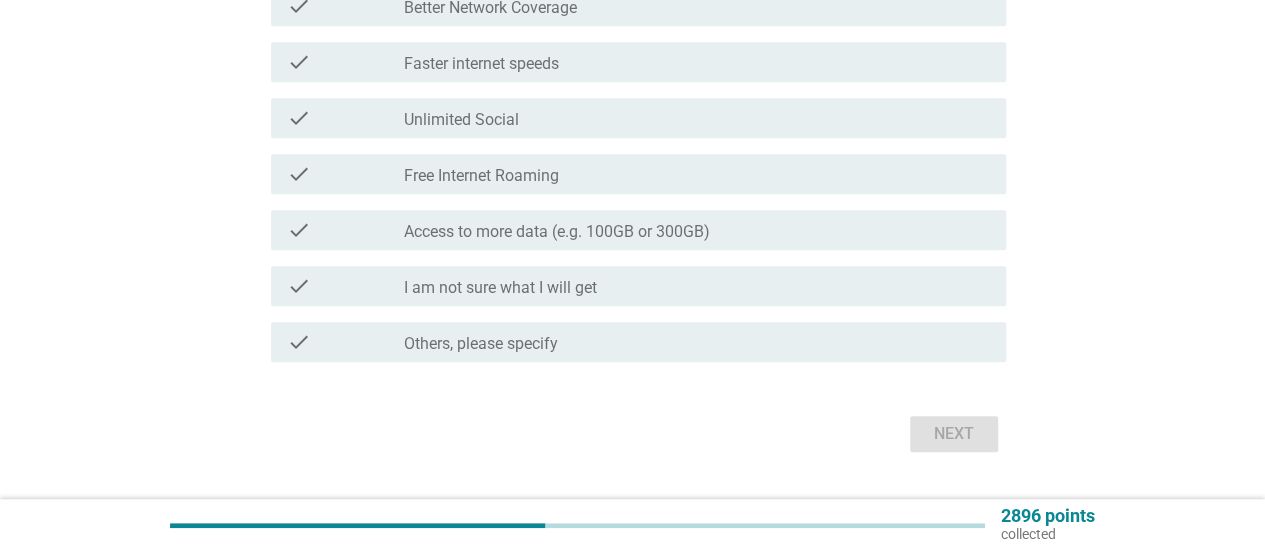 scroll, scrollTop: 604, scrollLeft: 0, axis: vertical 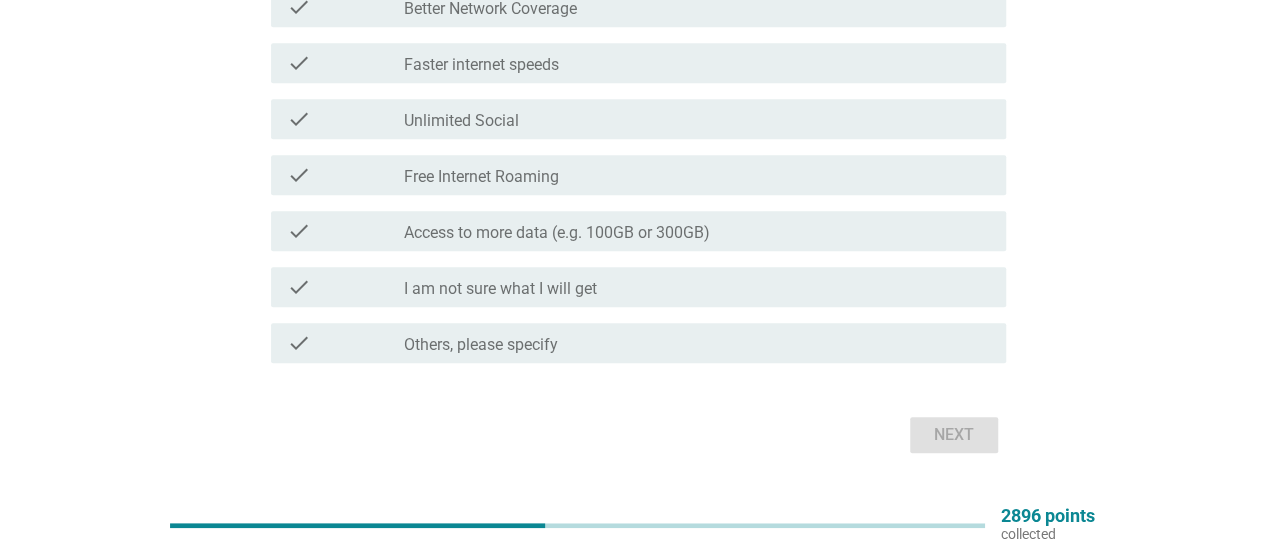 click on "check     check_box_outline_blank I am not sure what I will get" at bounding box center (632, 287) 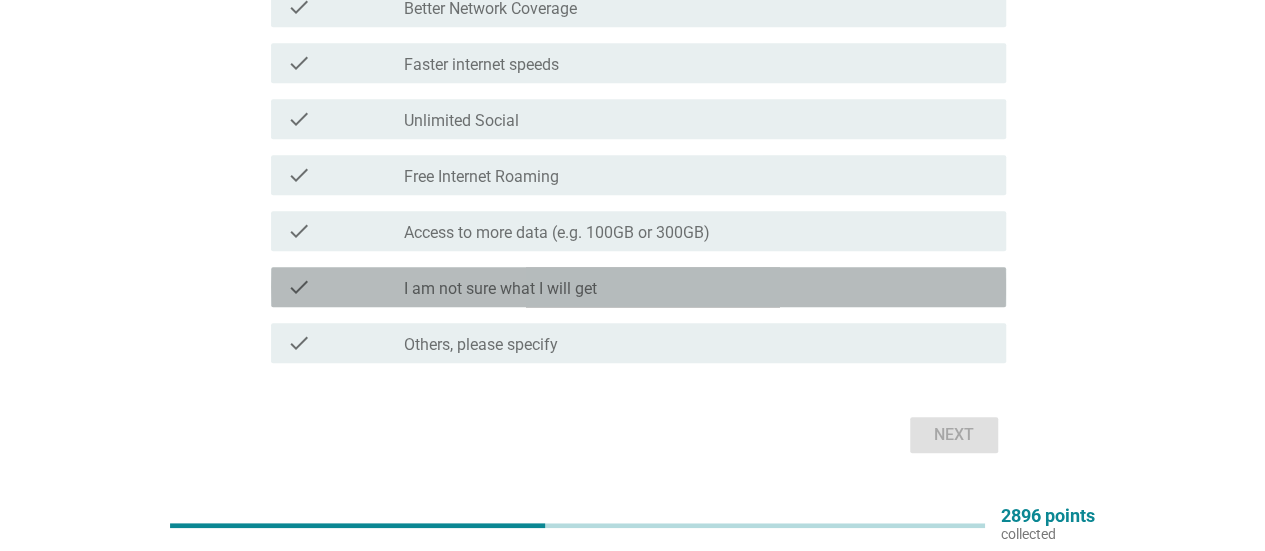 click on "check     check_box_outline_blank I am not sure what I will get" at bounding box center (638, 287) 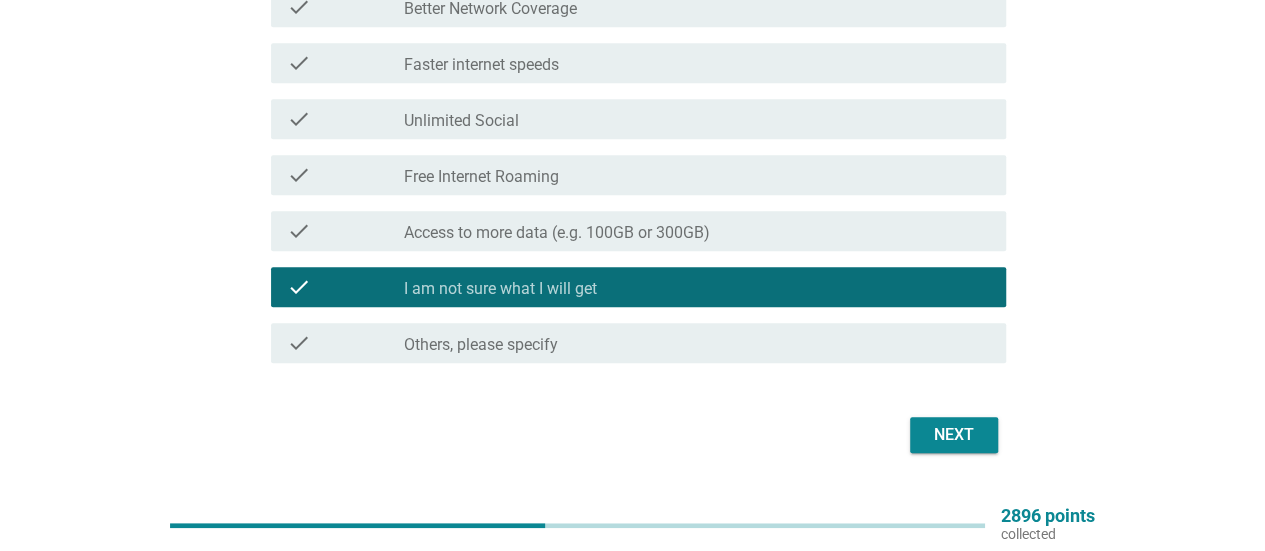 click on "Next" at bounding box center [954, 435] 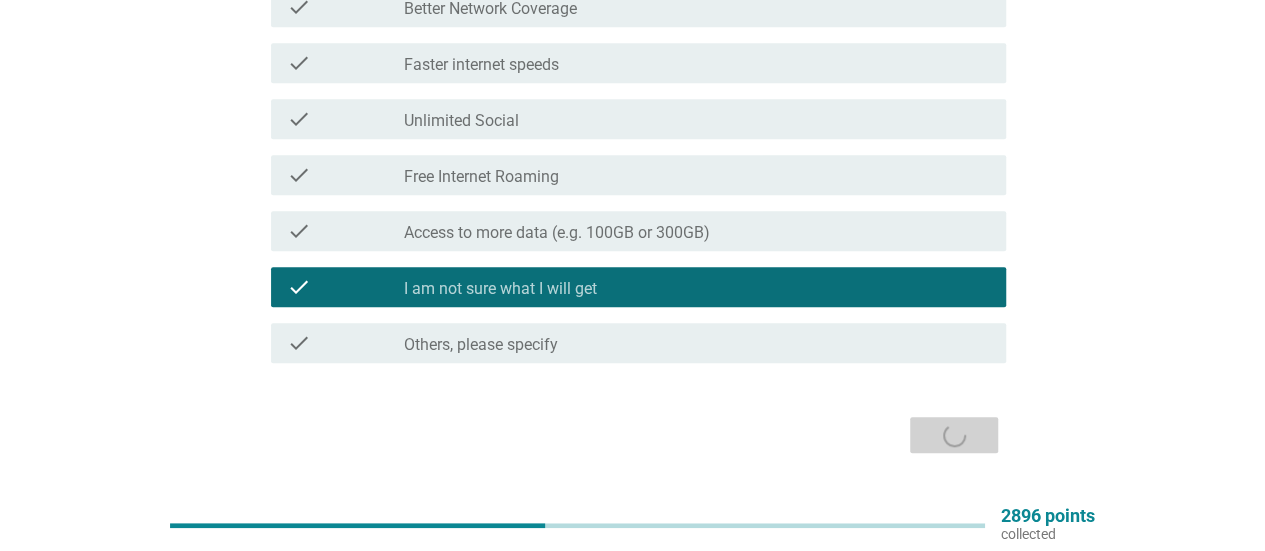 click on "Next" at bounding box center [632, 435] 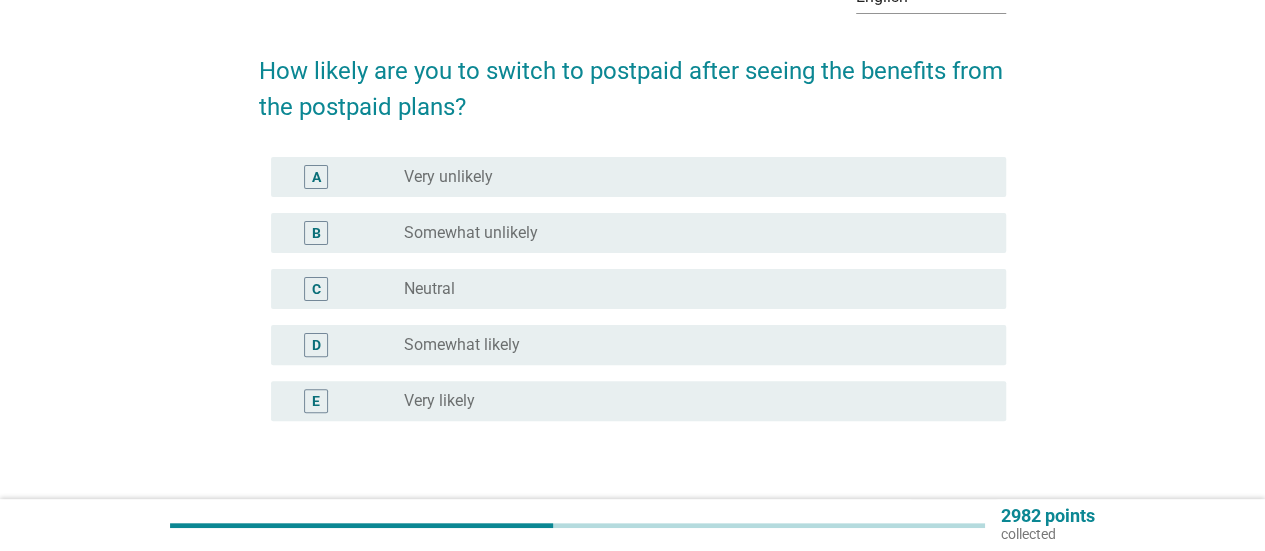 scroll, scrollTop: 124, scrollLeft: 0, axis: vertical 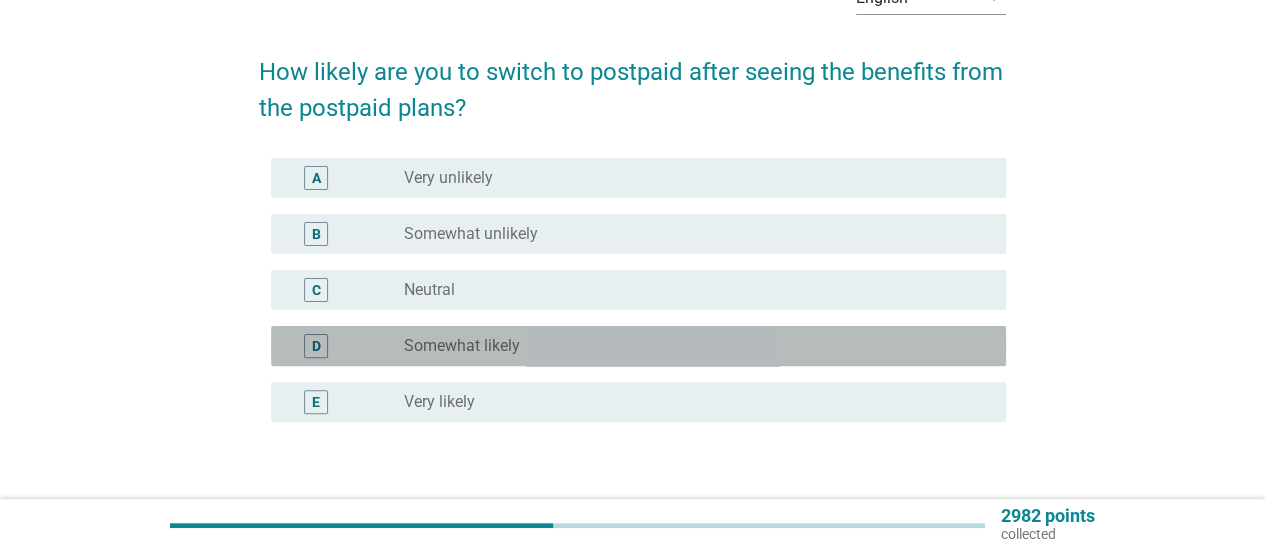 click on "radio_button_unchecked Somewhat likely" at bounding box center [689, 346] 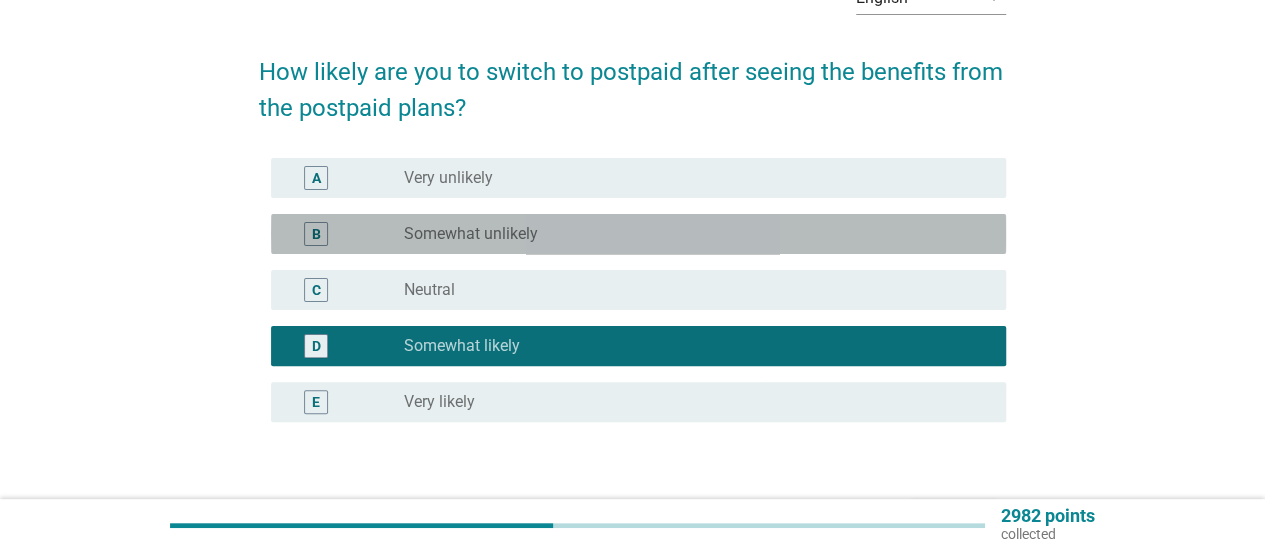 click on "radio_button_unchecked Somewhat unlikely" at bounding box center (689, 234) 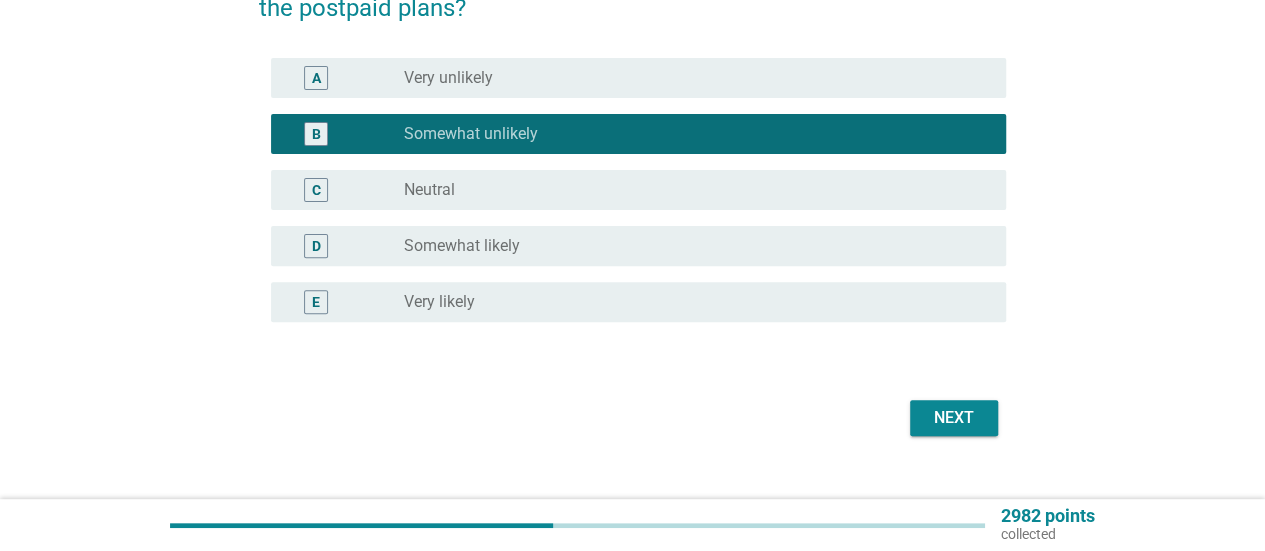 scroll, scrollTop: 234, scrollLeft: 0, axis: vertical 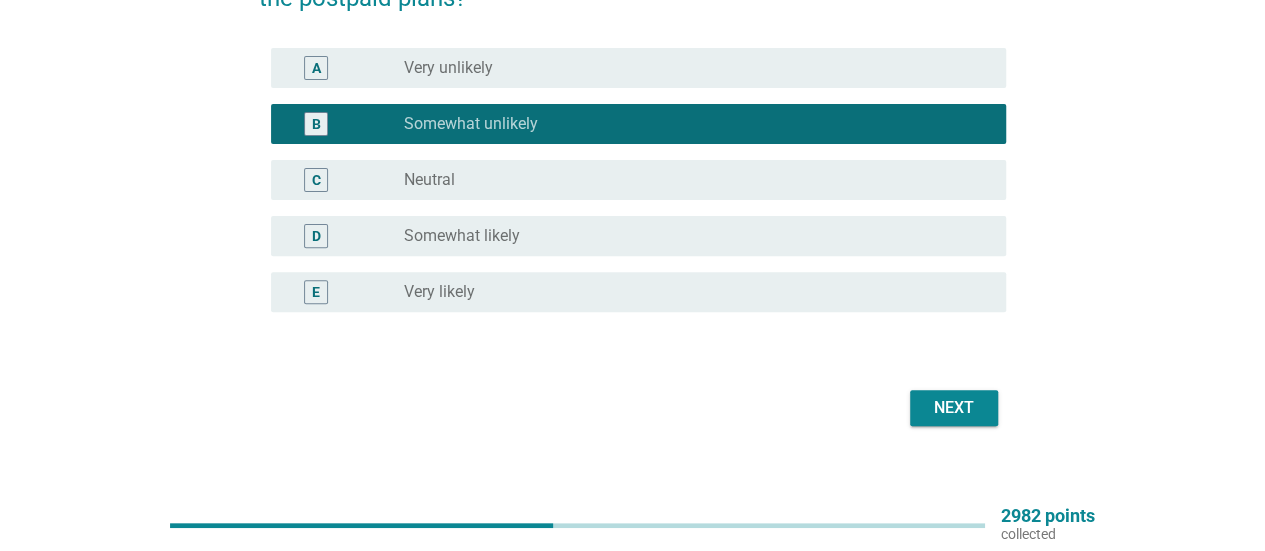 click on "Next" at bounding box center [954, 408] 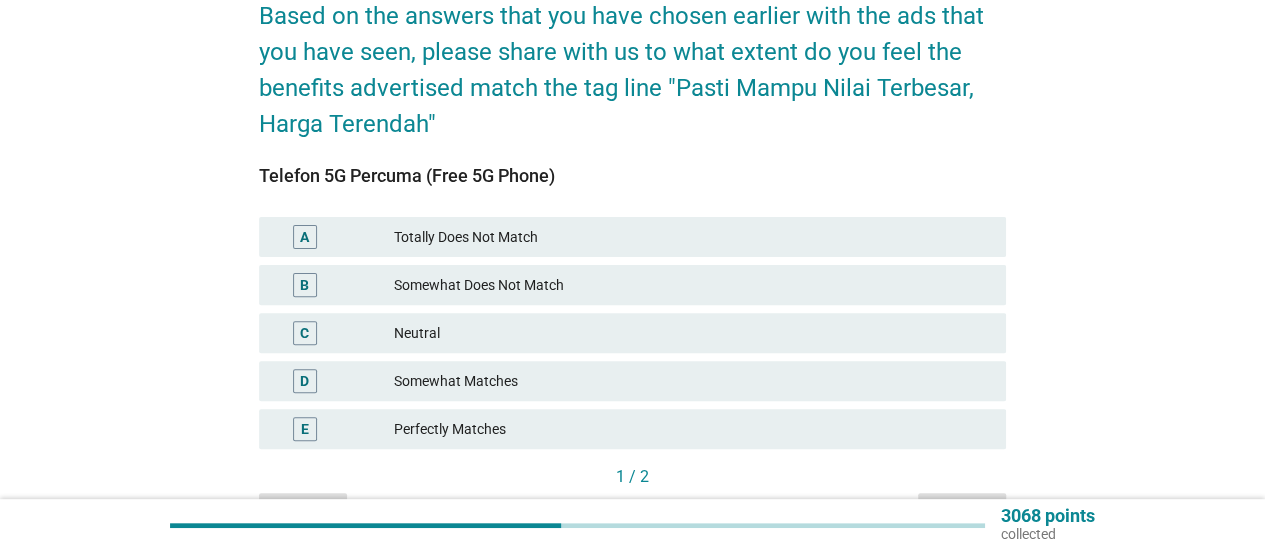 scroll, scrollTop: 215, scrollLeft: 0, axis: vertical 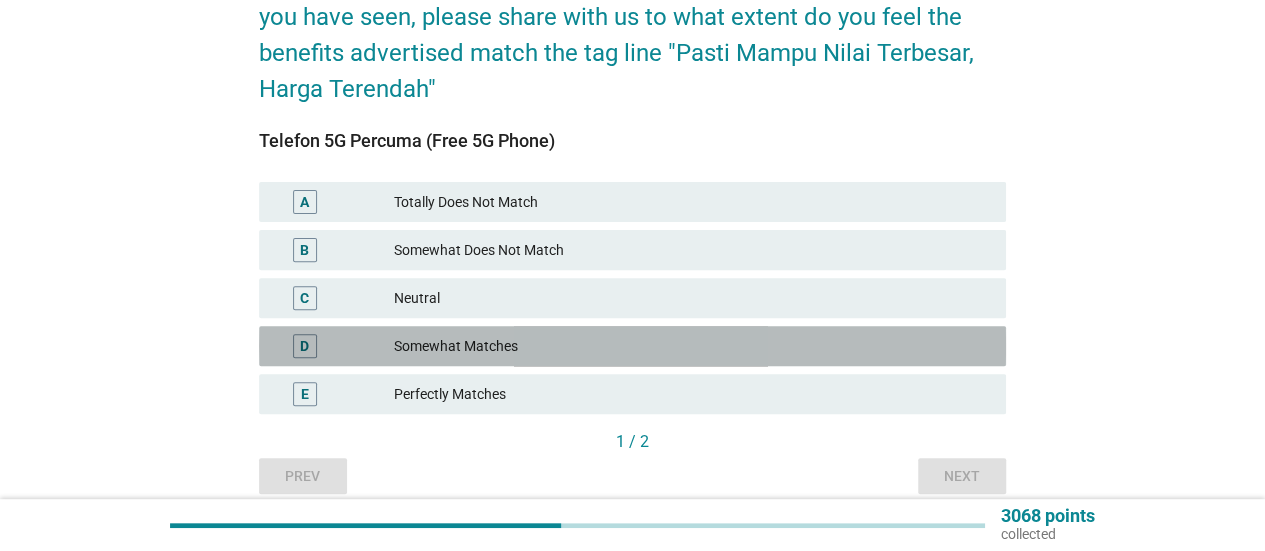 click on "Somewhat Matches" at bounding box center (692, 346) 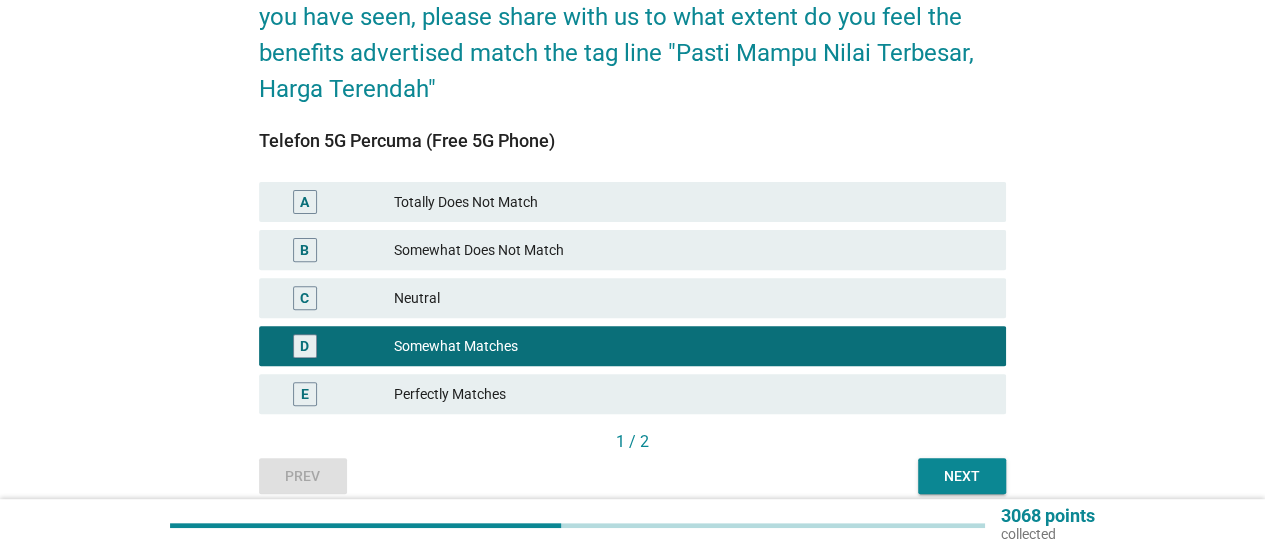 drag, startPoint x: 964, startPoint y: 457, endPoint x: 950, endPoint y: 474, distance: 22.022715 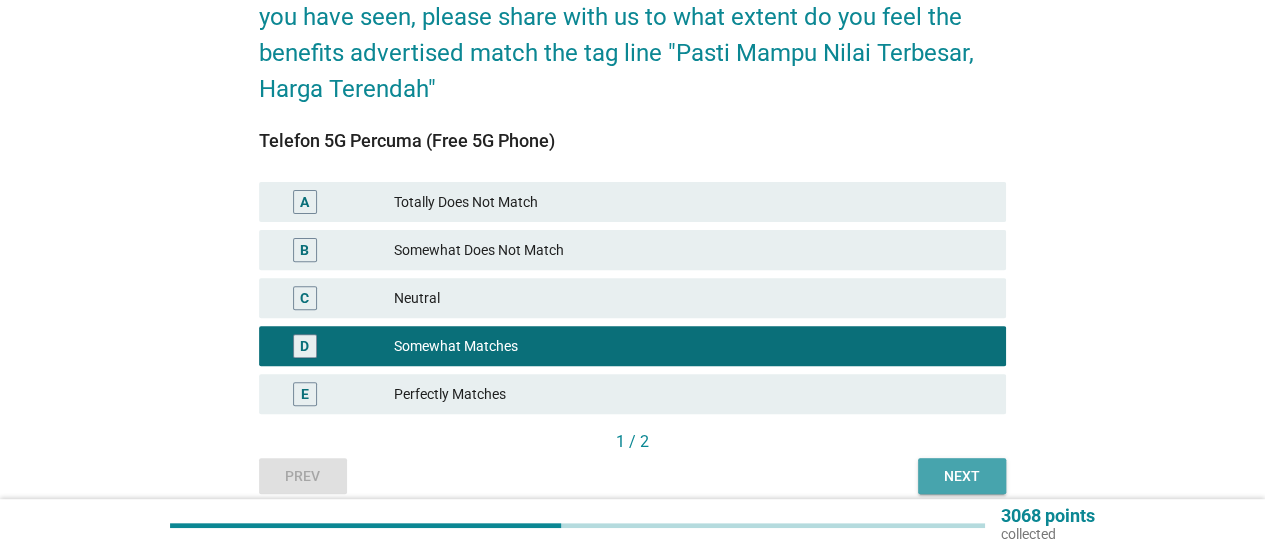 click on "Next" at bounding box center [962, 476] 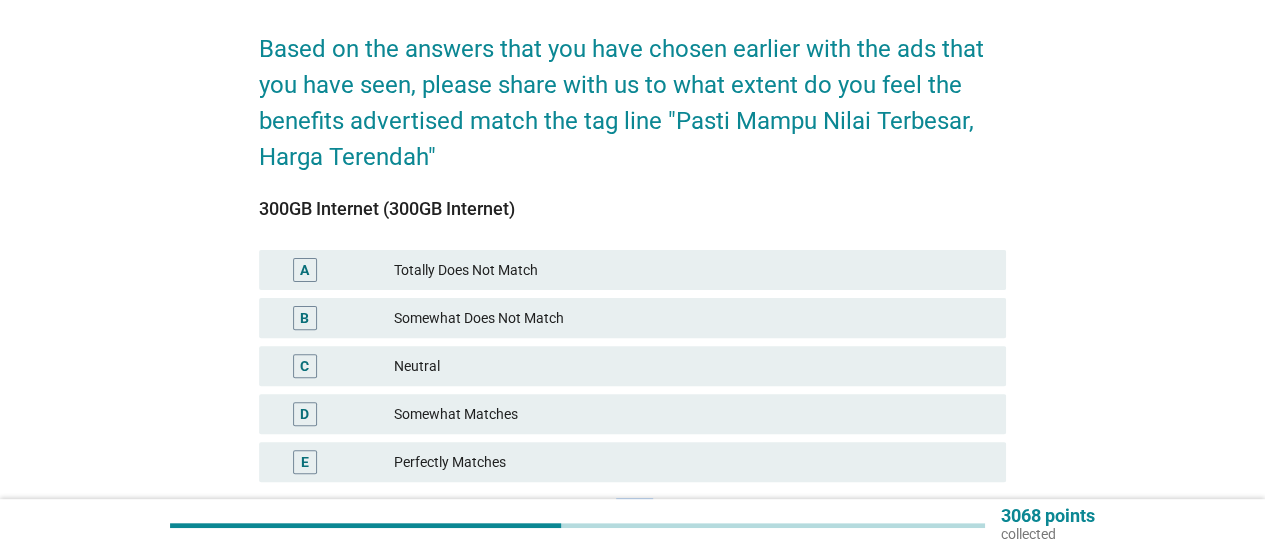 scroll, scrollTop: 151, scrollLeft: 0, axis: vertical 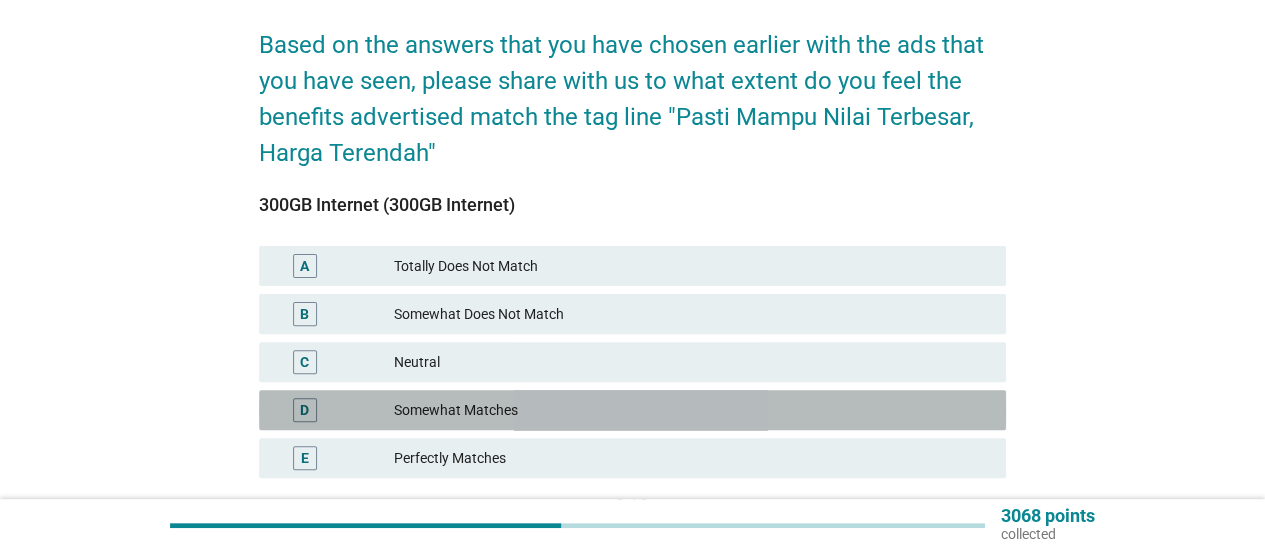 click on "Somewhat Matches" at bounding box center (692, 410) 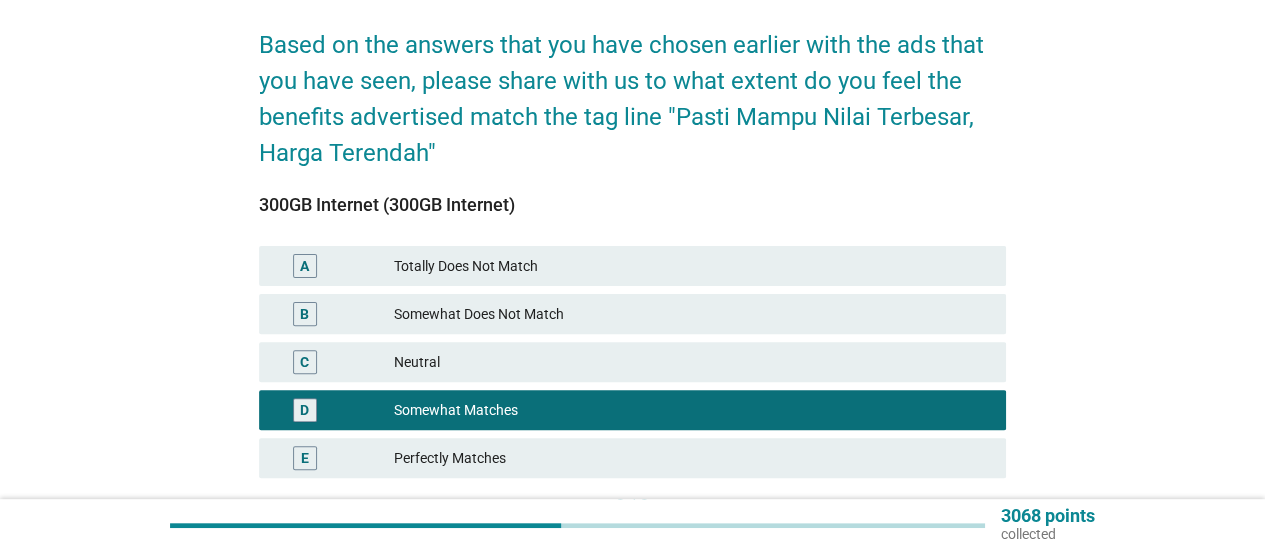 scroll, scrollTop: 300, scrollLeft: 0, axis: vertical 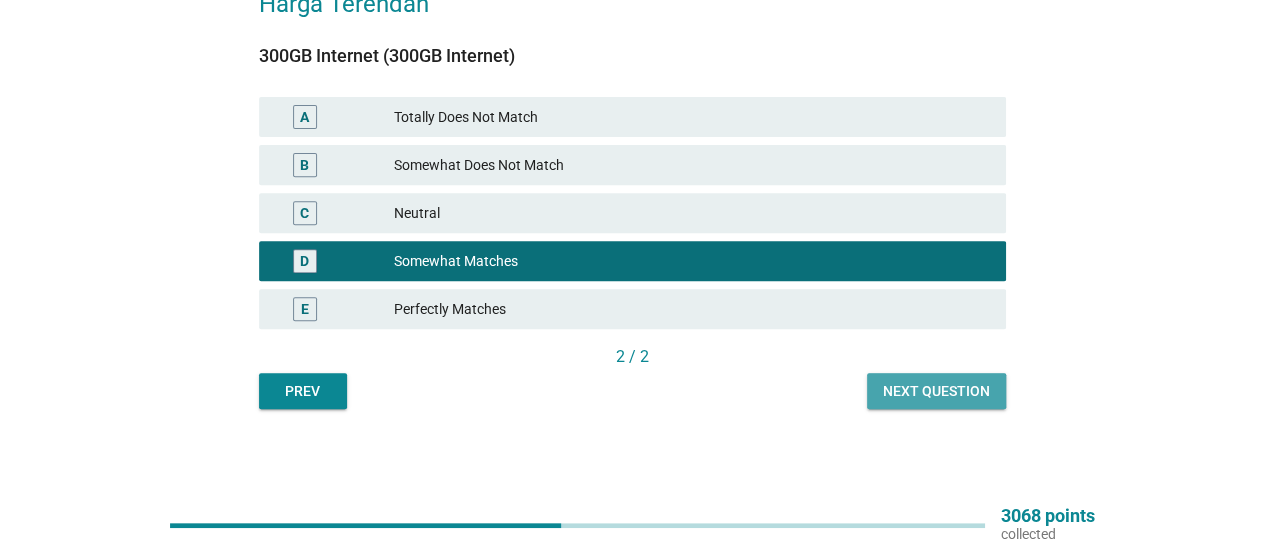 click on "Next question" at bounding box center [936, 391] 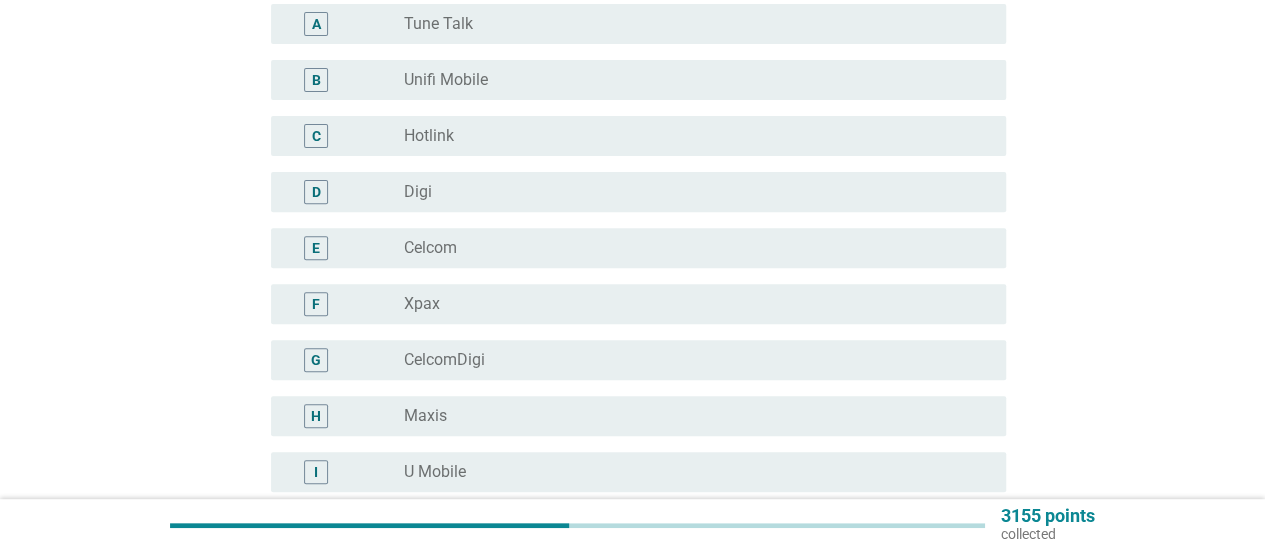 scroll, scrollTop: 277, scrollLeft: 0, axis: vertical 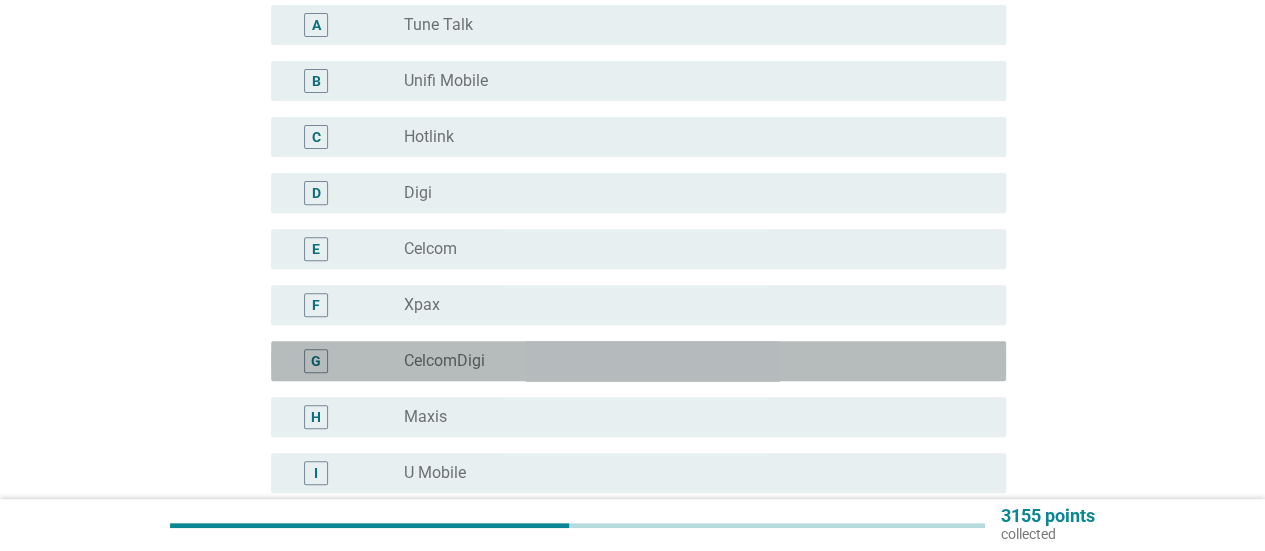 click on "radio_button_unchecked CelcomDigi" at bounding box center (689, 361) 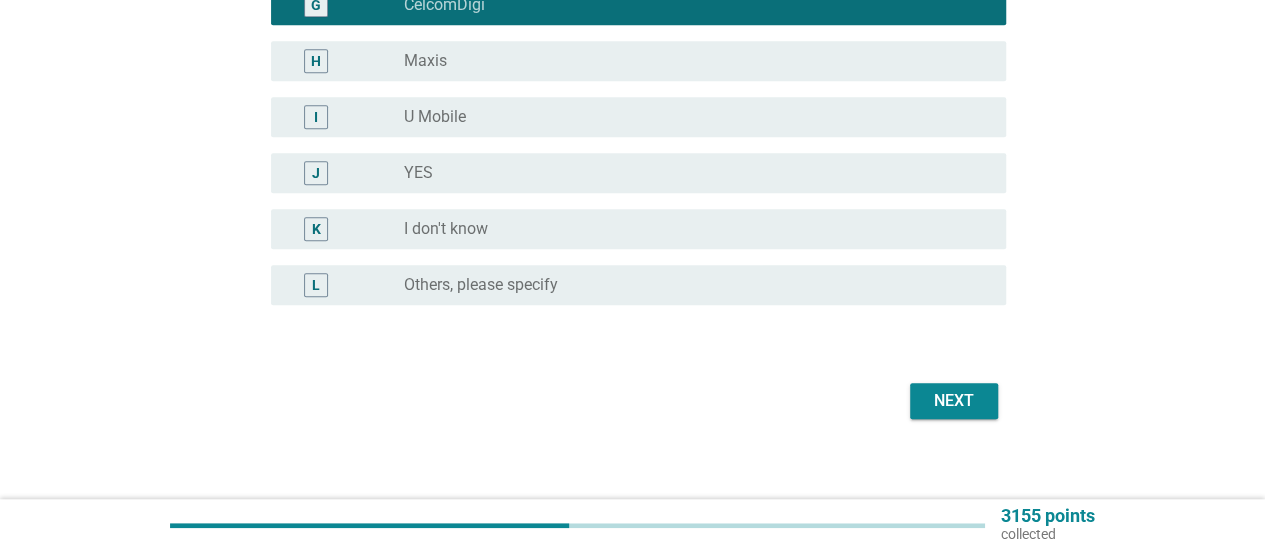 scroll, scrollTop: 637, scrollLeft: 0, axis: vertical 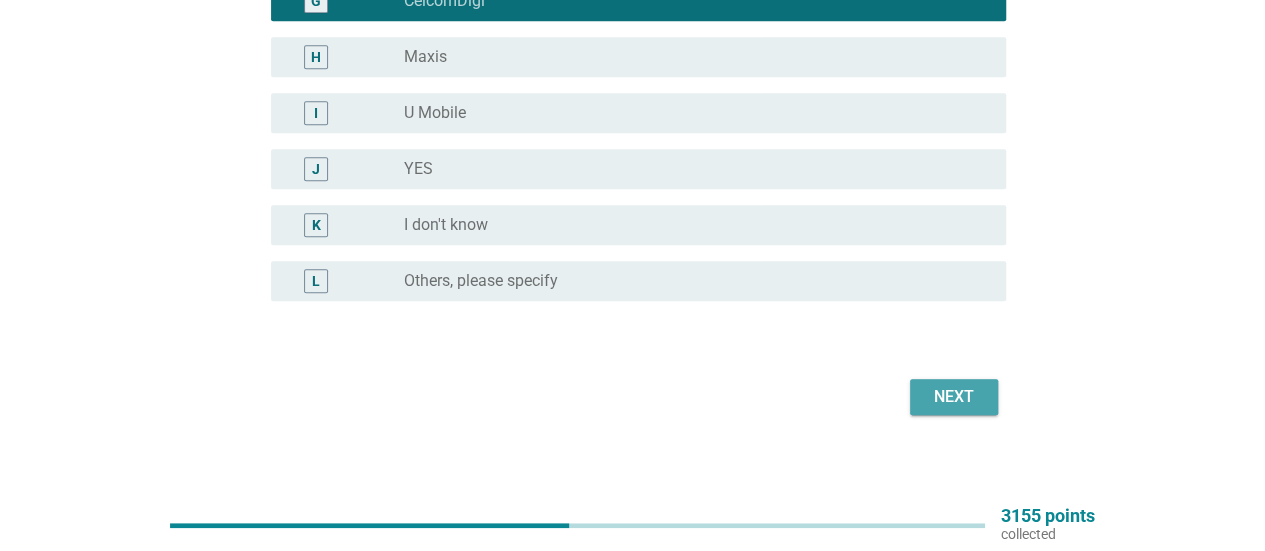 click on "Next" at bounding box center [954, 397] 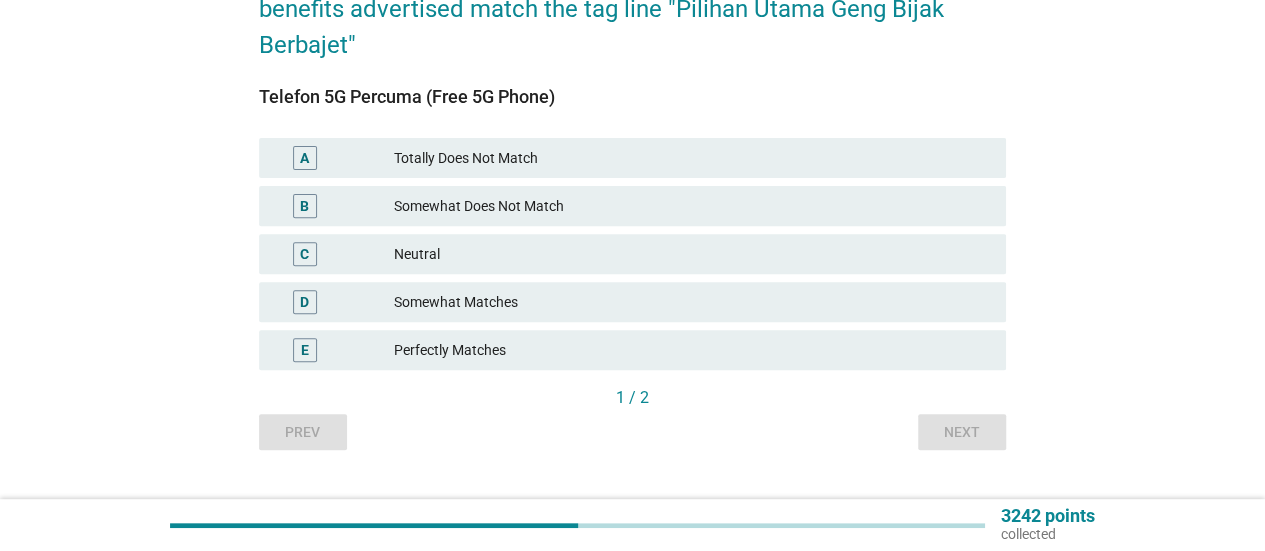 scroll, scrollTop: 260, scrollLeft: 0, axis: vertical 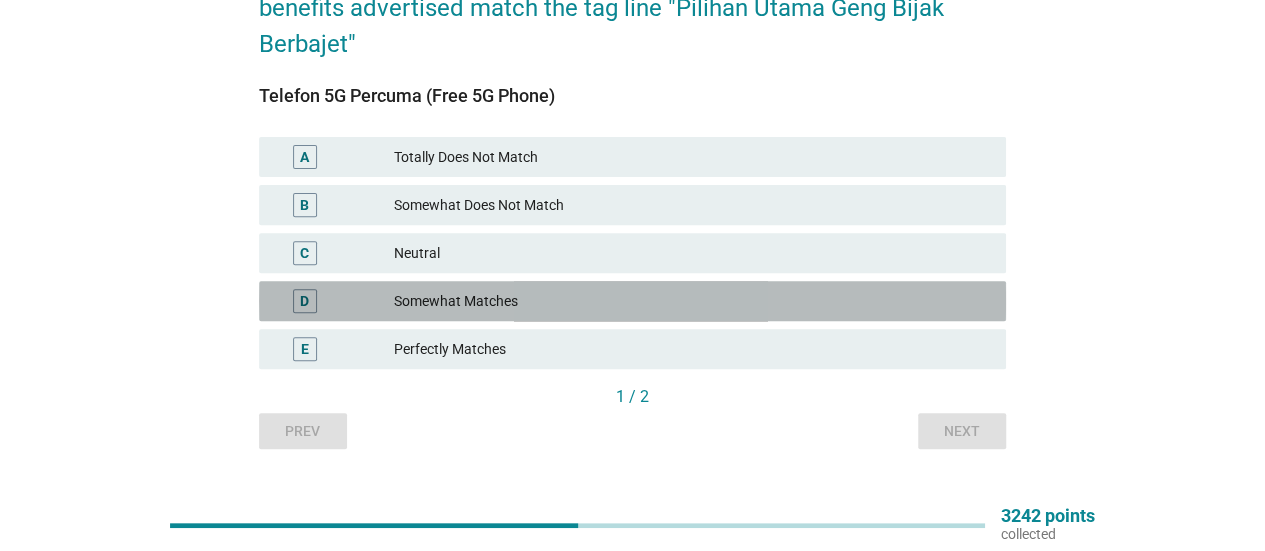 click on "Somewhat Matches" at bounding box center [692, 301] 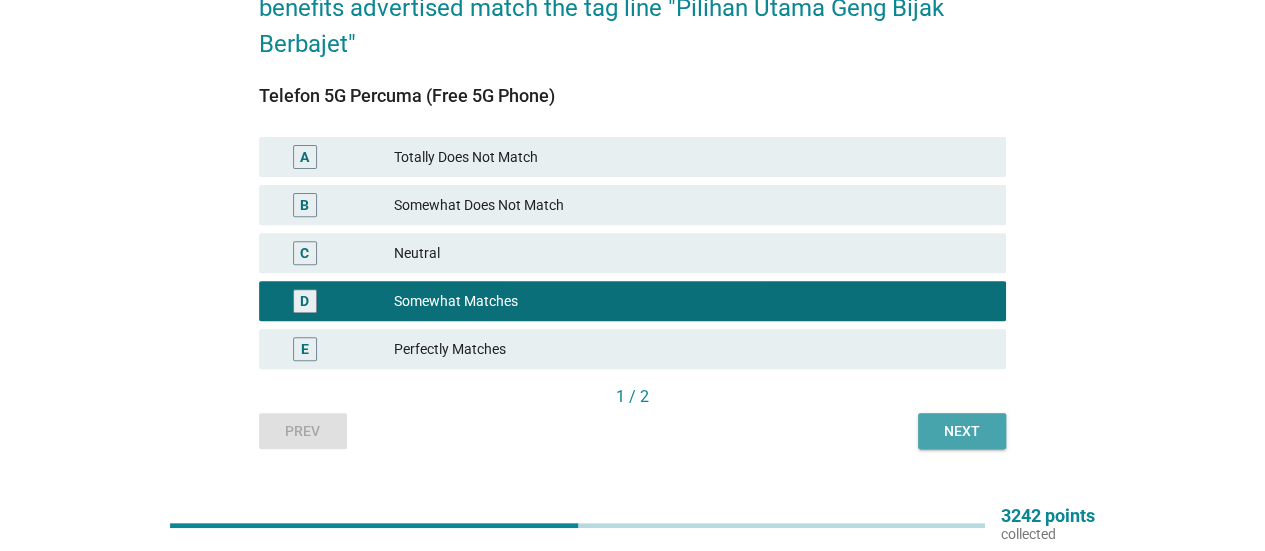 click on "Next" at bounding box center [962, 431] 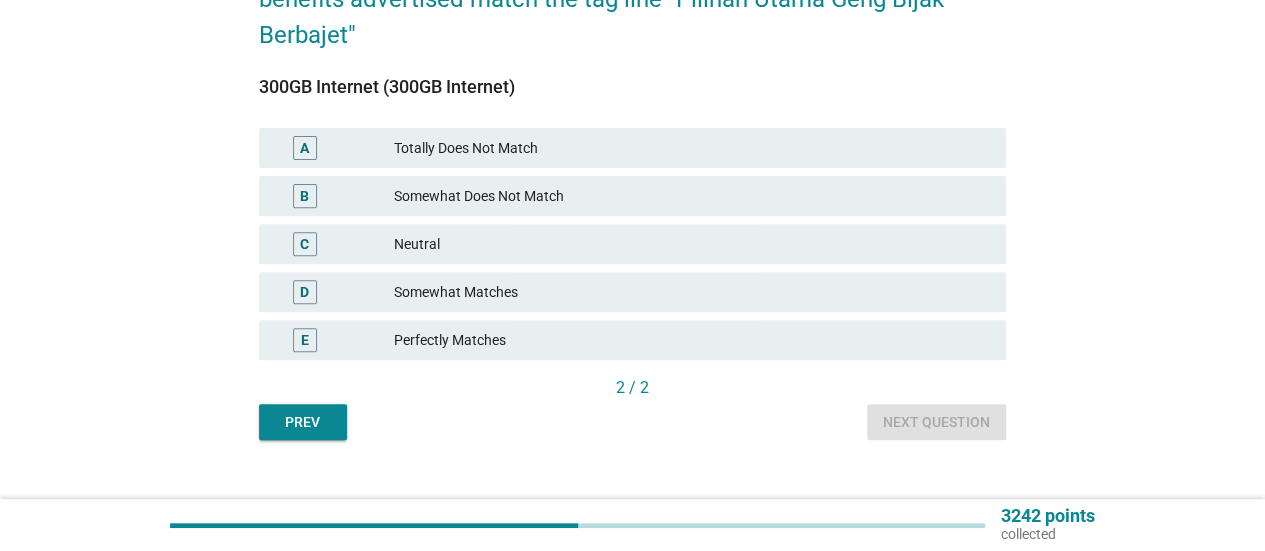 scroll, scrollTop: 272, scrollLeft: 0, axis: vertical 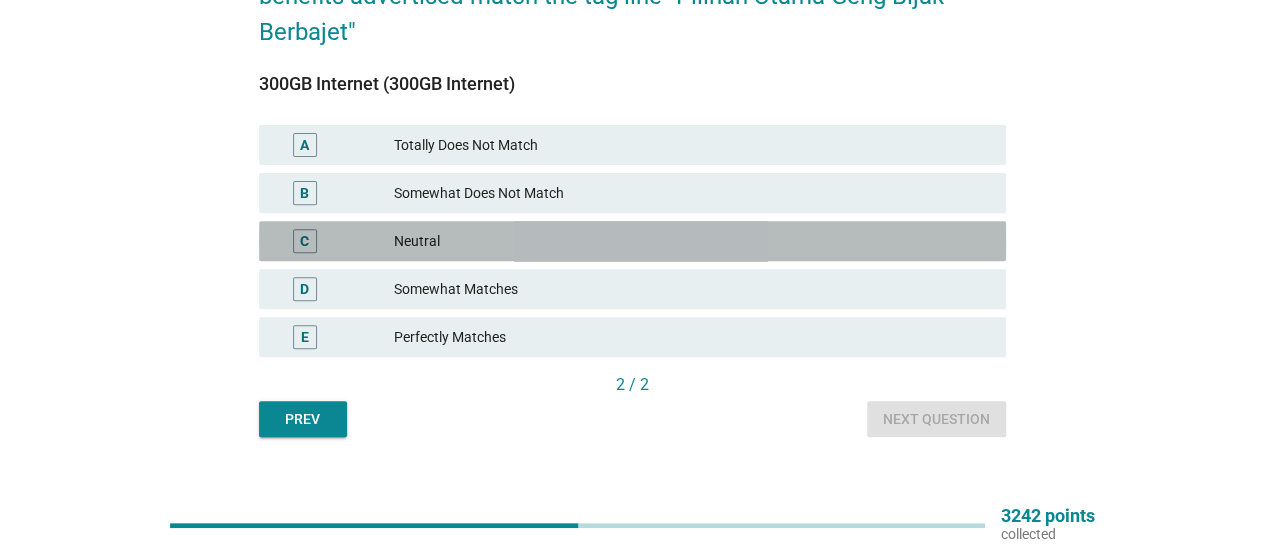 click on "Neutral" at bounding box center (692, 241) 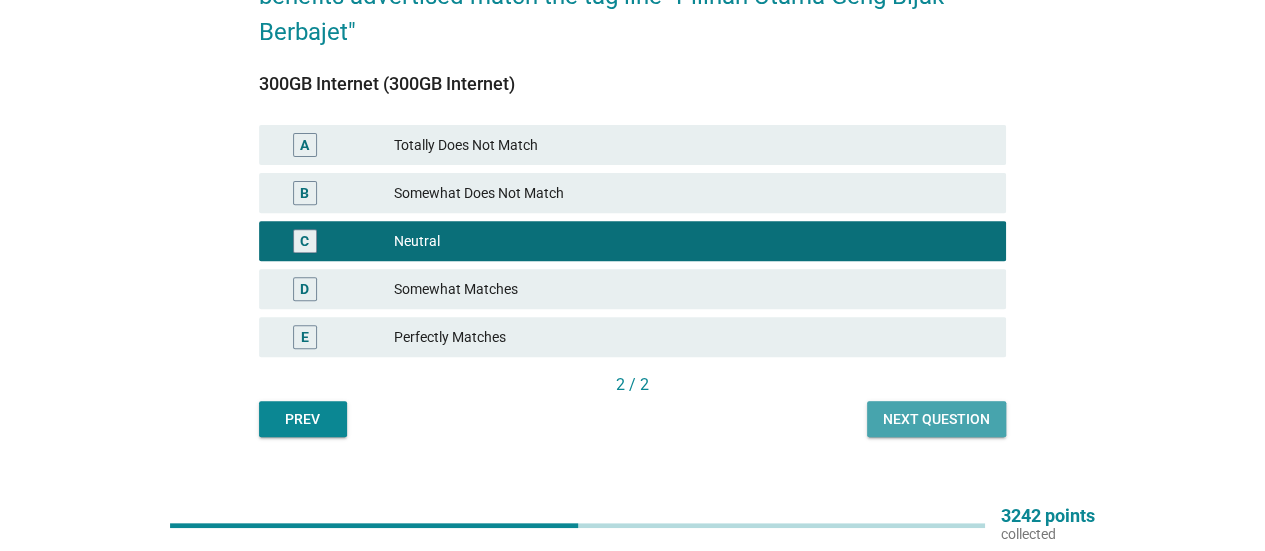 click on "Next question" at bounding box center [936, 419] 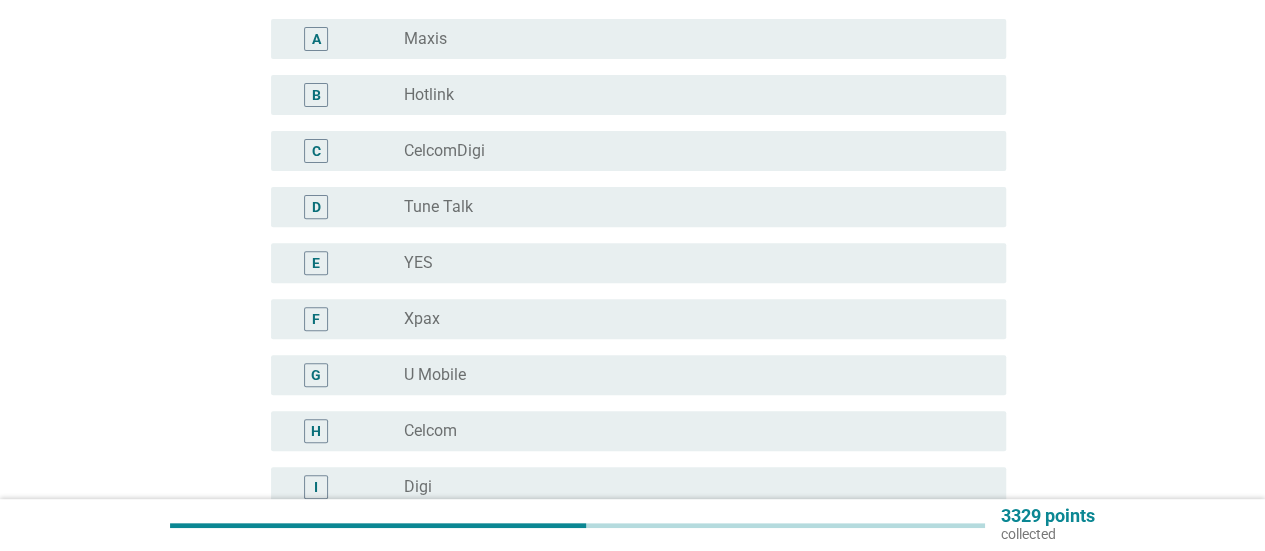 scroll, scrollTop: 269, scrollLeft: 0, axis: vertical 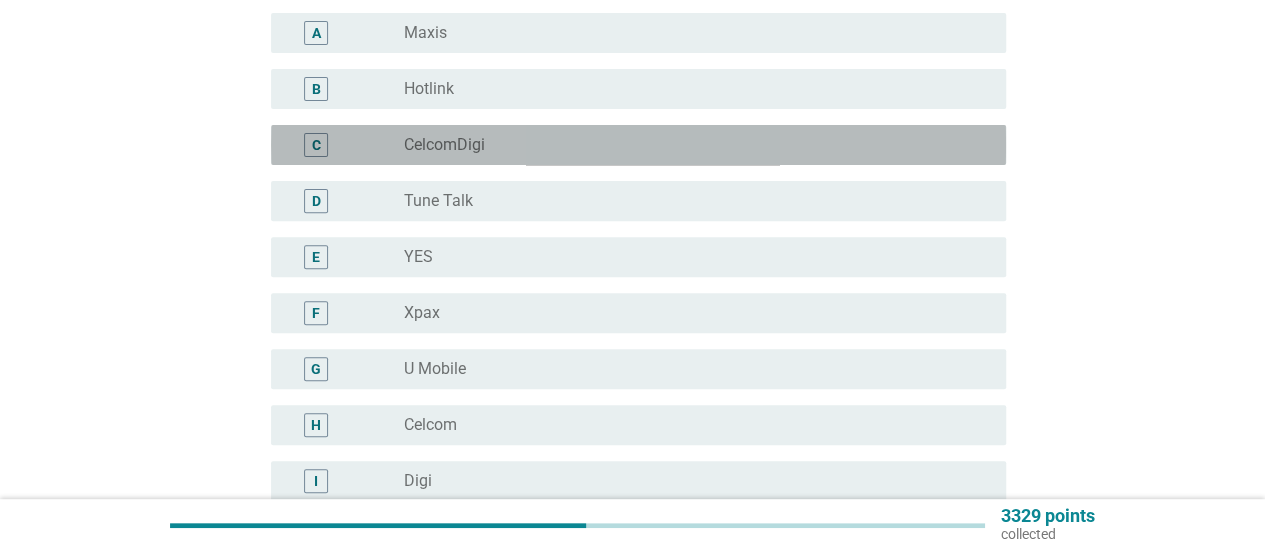 click on "radio_button_unchecked CelcomDigi" at bounding box center [689, 145] 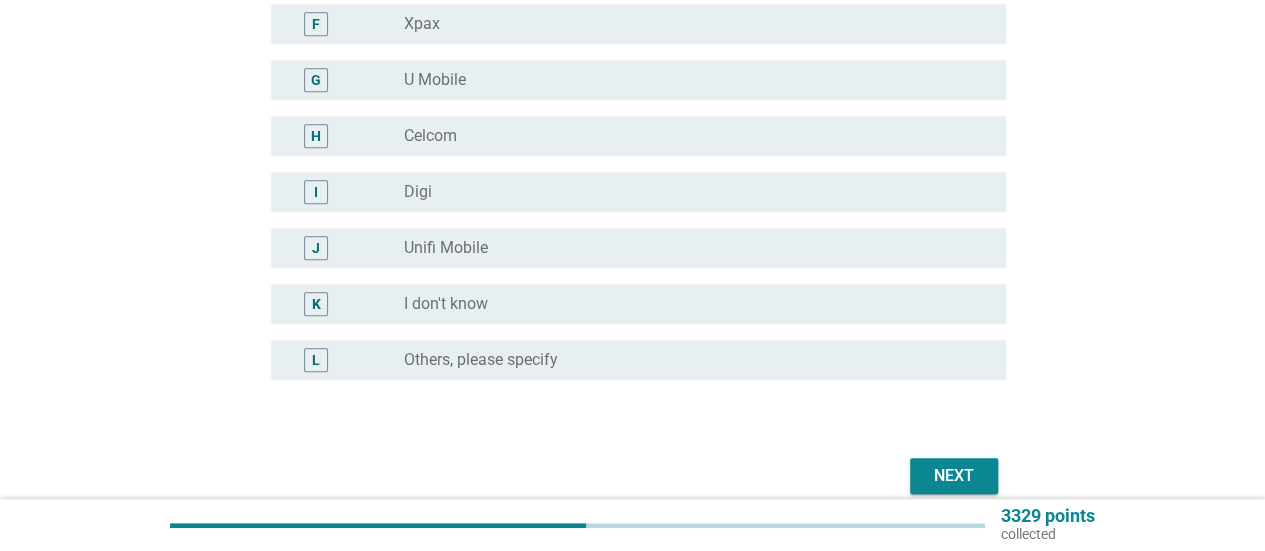 scroll, scrollTop: 561, scrollLeft: 0, axis: vertical 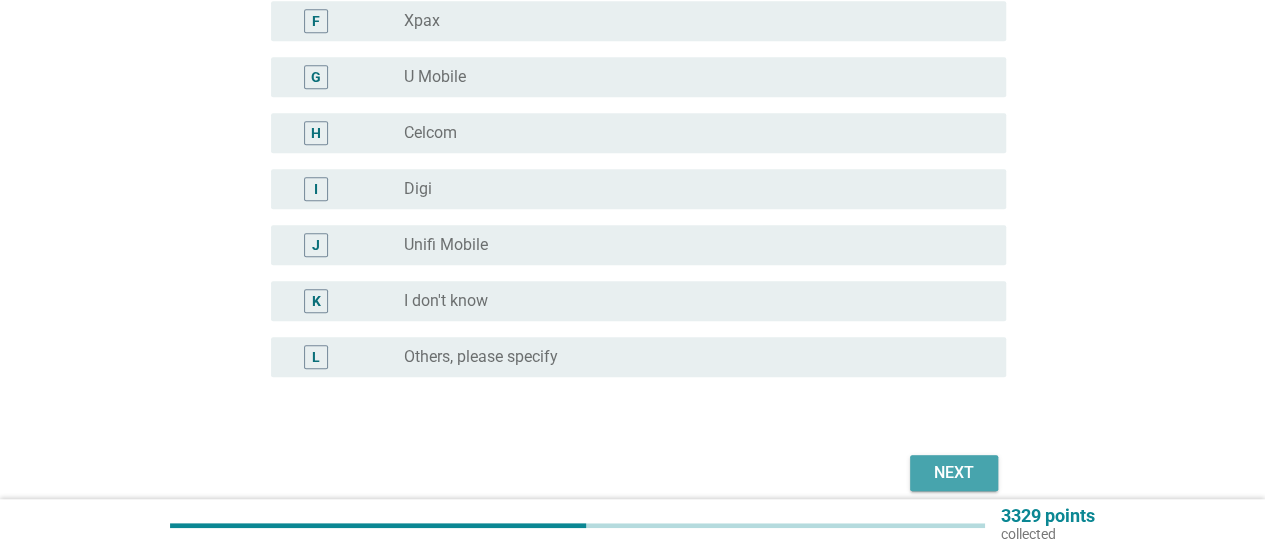 click on "Next" at bounding box center [954, 473] 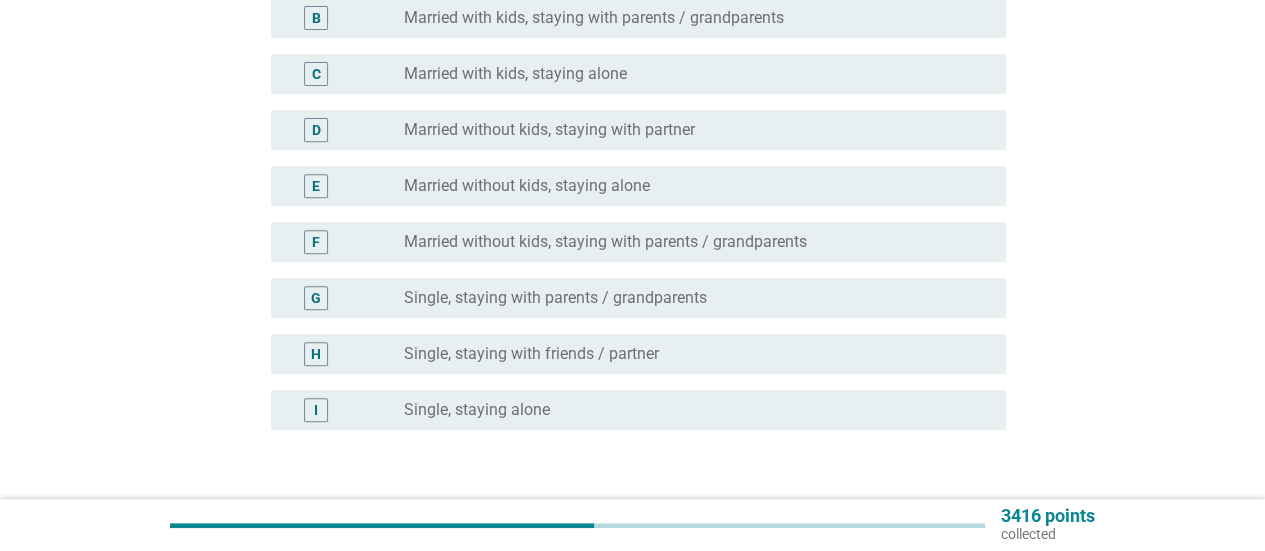 scroll, scrollTop: 339, scrollLeft: 0, axis: vertical 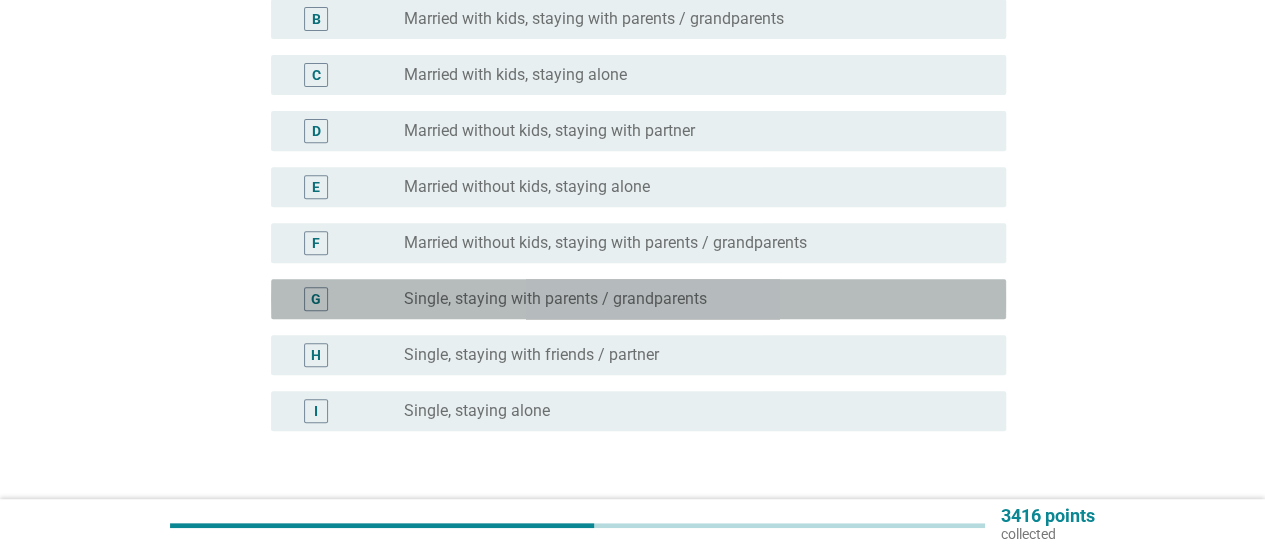 click on "Single, staying with parents / grandparents" at bounding box center [555, 299] 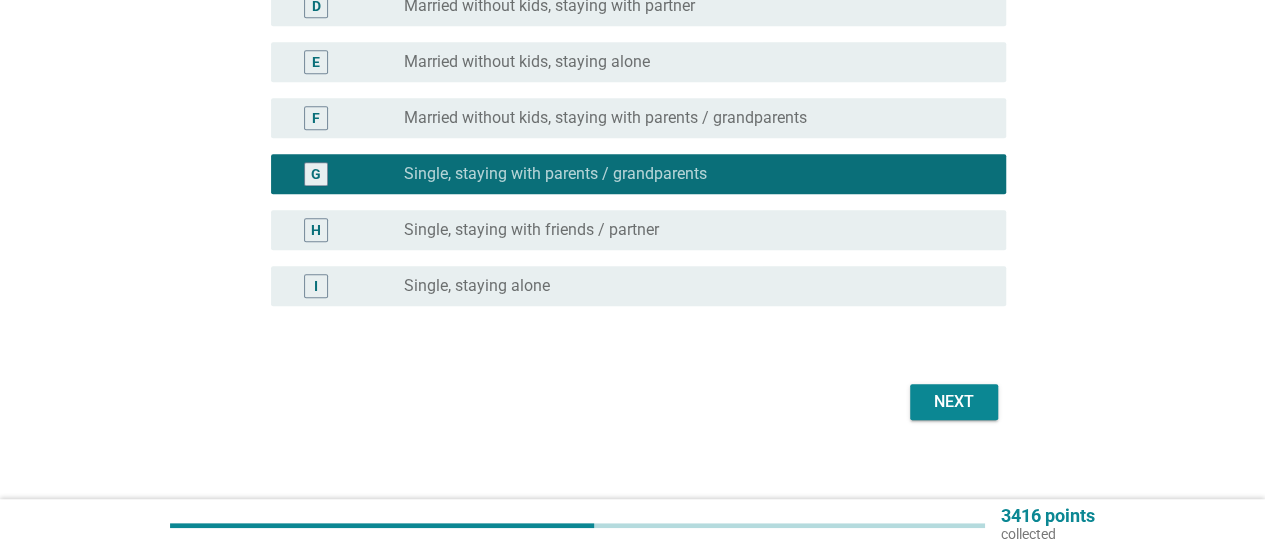 scroll, scrollTop: 465, scrollLeft: 0, axis: vertical 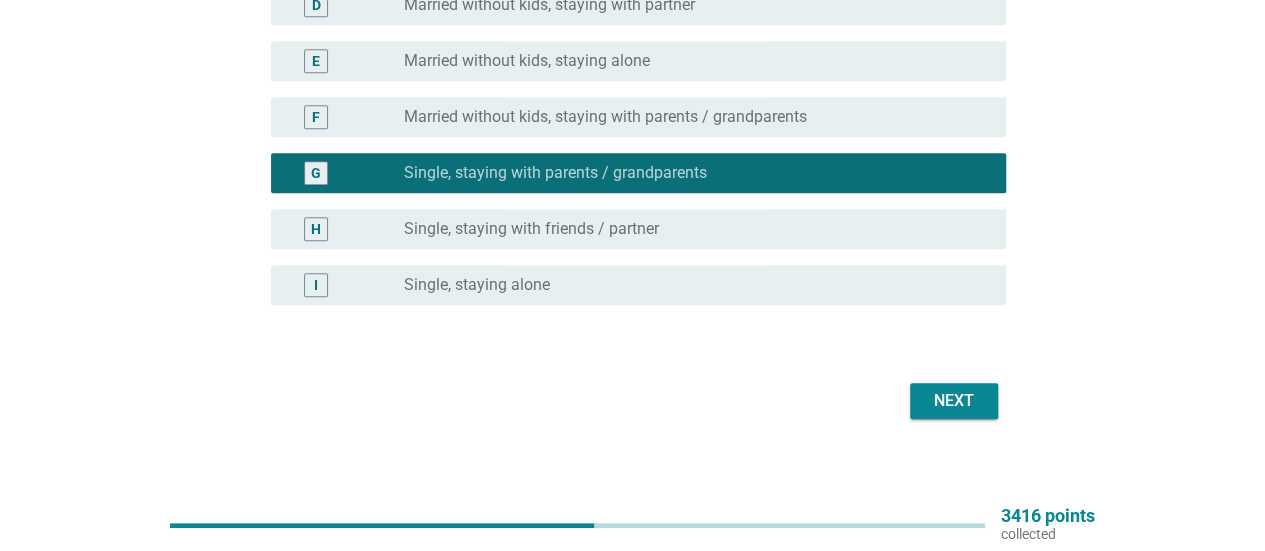 click on "Next" at bounding box center [632, 401] 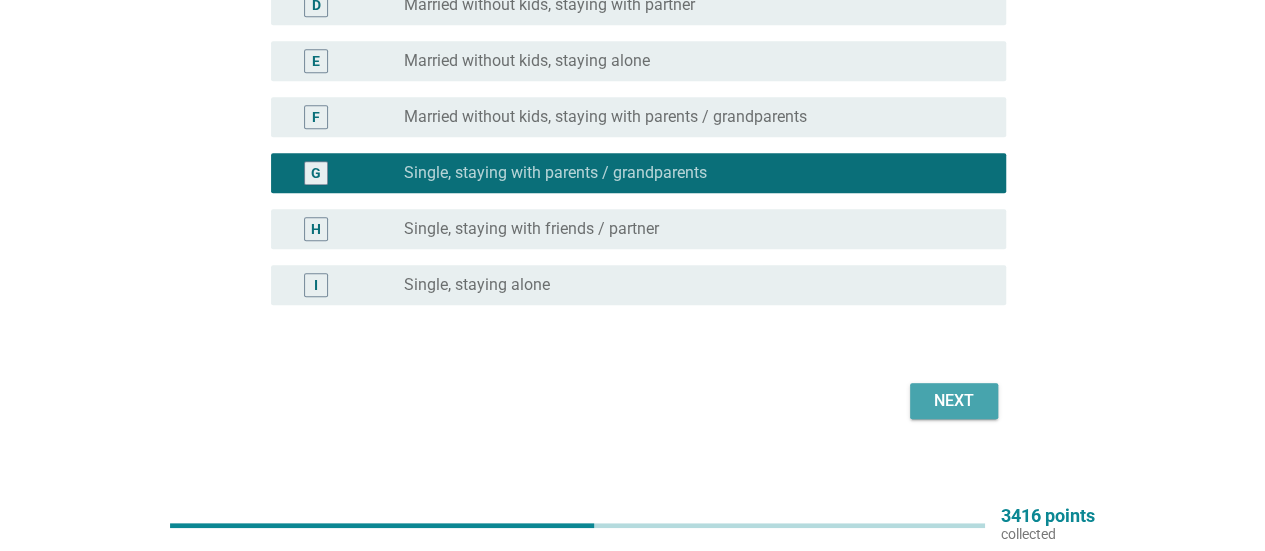 click on "Next" at bounding box center (954, 401) 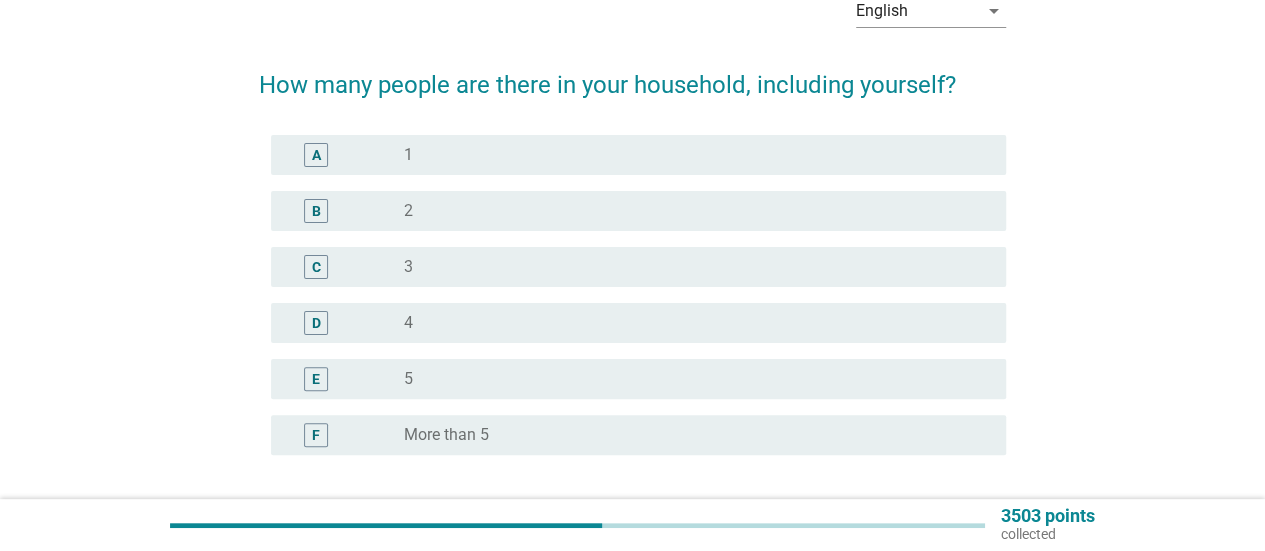 scroll, scrollTop: 112, scrollLeft: 0, axis: vertical 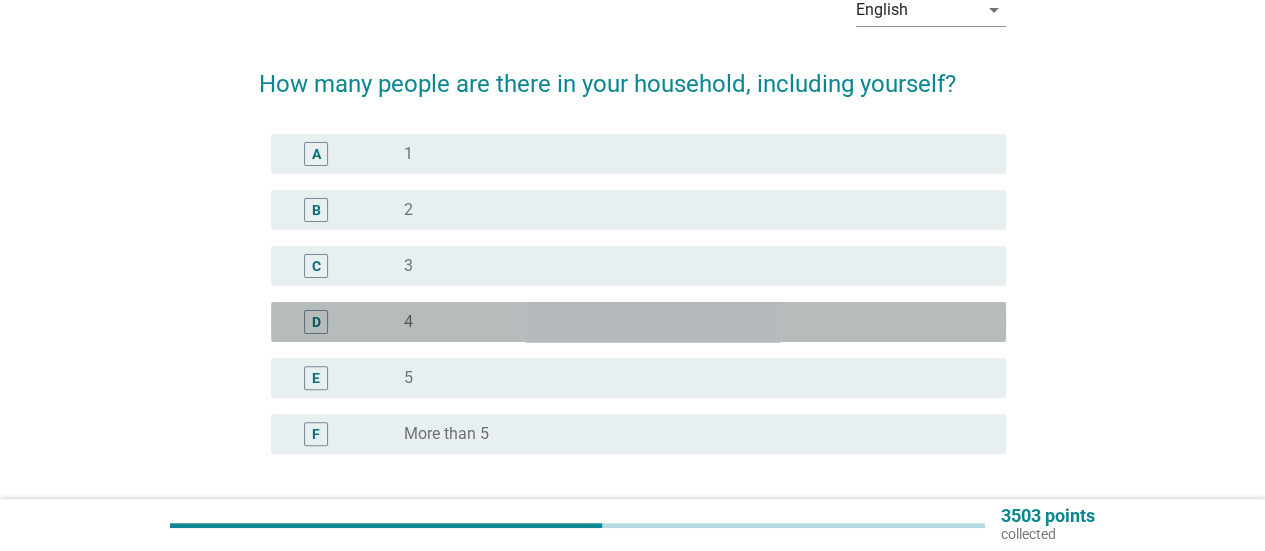 click on "radio_button_unchecked 4" at bounding box center (689, 322) 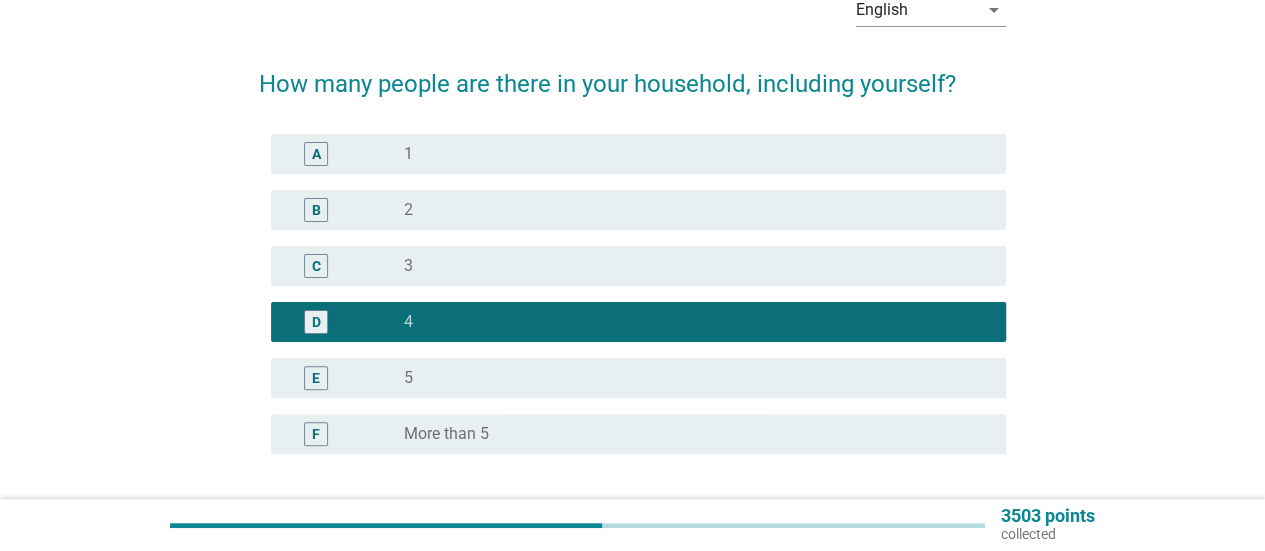 scroll, scrollTop: 276, scrollLeft: 0, axis: vertical 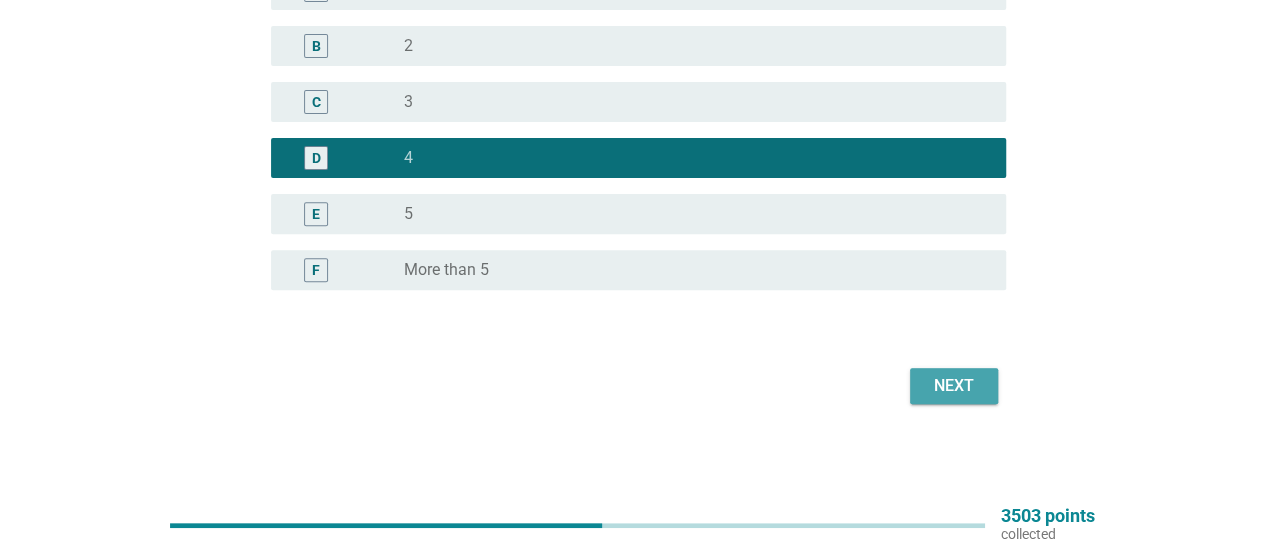 click on "Next" at bounding box center [954, 386] 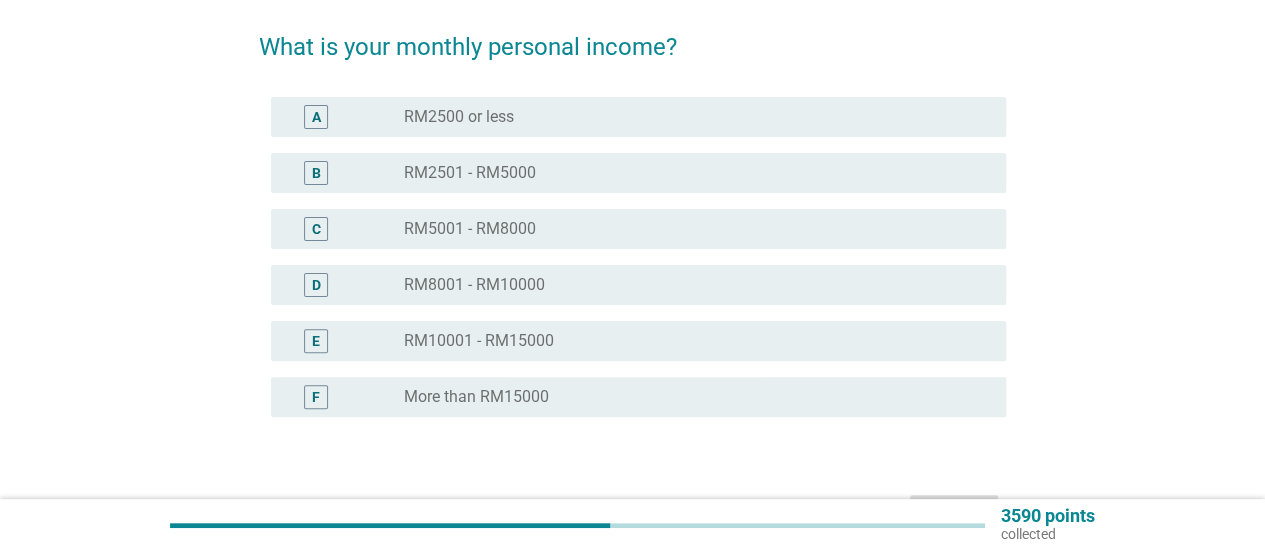 scroll, scrollTop: 148, scrollLeft: 0, axis: vertical 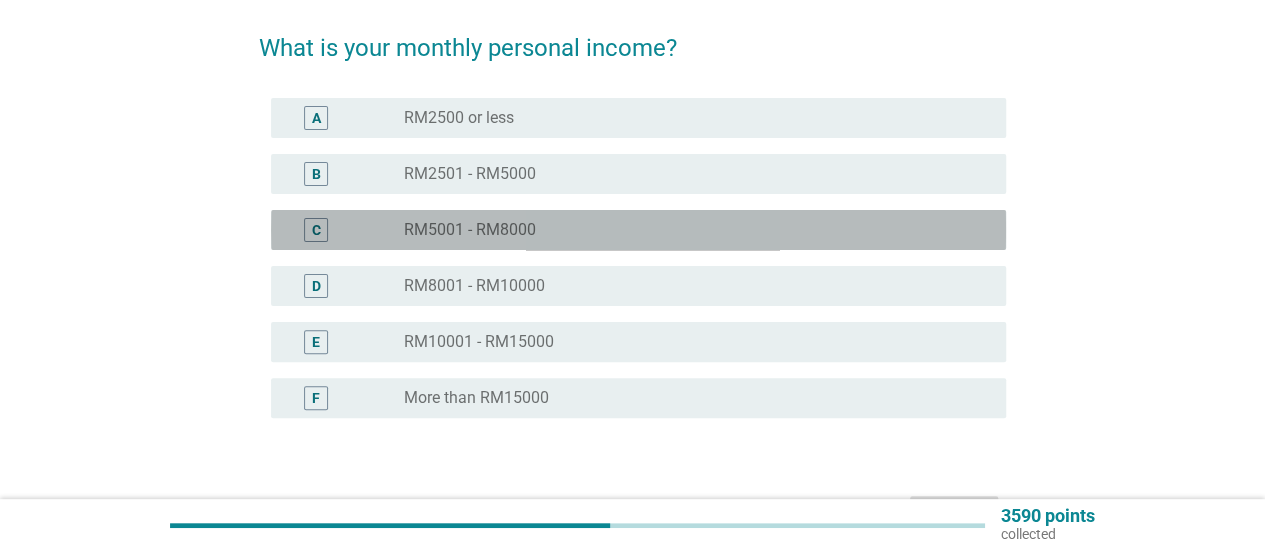 click on "C     radio_button_unchecked RM5001 - RM8000" at bounding box center (638, 230) 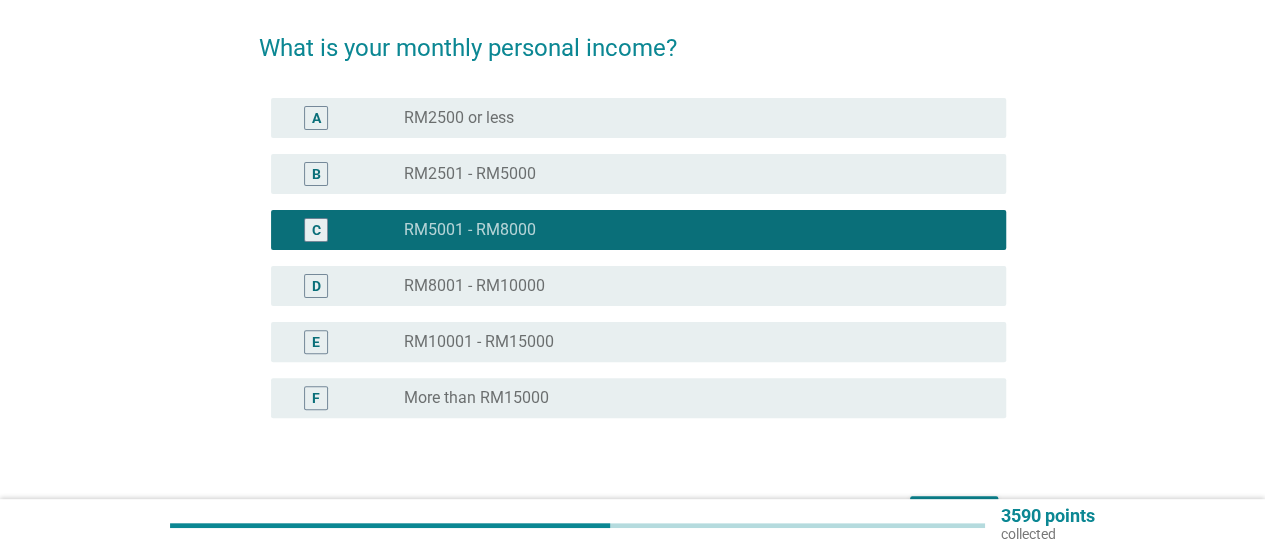 scroll, scrollTop: 246, scrollLeft: 0, axis: vertical 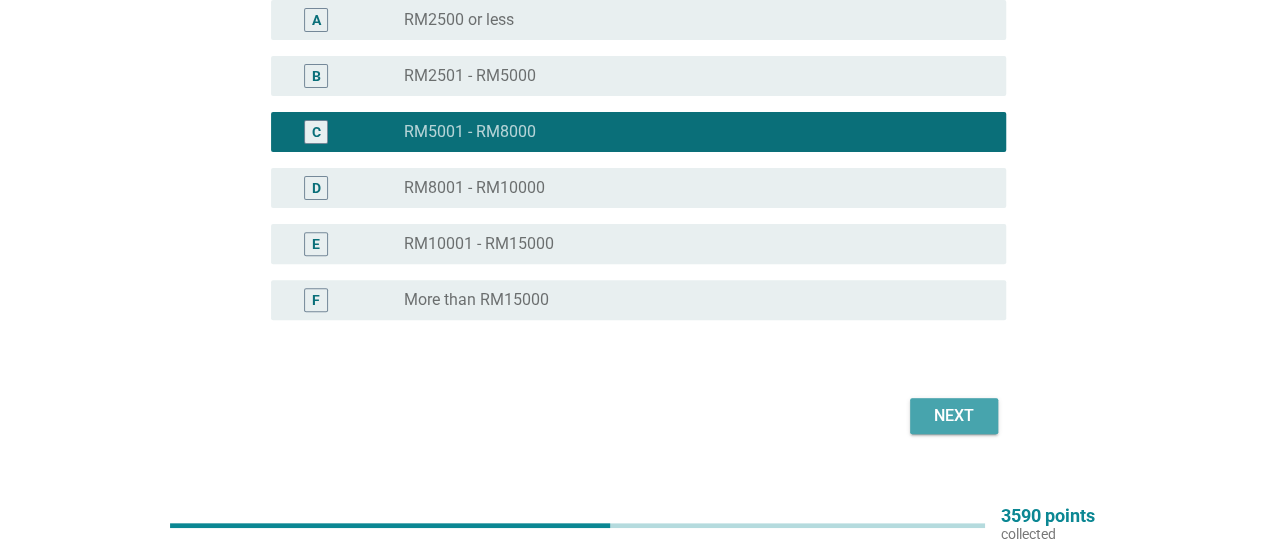 click on "Next" at bounding box center [954, 416] 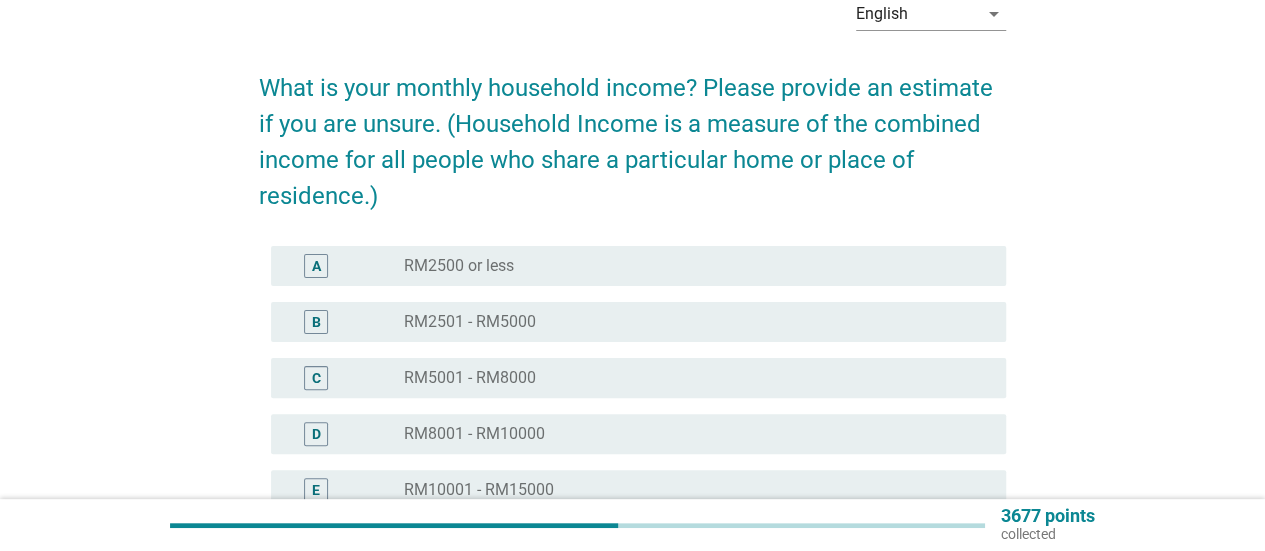scroll, scrollTop: 182, scrollLeft: 0, axis: vertical 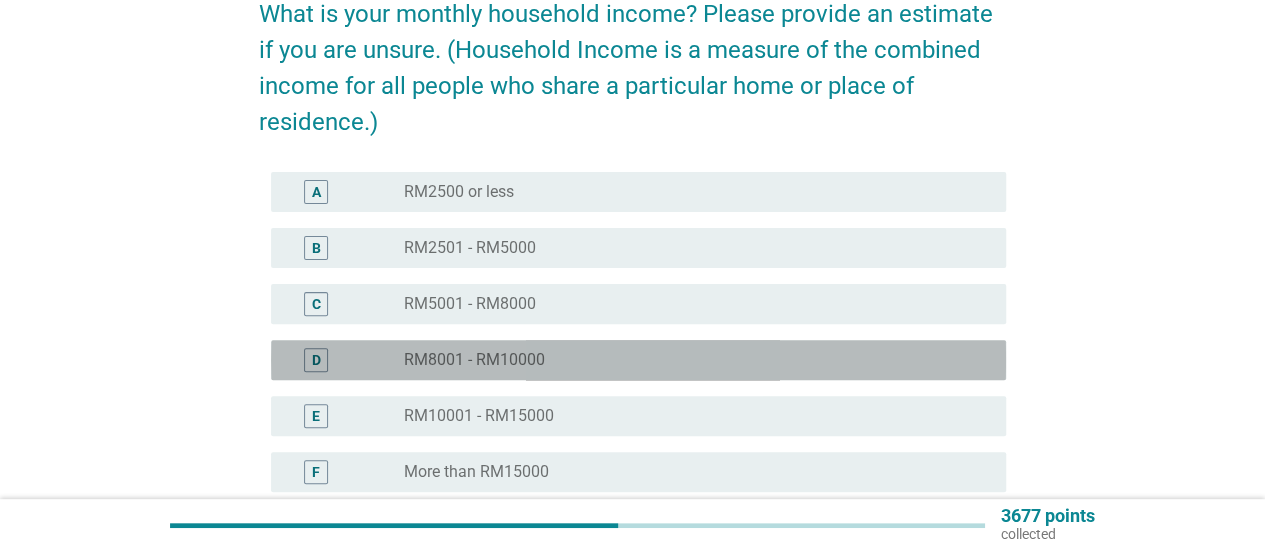 click on "RM8001 - RM10000" at bounding box center (474, 360) 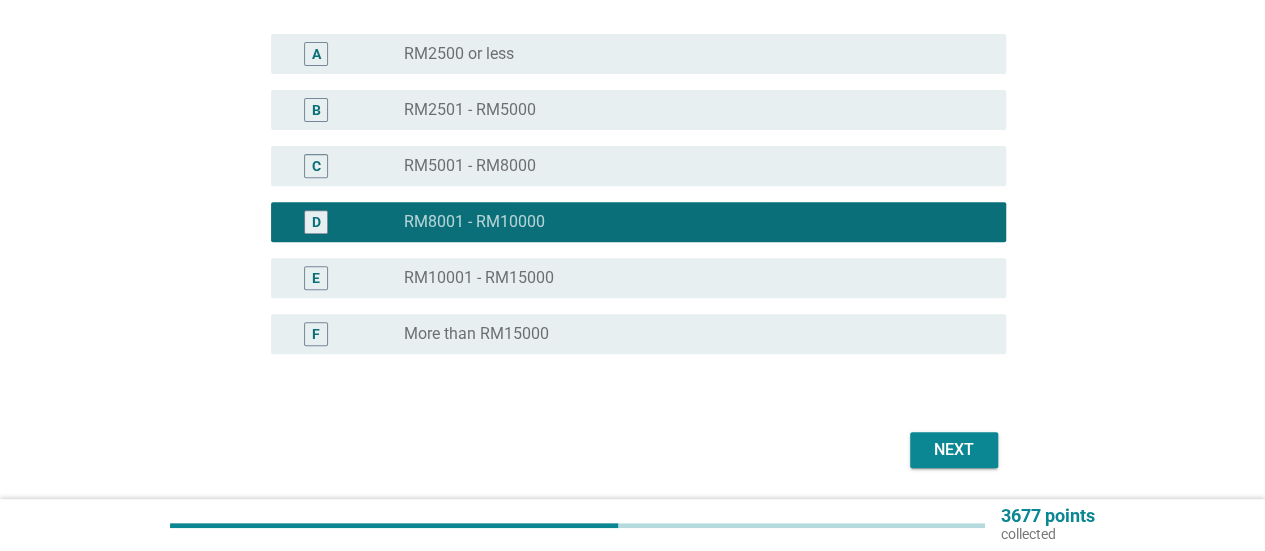 scroll, scrollTop: 332, scrollLeft: 0, axis: vertical 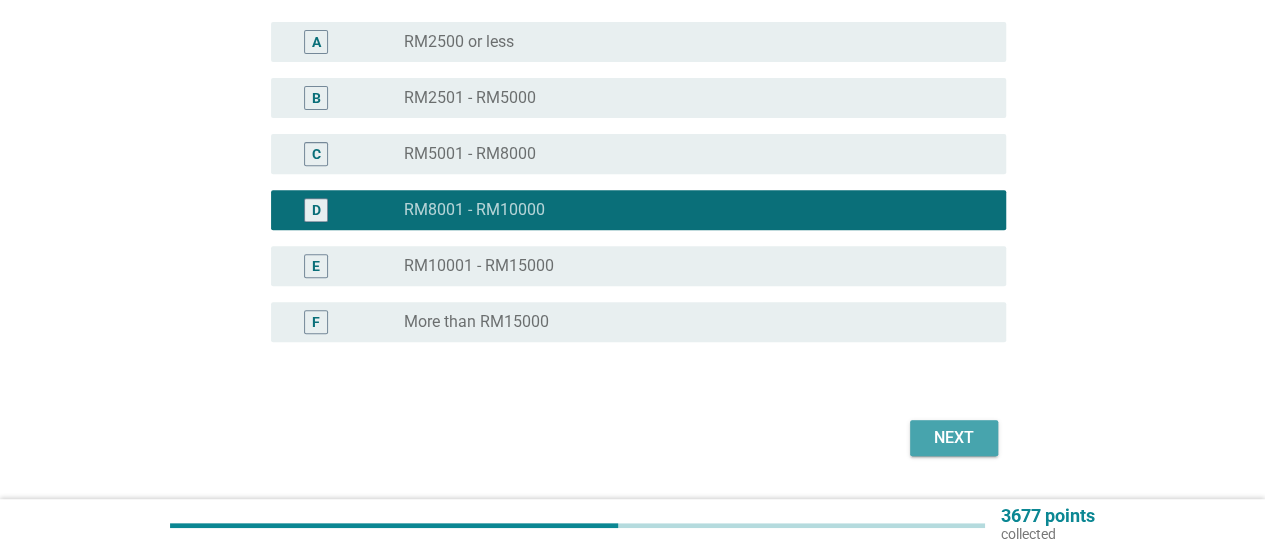 click on "Next" at bounding box center (954, 438) 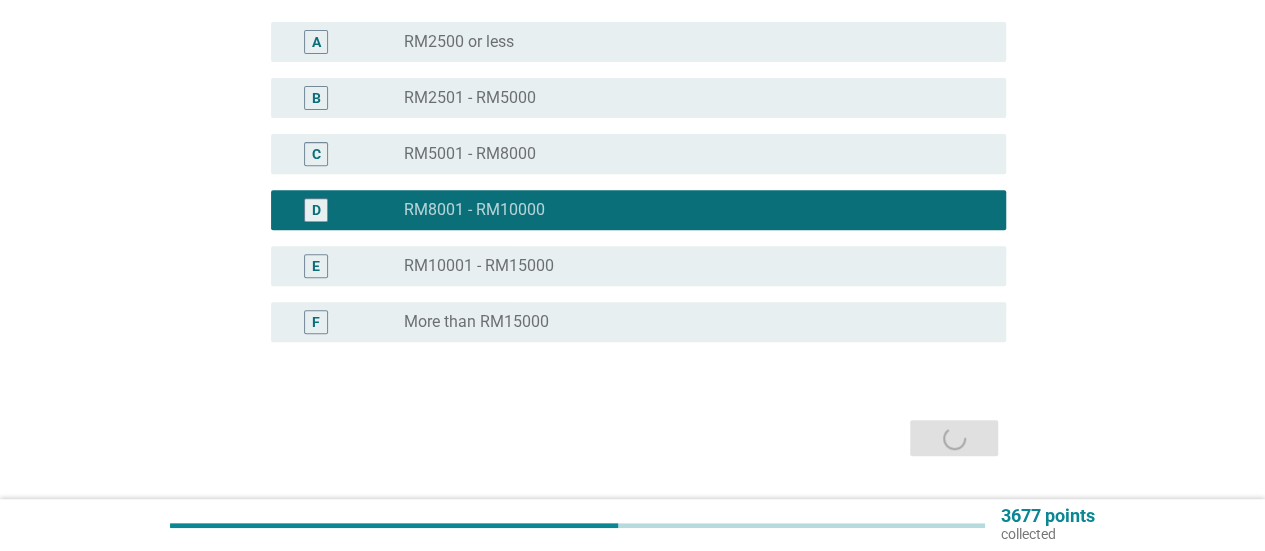 scroll, scrollTop: 0, scrollLeft: 0, axis: both 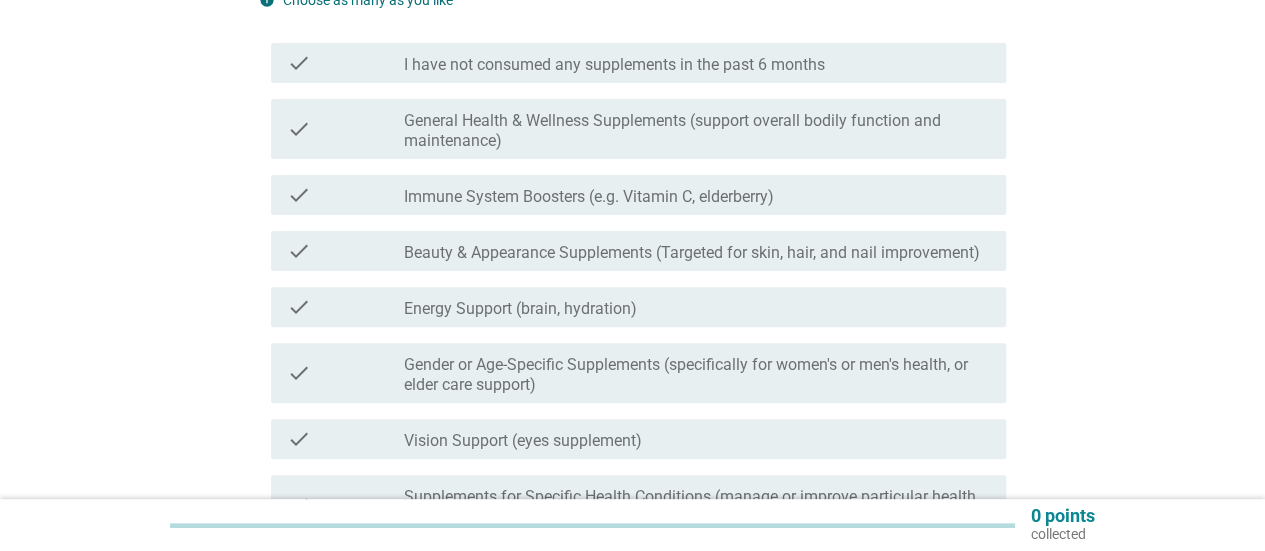 click on "check_box_outline_blank Beauty & Appearance Supplements (Targeted for skin, hair, and nail improvement)" at bounding box center (697, 251) 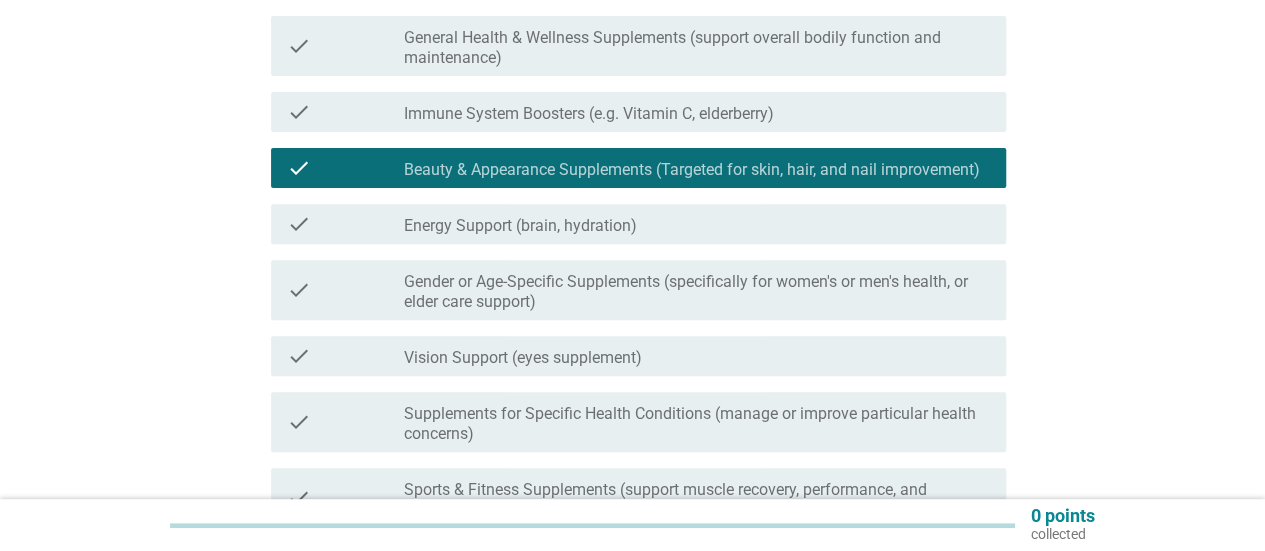 scroll, scrollTop: 400, scrollLeft: 0, axis: vertical 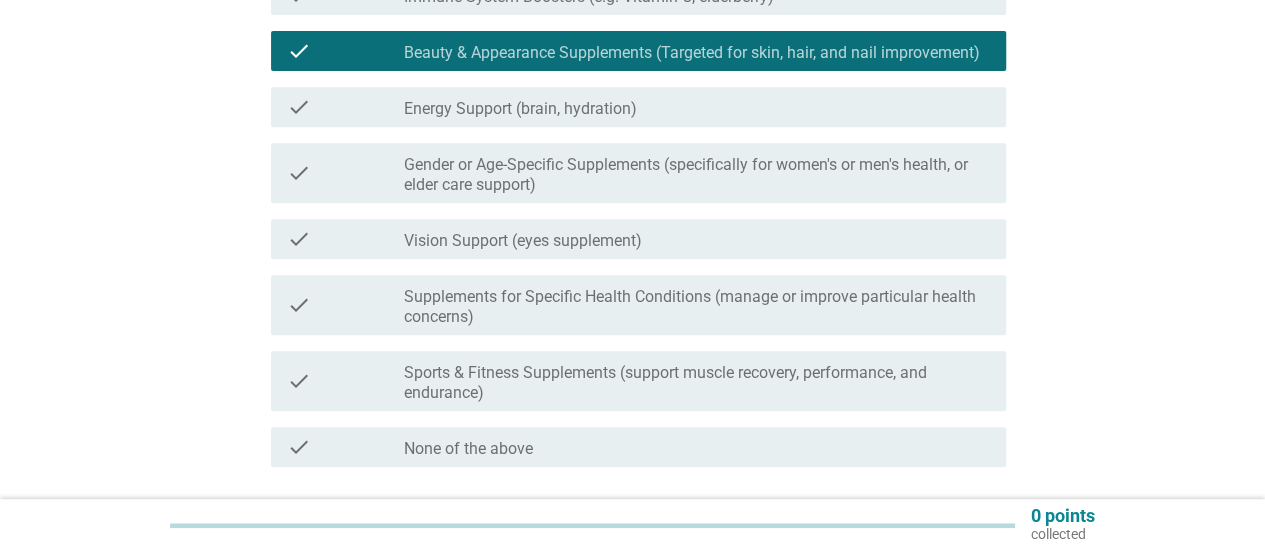 click on "Supplements for Specific Health Conditions (manage or improve particular health concerns)" at bounding box center [697, 307] 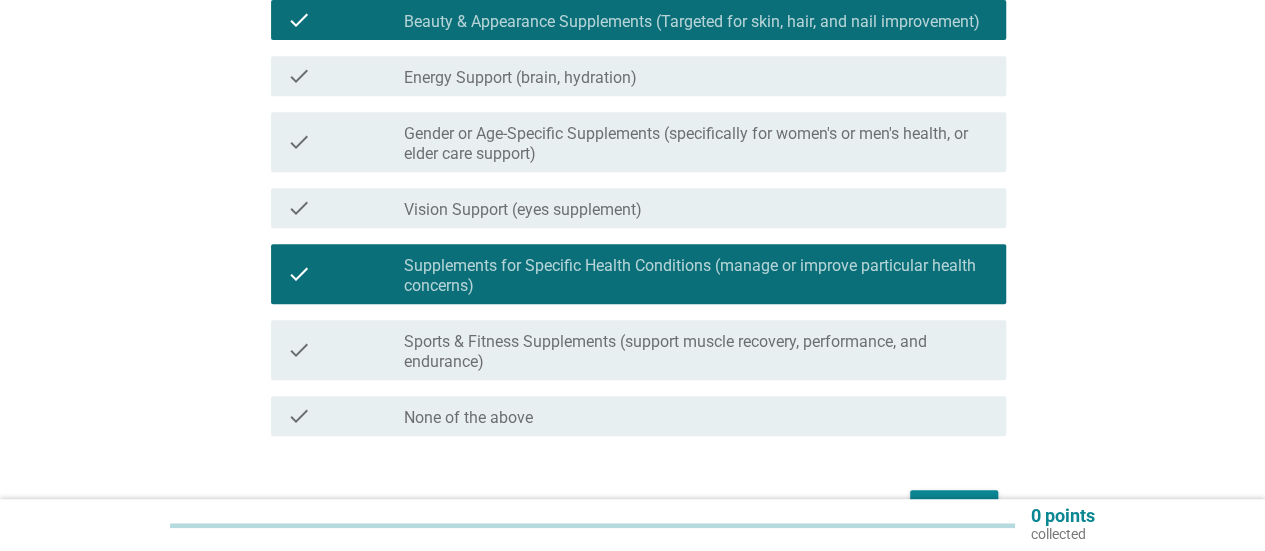 scroll, scrollTop: 400, scrollLeft: 0, axis: vertical 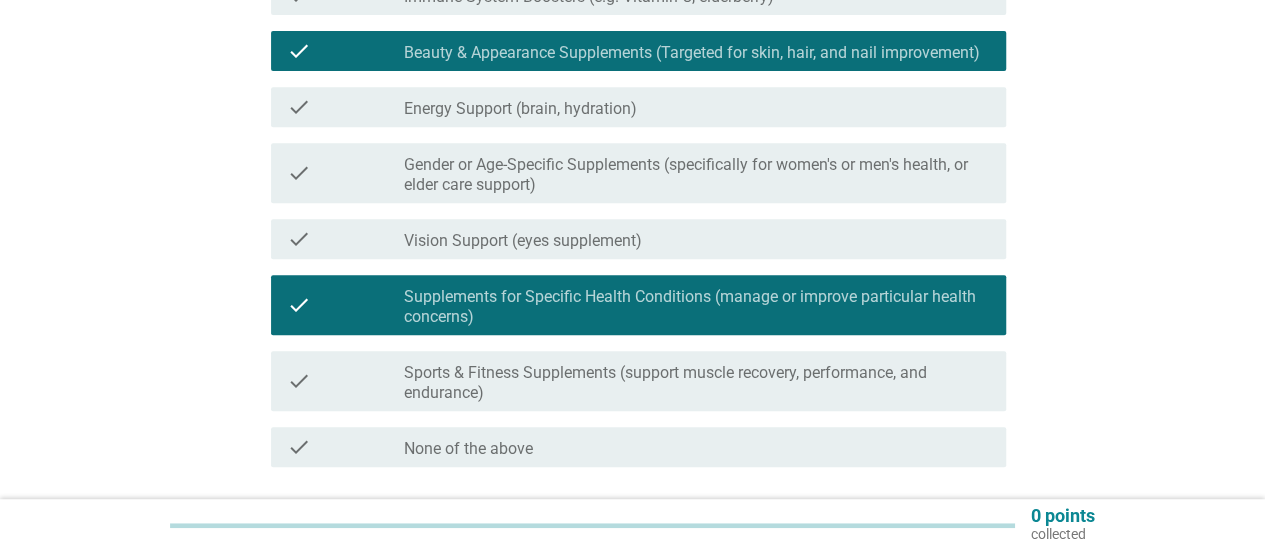 click on "check     check_box_outline_blank Energy Support (brain, hydration)" at bounding box center (638, 107) 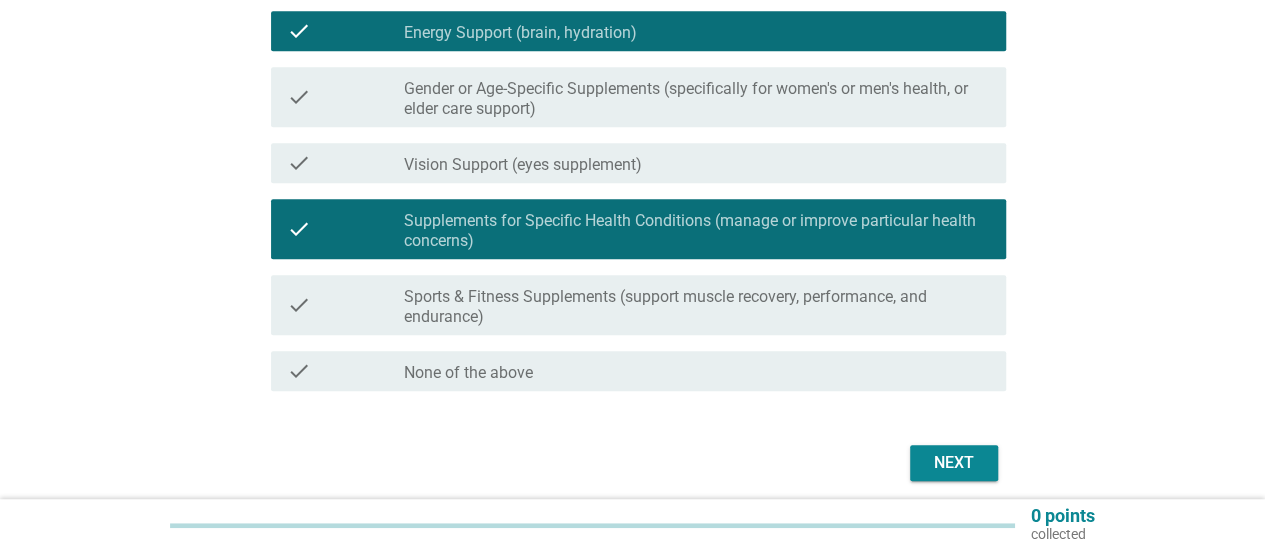 scroll, scrollTop: 554, scrollLeft: 0, axis: vertical 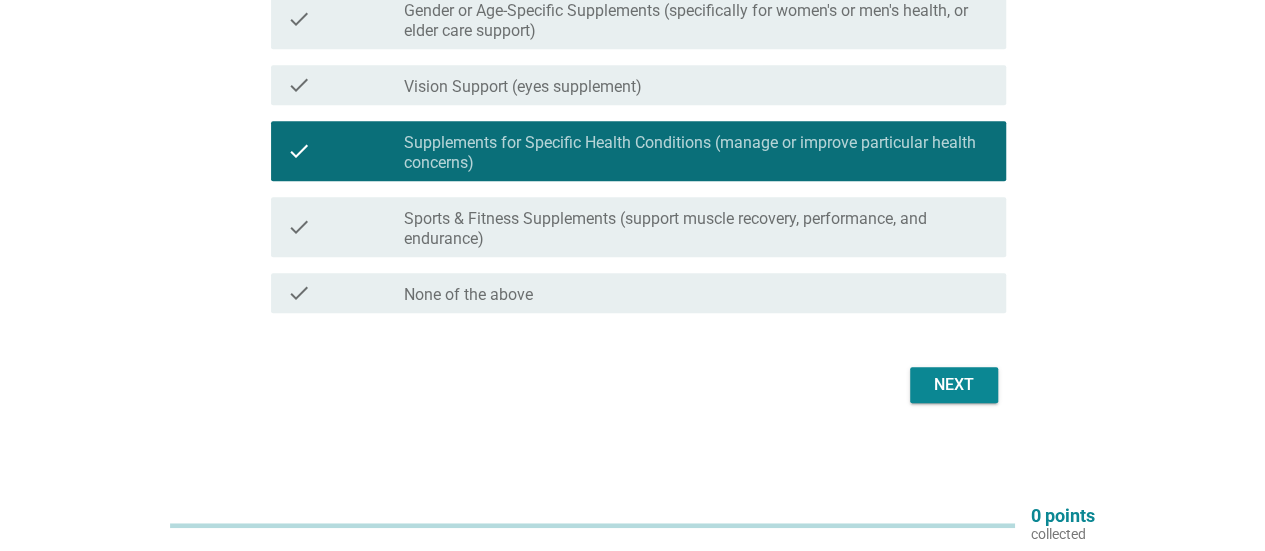 click on "Next" at bounding box center (954, 385) 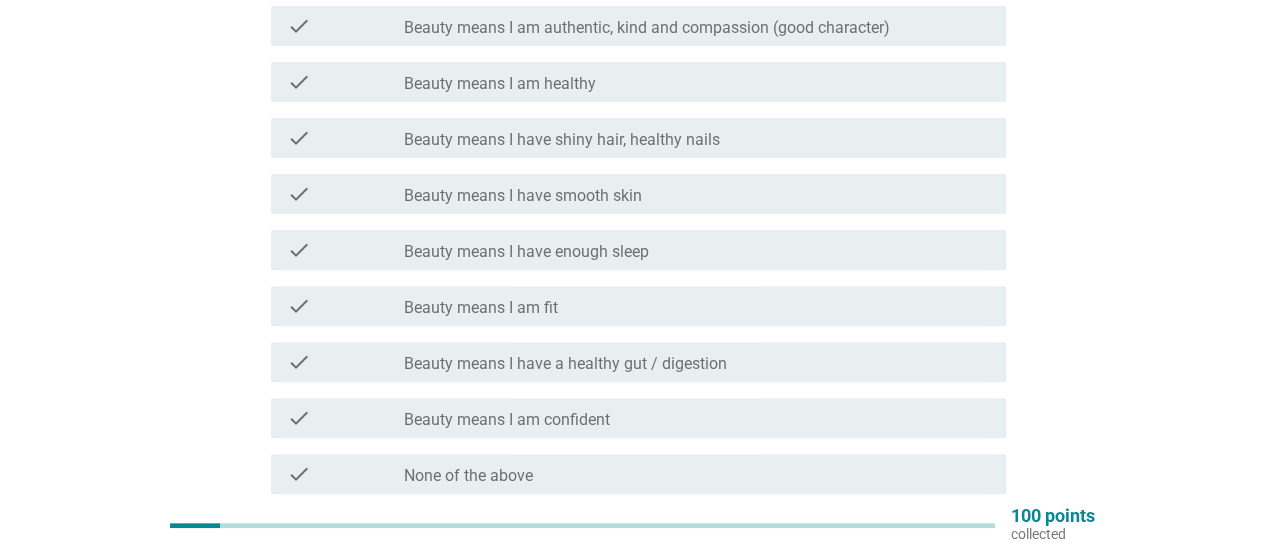 scroll, scrollTop: 218, scrollLeft: 0, axis: vertical 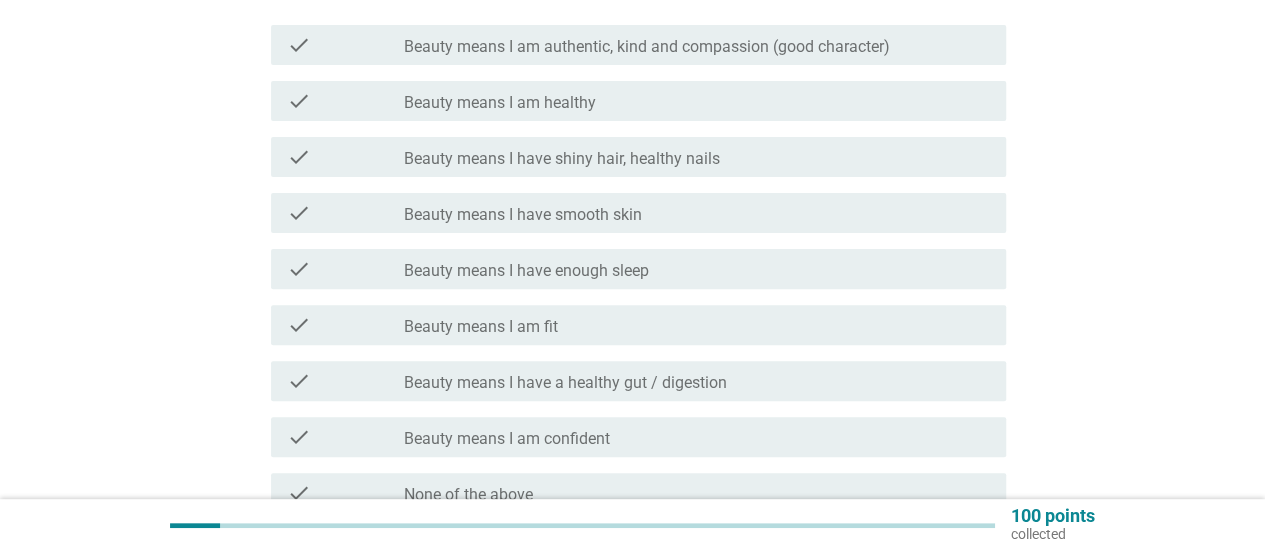 click on "check_box_outline_blank Beauty means I have smooth skin" at bounding box center [697, 213] 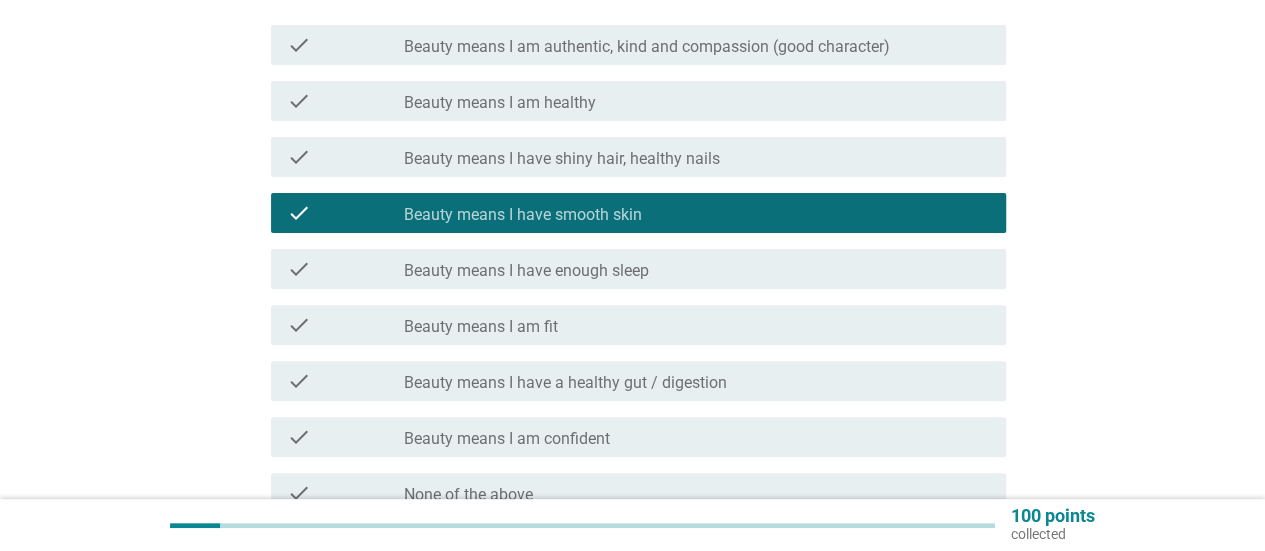 click on "check_box_outline_blank Beauty means I have shiny hair, healthy nails" at bounding box center (697, 157) 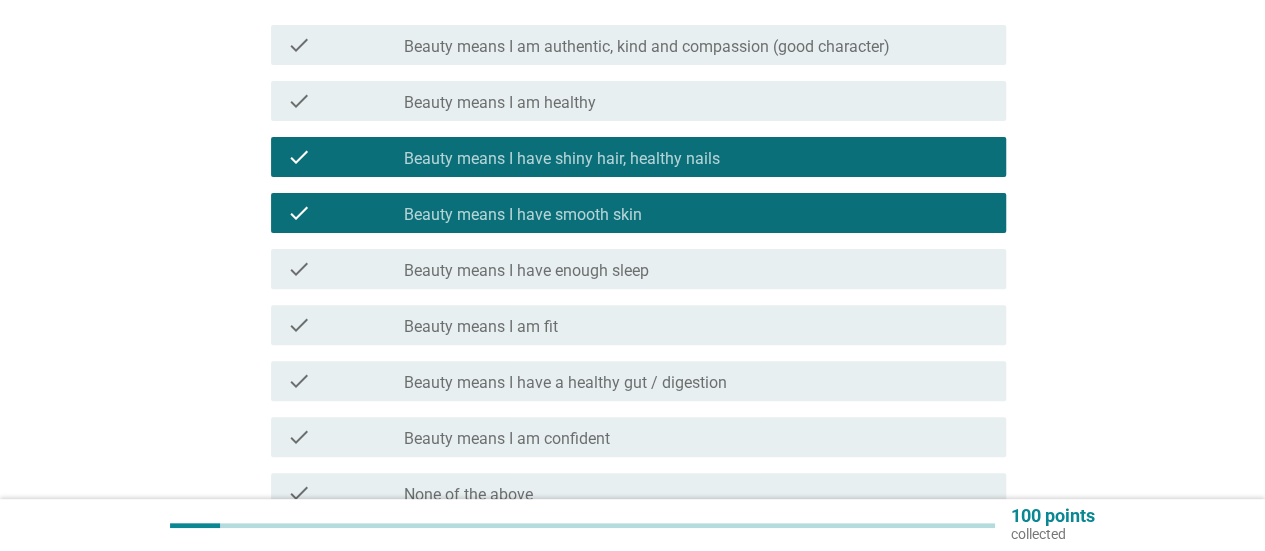 click on "check_box_outline_blank Beauty means I am healthy" at bounding box center [697, 101] 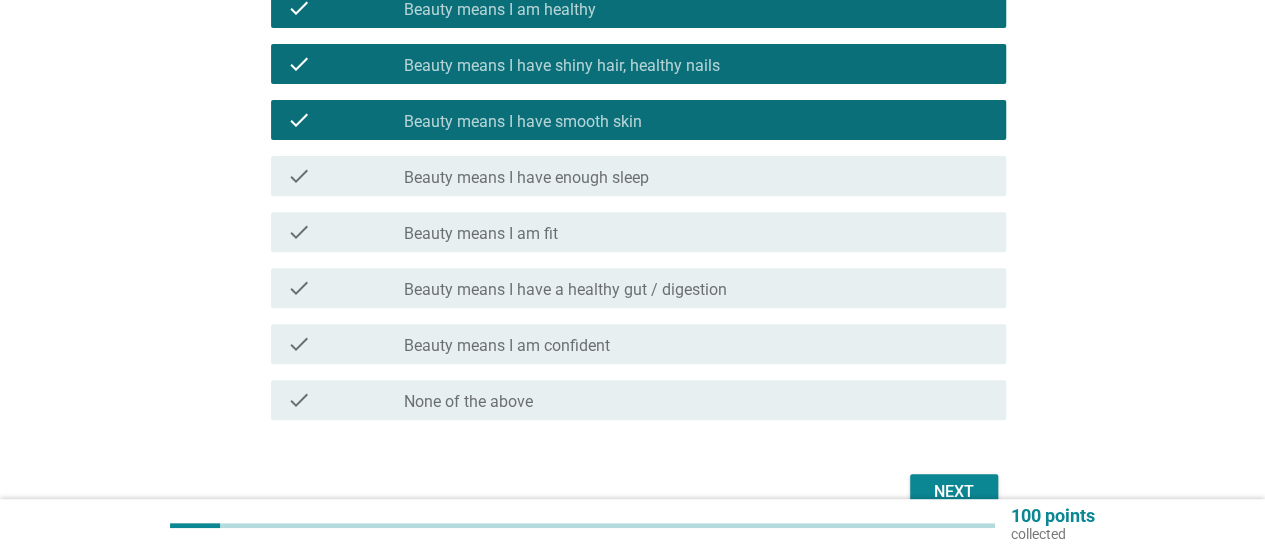 scroll, scrollTop: 418, scrollLeft: 0, axis: vertical 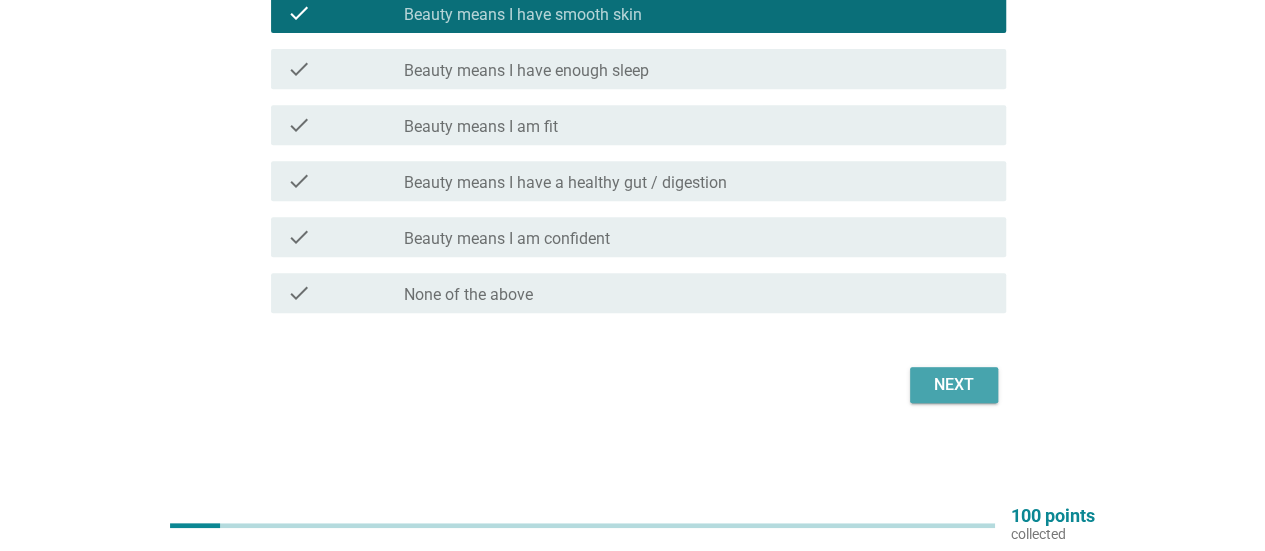 click on "Next" at bounding box center (954, 385) 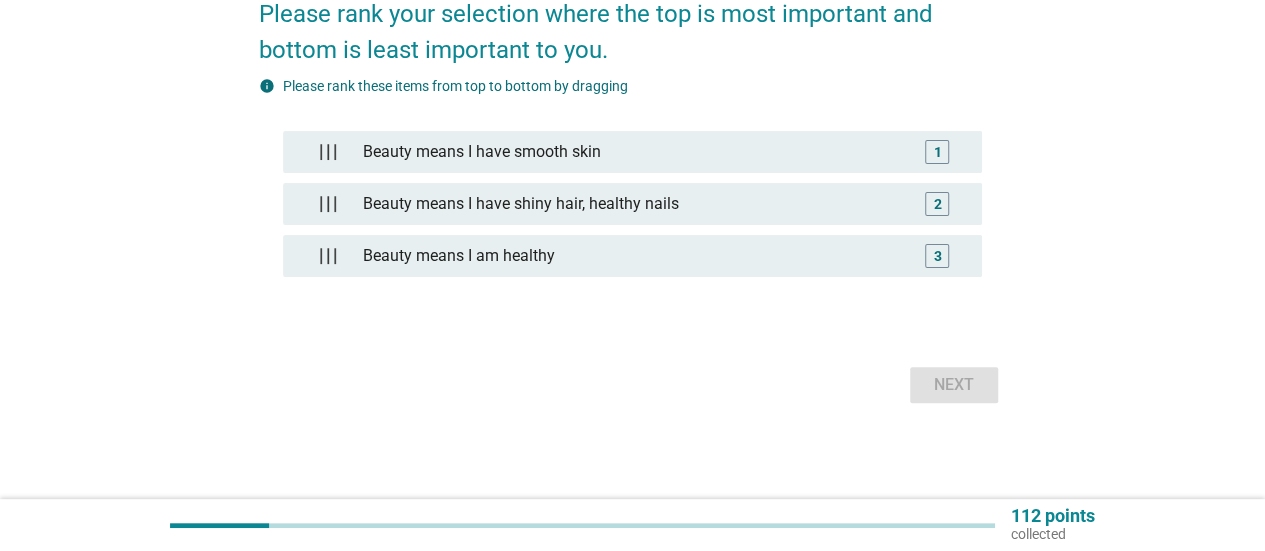 scroll, scrollTop: 0, scrollLeft: 0, axis: both 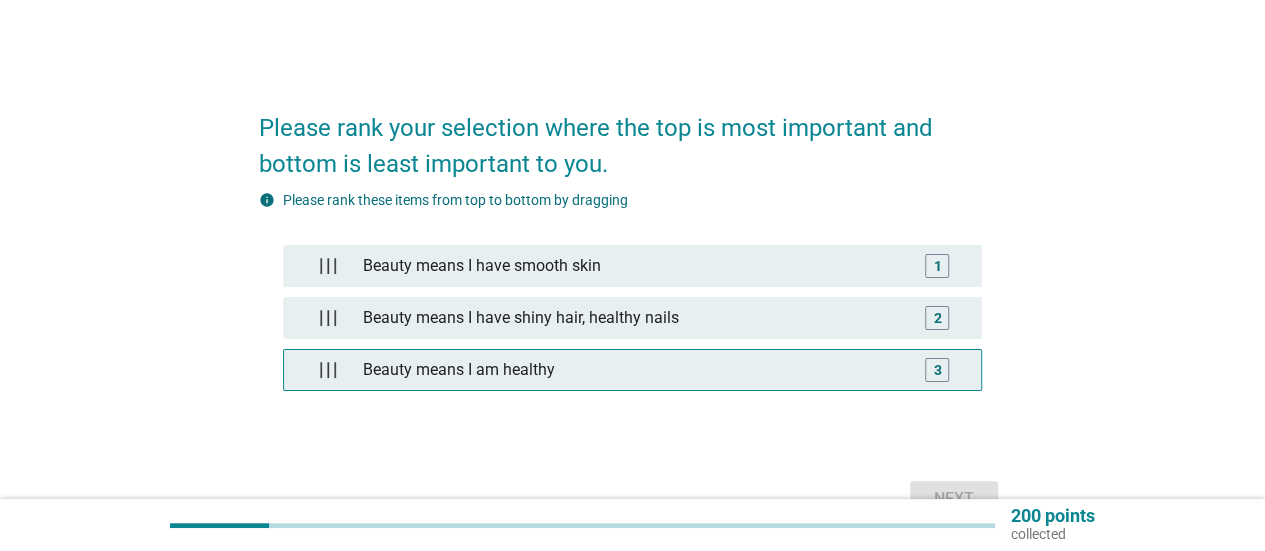 click on "Beauty means I am healthy" at bounding box center [632, 370] 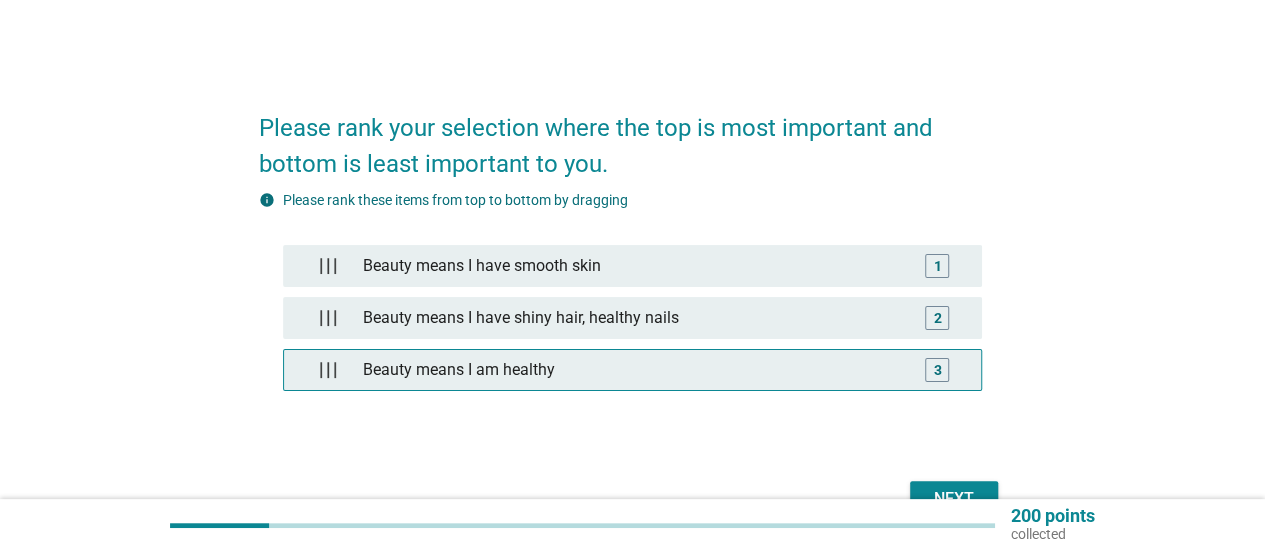 click on "Beauty means I am healthy" at bounding box center (632, 370) 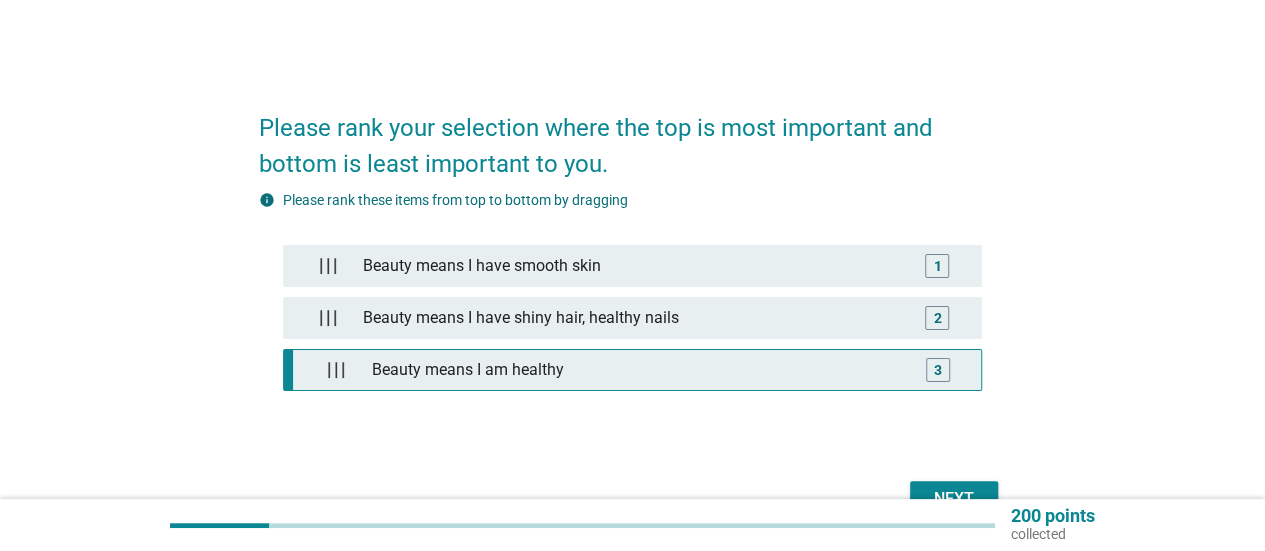 drag, startPoint x: 856, startPoint y: 369, endPoint x: 837, endPoint y: 243, distance: 127.424484 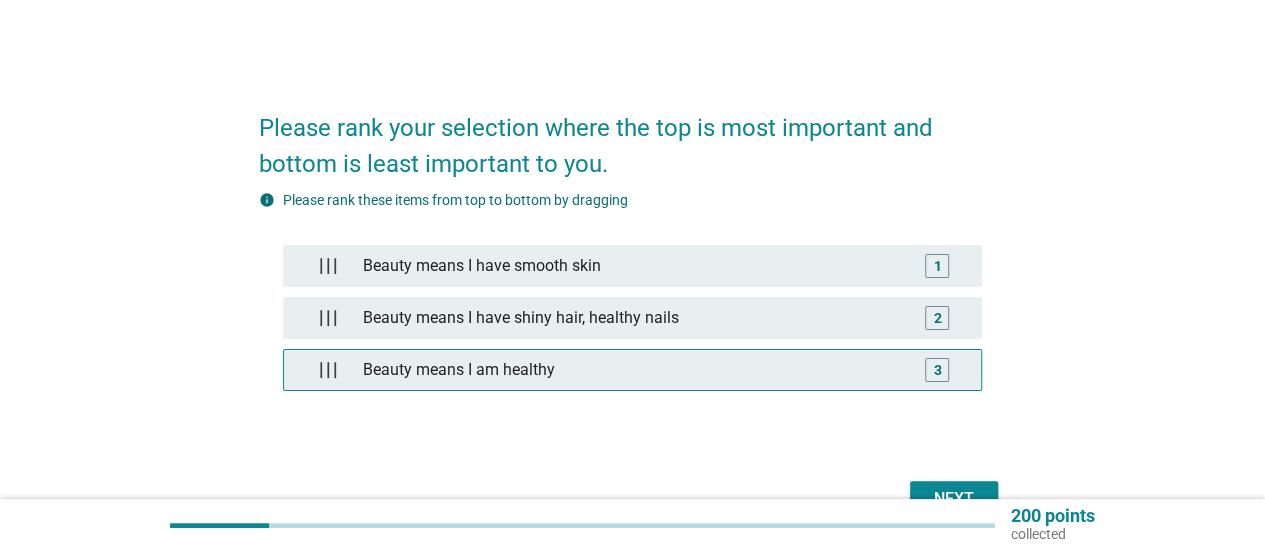 click on "Beauty means I am healthy" at bounding box center (632, 370) 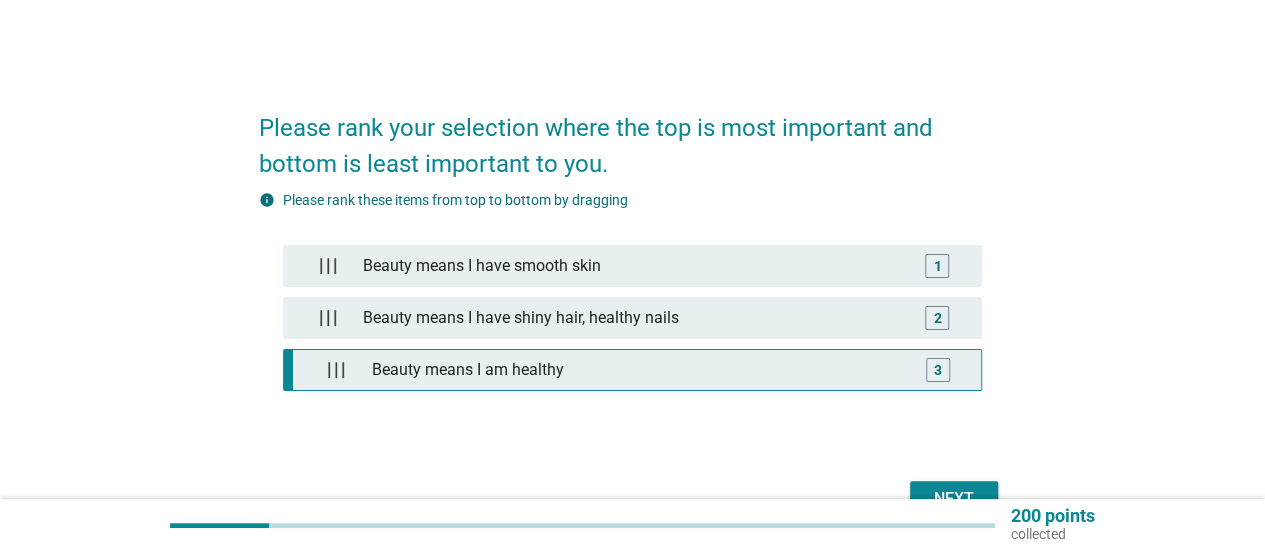 click on "3" at bounding box center [938, 370] 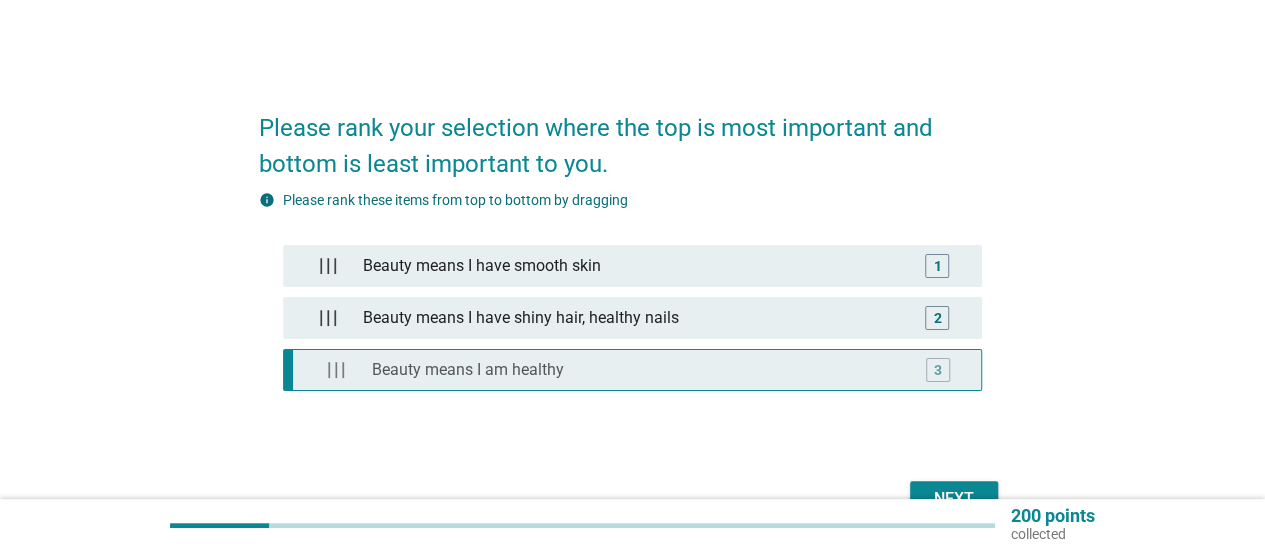 type 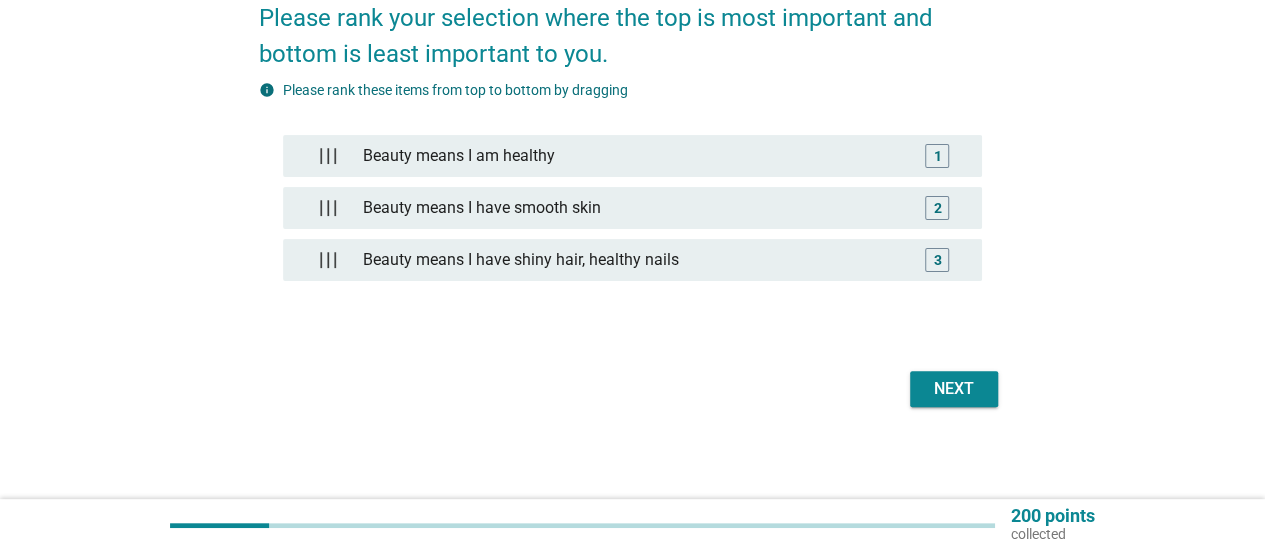 scroll, scrollTop: 112, scrollLeft: 0, axis: vertical 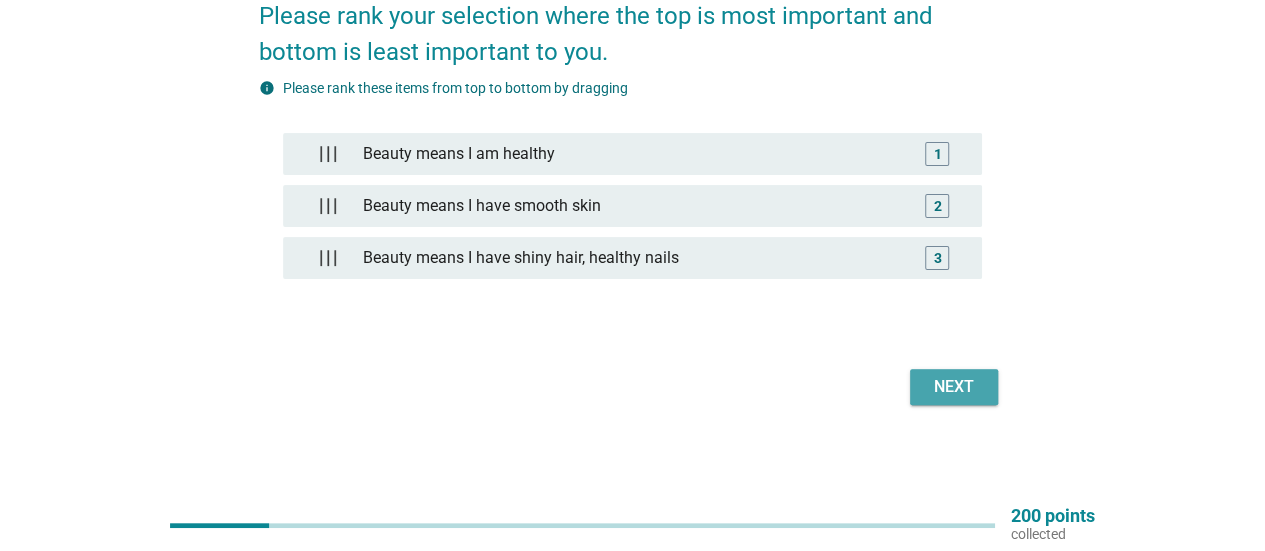 click on "Next" at bounding box center (954, 387) 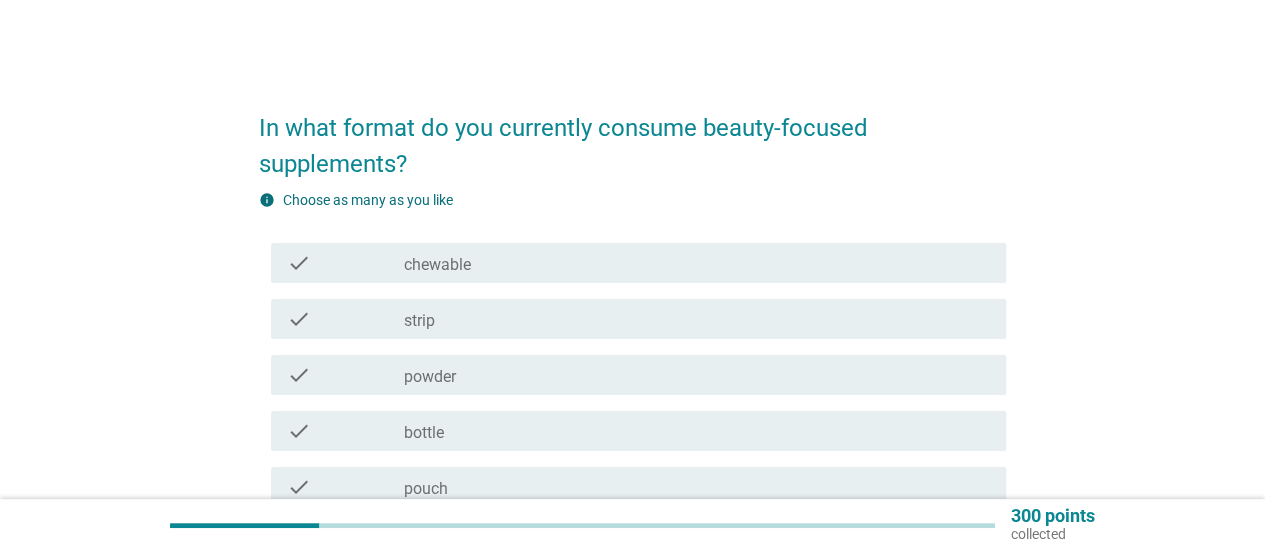 scroll, scrollTop: 200, scrollLeft: 0, axis: vertical 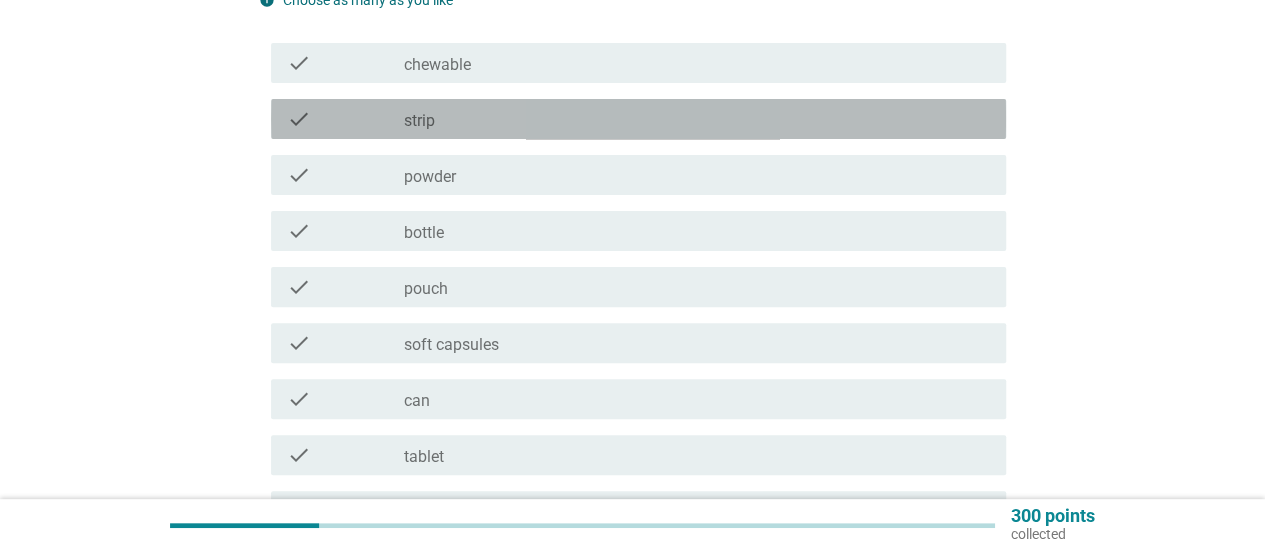 click on "check     check_box_outline_blank strip" at bounding box center (638, 119) 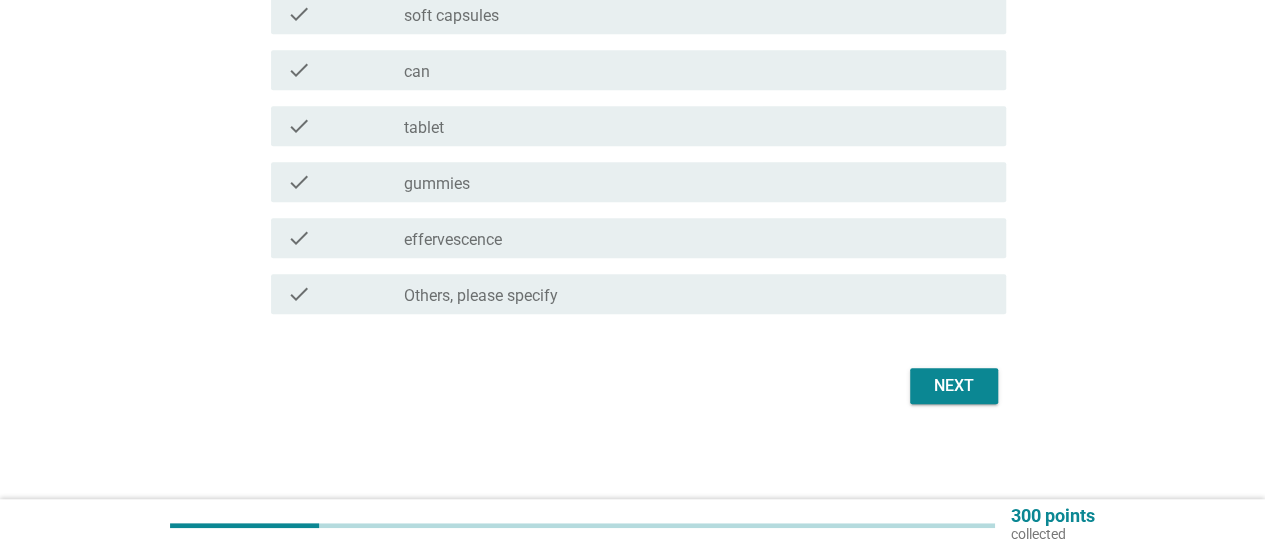 scroll, scrollTop: 530, scrollLeft: 0, axis: vertical 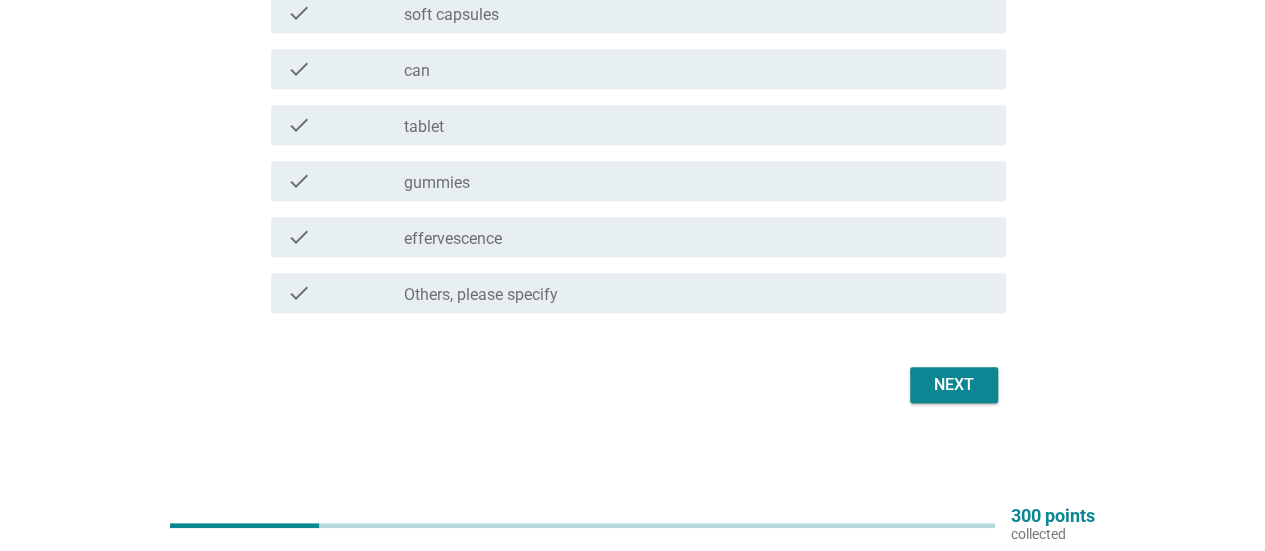 click on "Next" at bounding box center [954, 385] 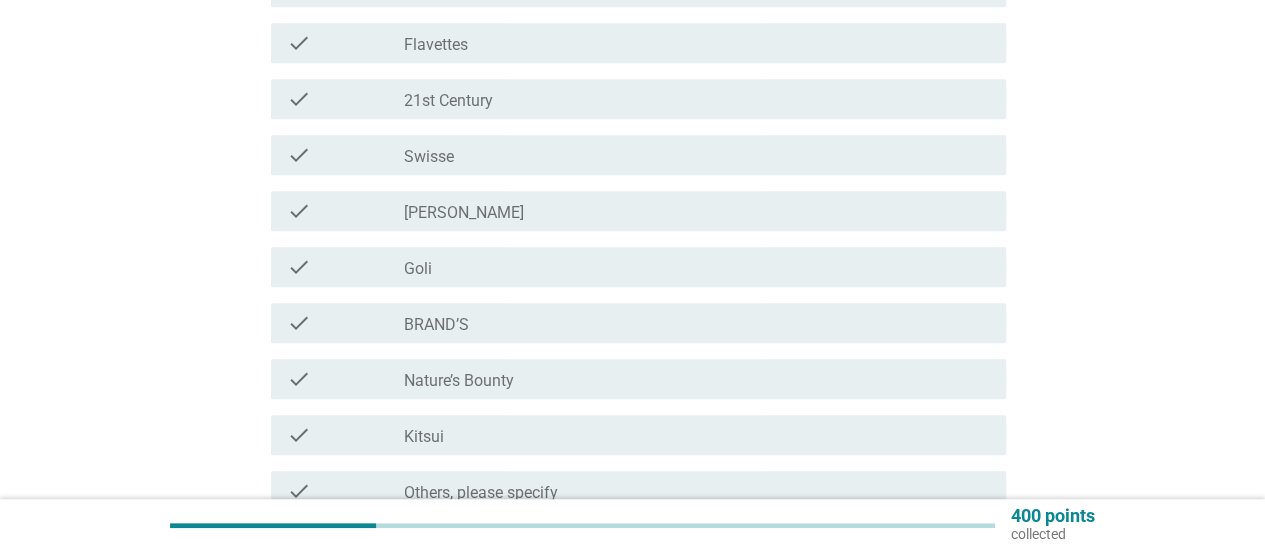 scroll, scrollTop: 698, scrollLeft: 0, axis: vertical 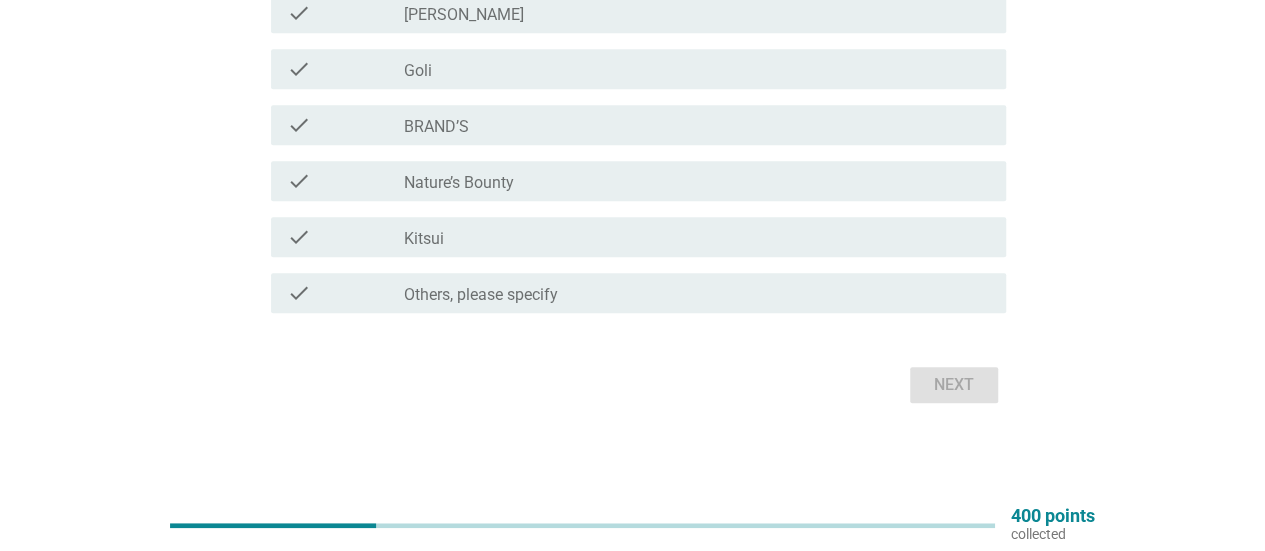 click on "check_box Others, please specify" at bounding box center (697, 293) 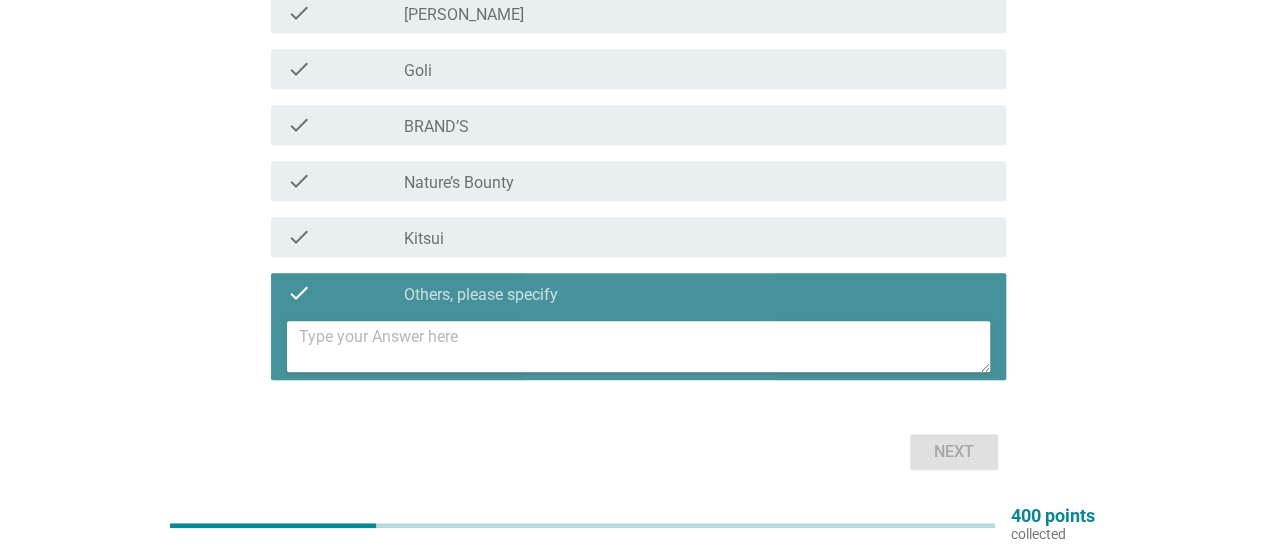 click at bounding box center (644, 346) 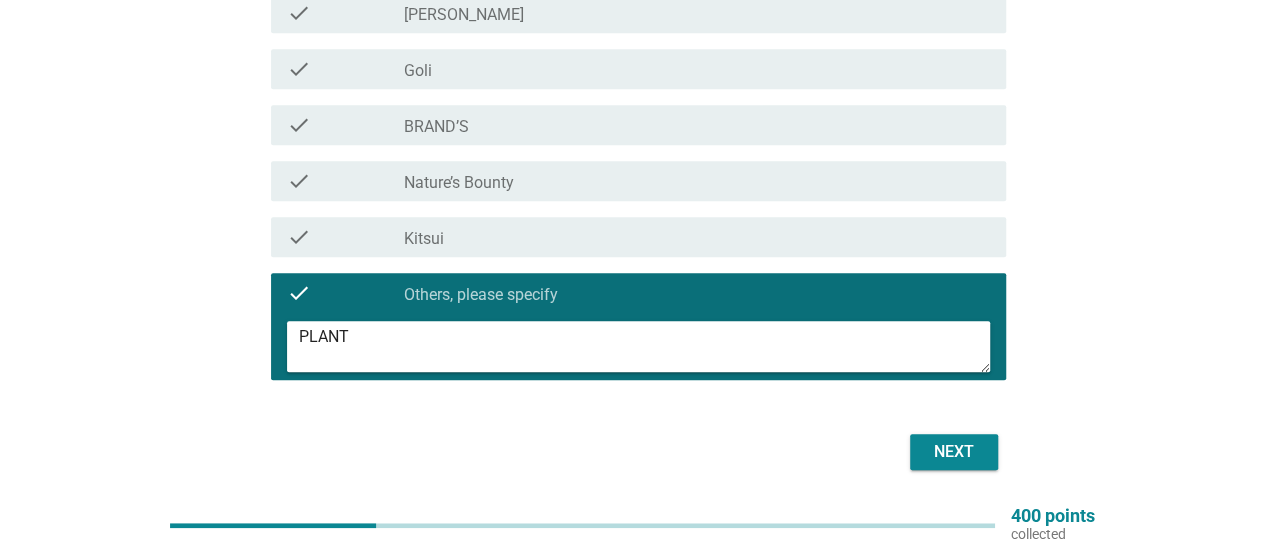 type on "PLANT" 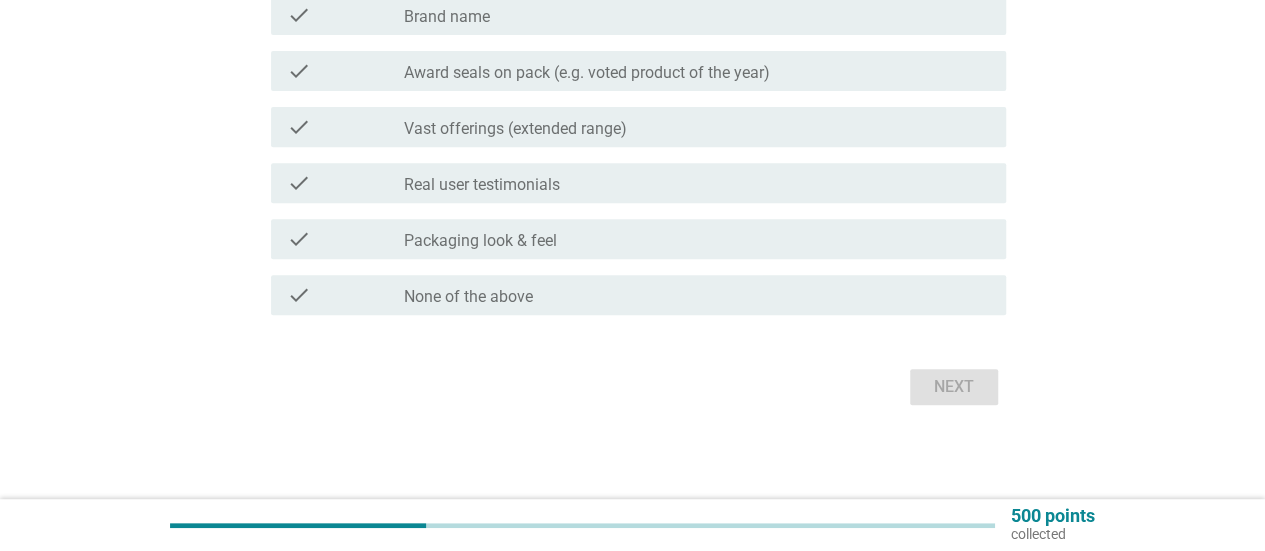 scroll, scrollTop: 362, scrollLeft: 0, axis: vertical 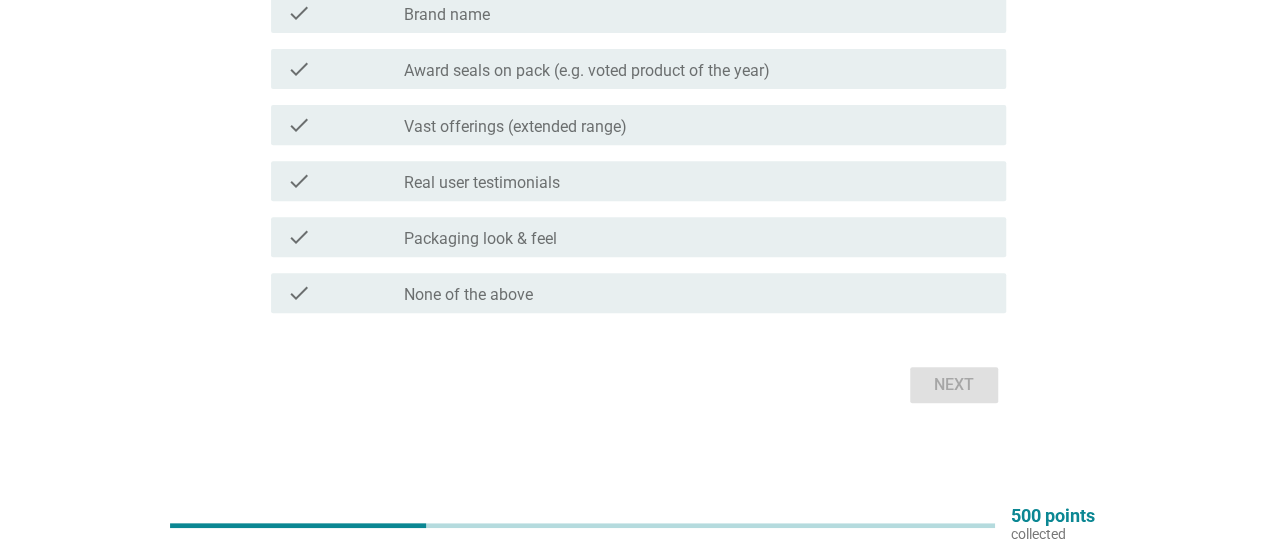click on "None of the above" at bounding box center [468, 295] 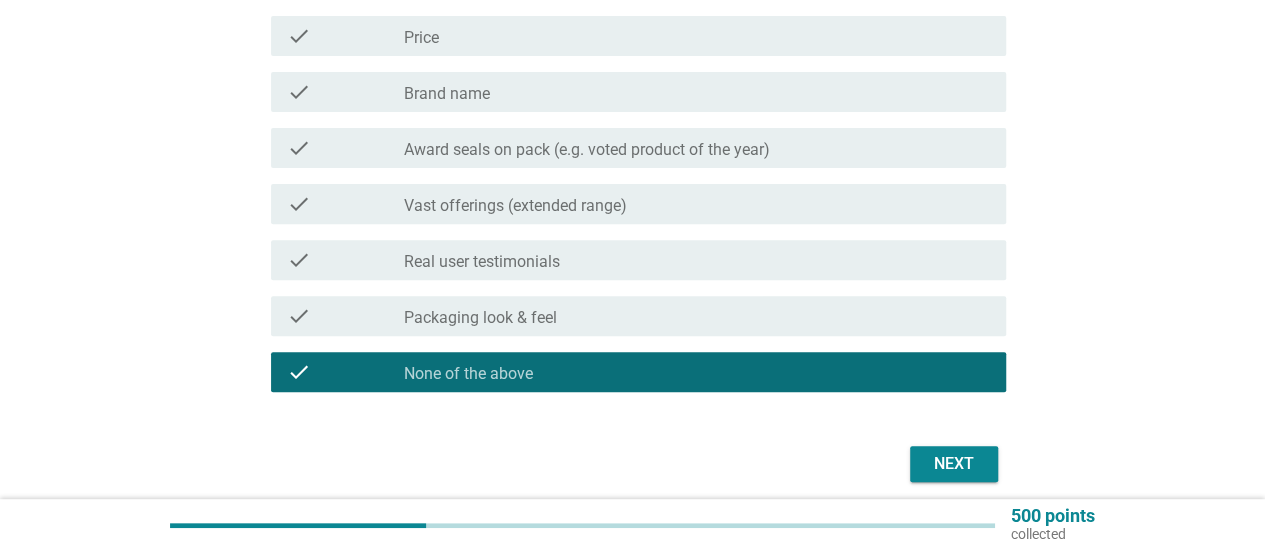 scroll, scrollTop: 362, scrollLeft: 0, axis: vertical 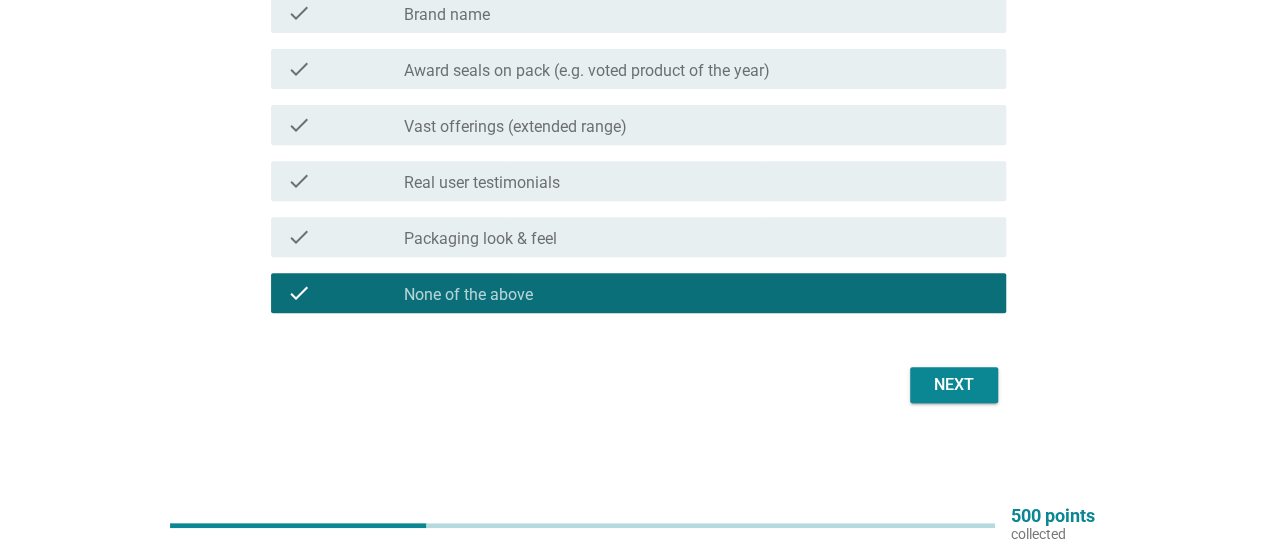 click on "Next" at bounding box center (954, 385) 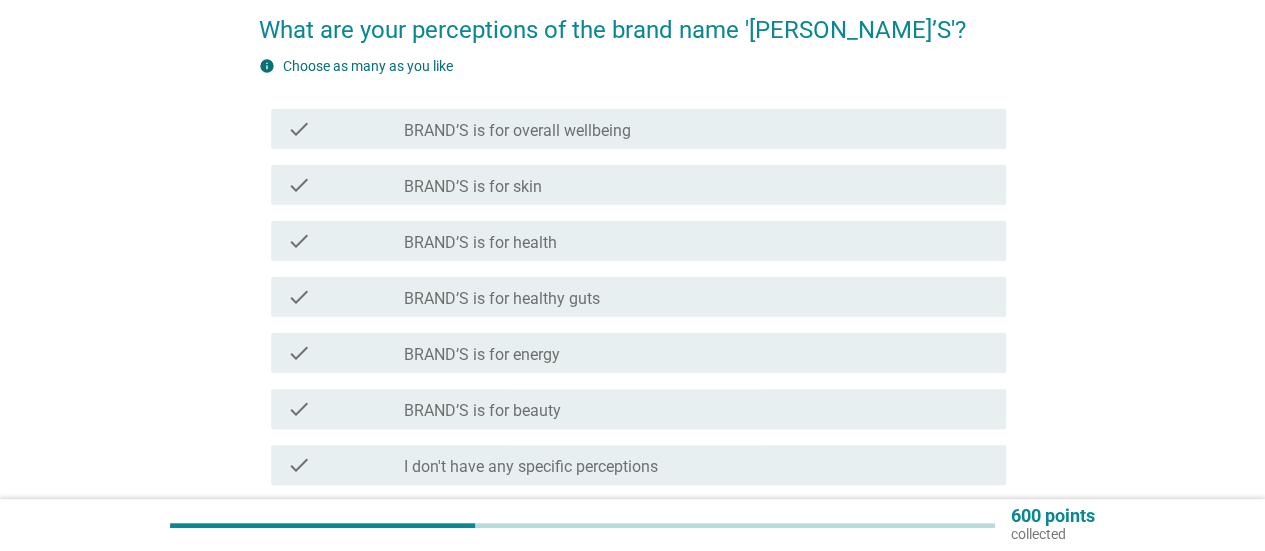 scroll, scrollTop: 200, scrollLeft: 0, axis: vertical 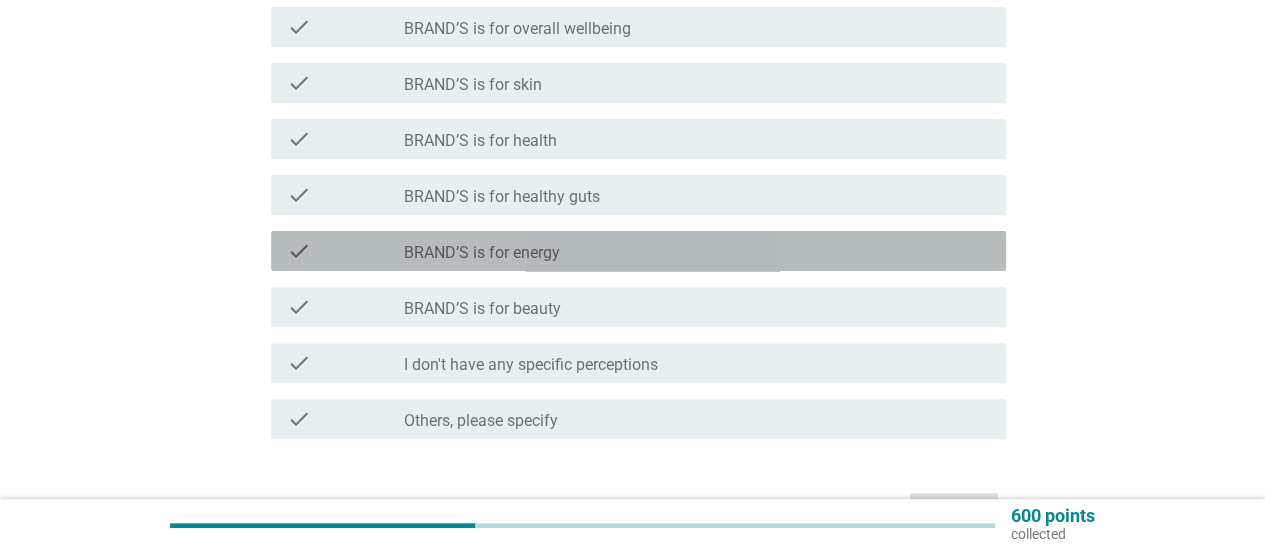 click on "check     check_box_outline_blank BRAND’S is for energy" at bounding box center (638, 251) 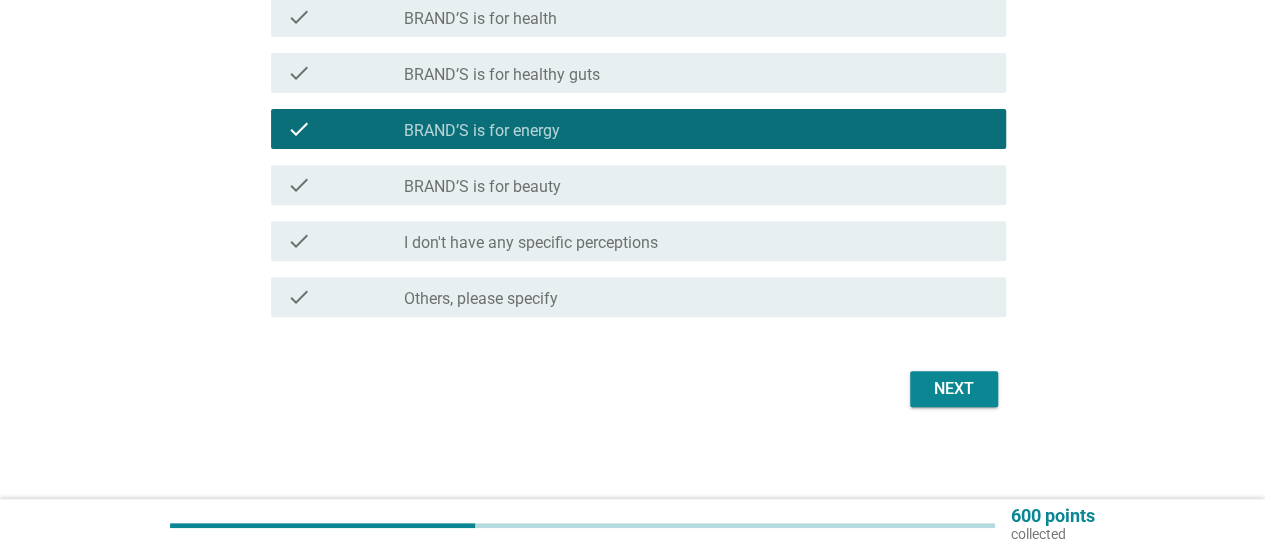 scroll, scrollTop: 326, scrollLeft: 0, axis: vertical 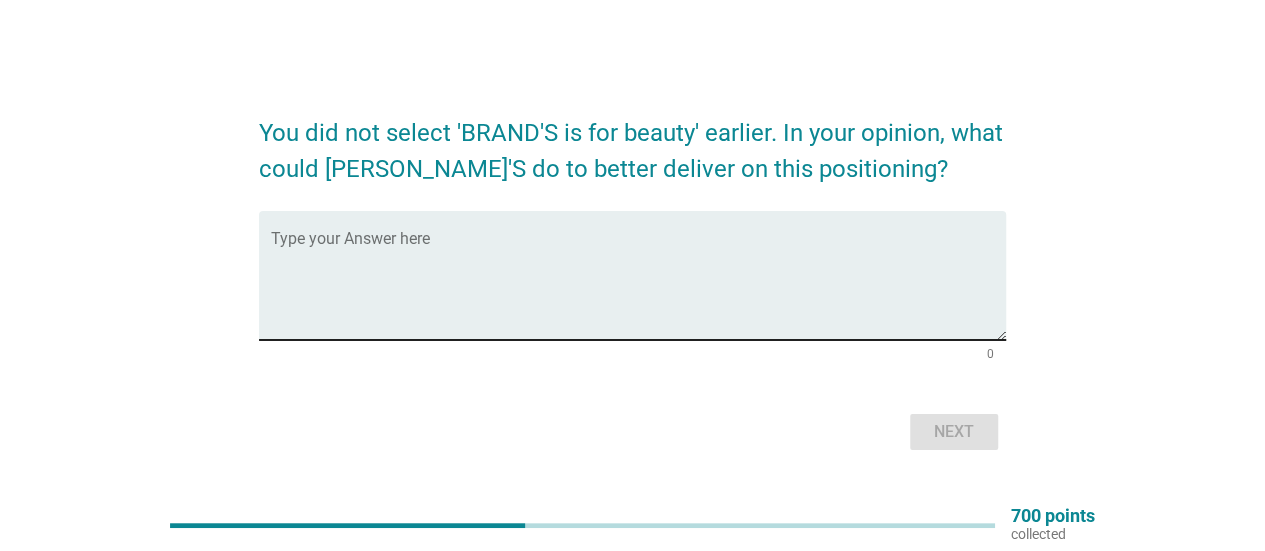 click at bounding box center [638, 287] 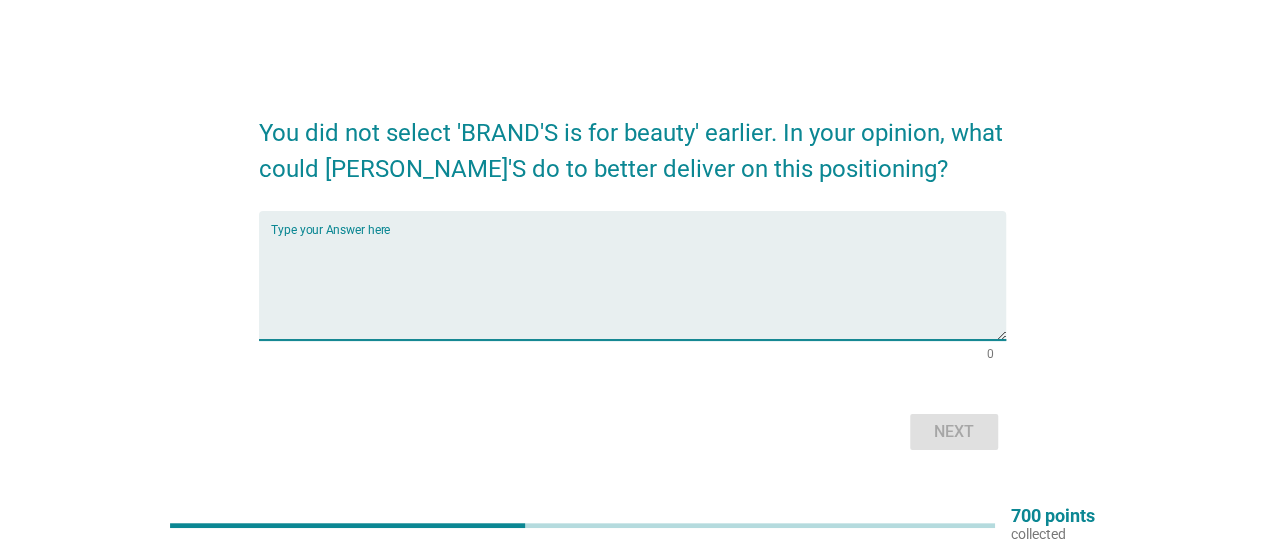type on "B" 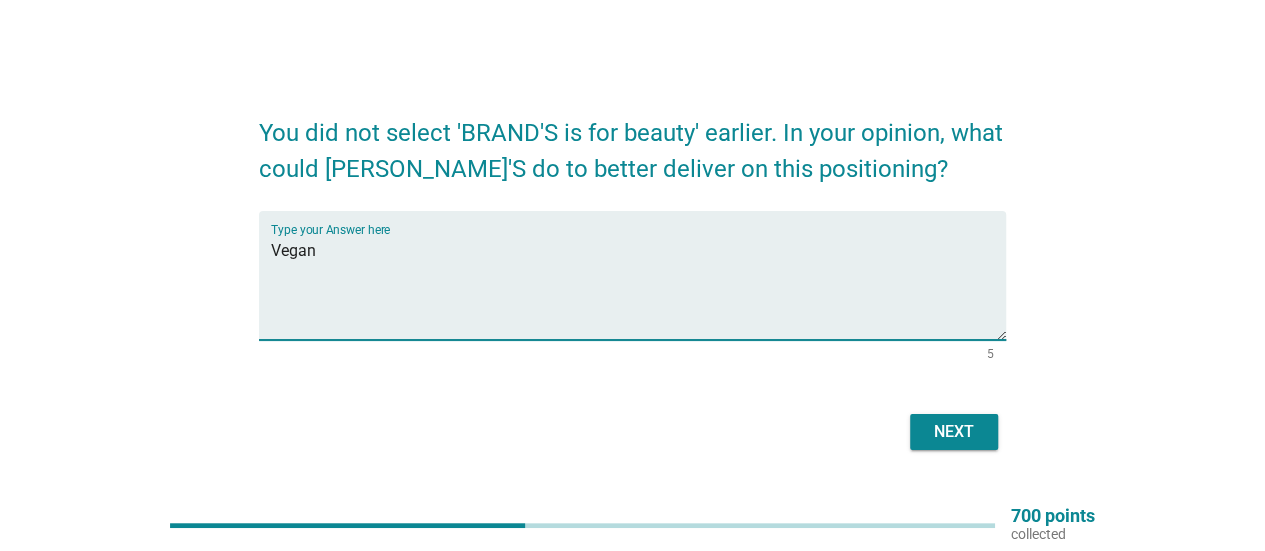 type on "Vegan" 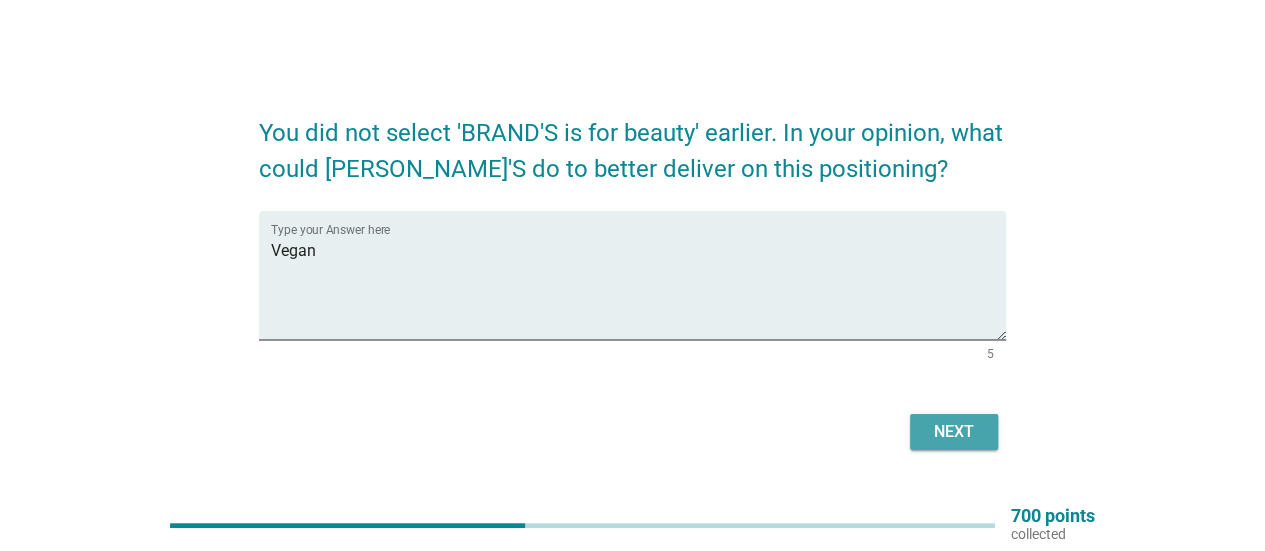 click on "Next" at bounding box center (954, 432) 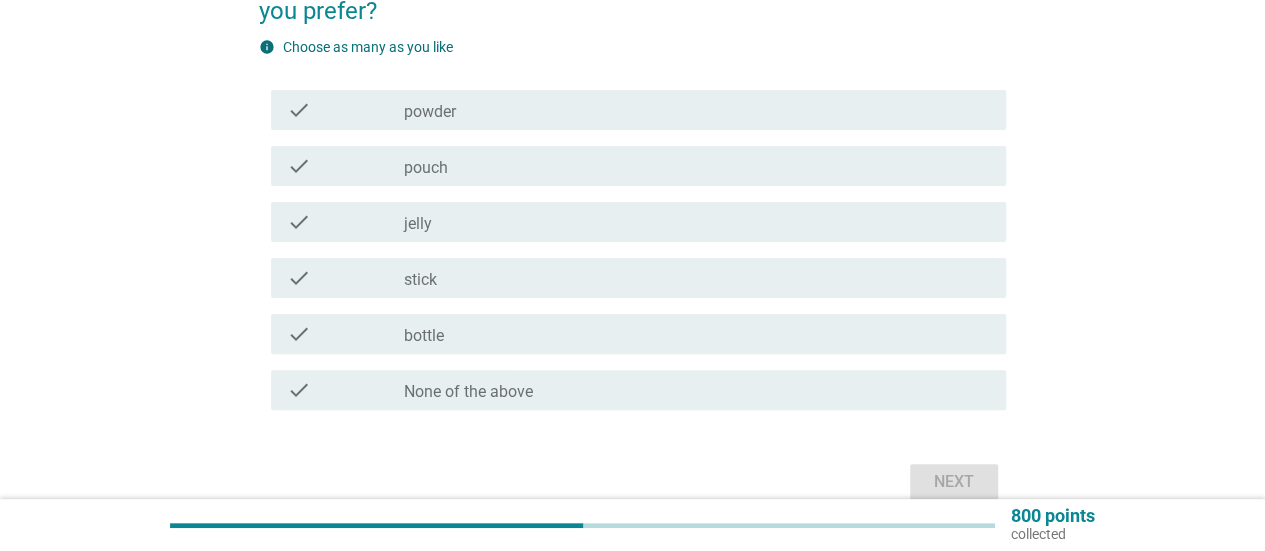 scroll, scrollTop: 152, scrollLeft: 0, axis: vertical 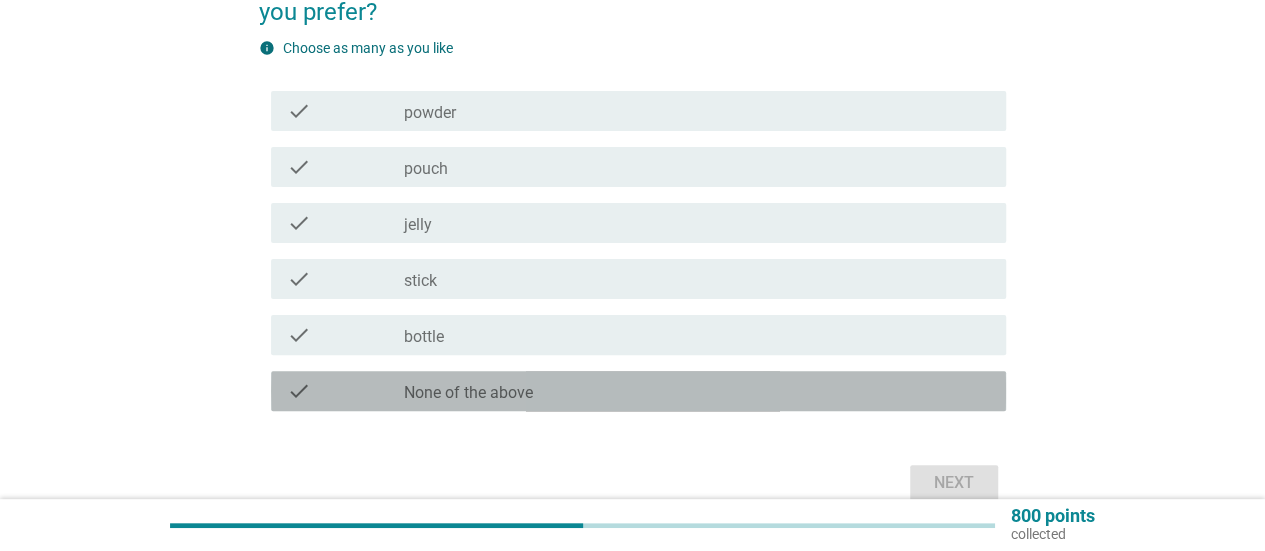 click on "check     check_box_outline_blank None of the above" at bounding box center [638, 391] 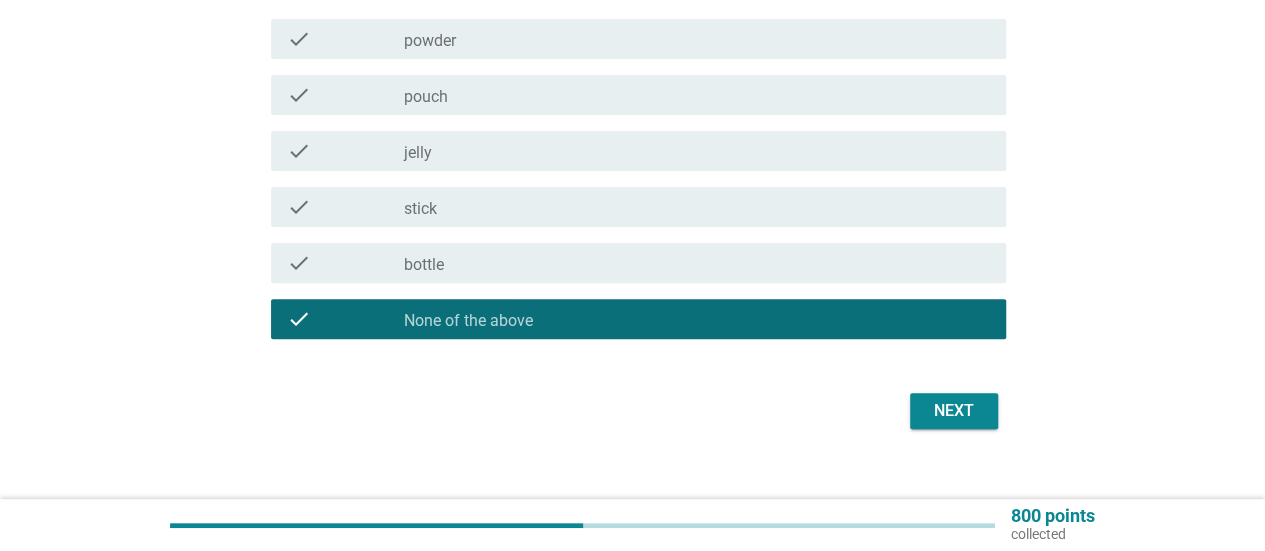 scroll, scrollTop: 226, scrollLeft: 0, axis: vertical 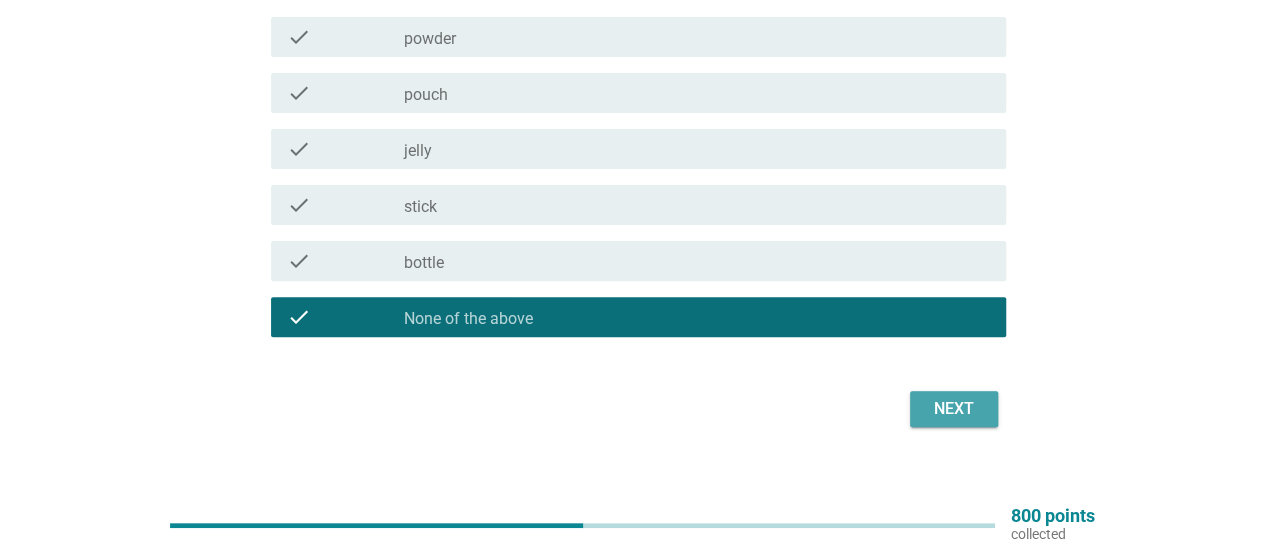 click on "Next" at bounding box center [954, 409] 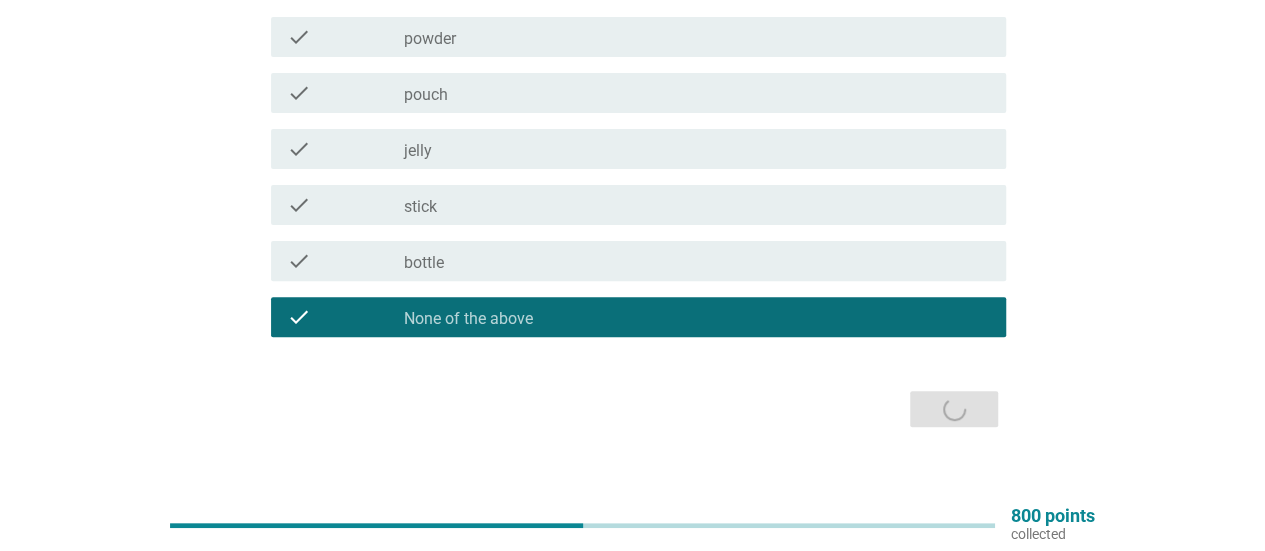 scroll, scrollTop: 0, scrollLeft: 0, axis: both 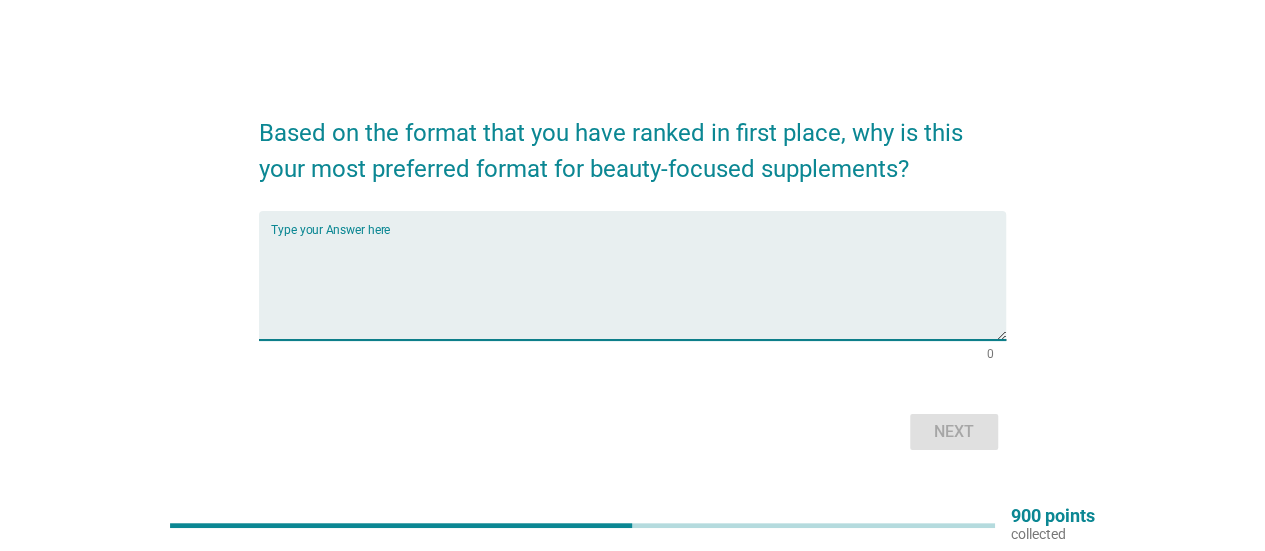 click at bounding box center [638, 287] 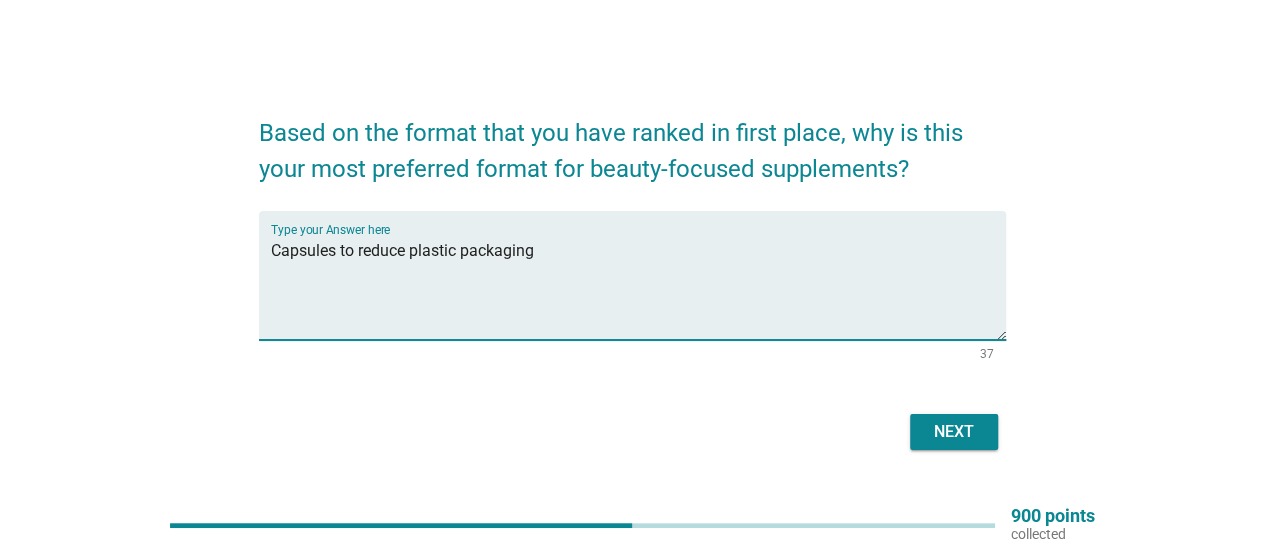 type on "Capsules to reduce plastic packaging" 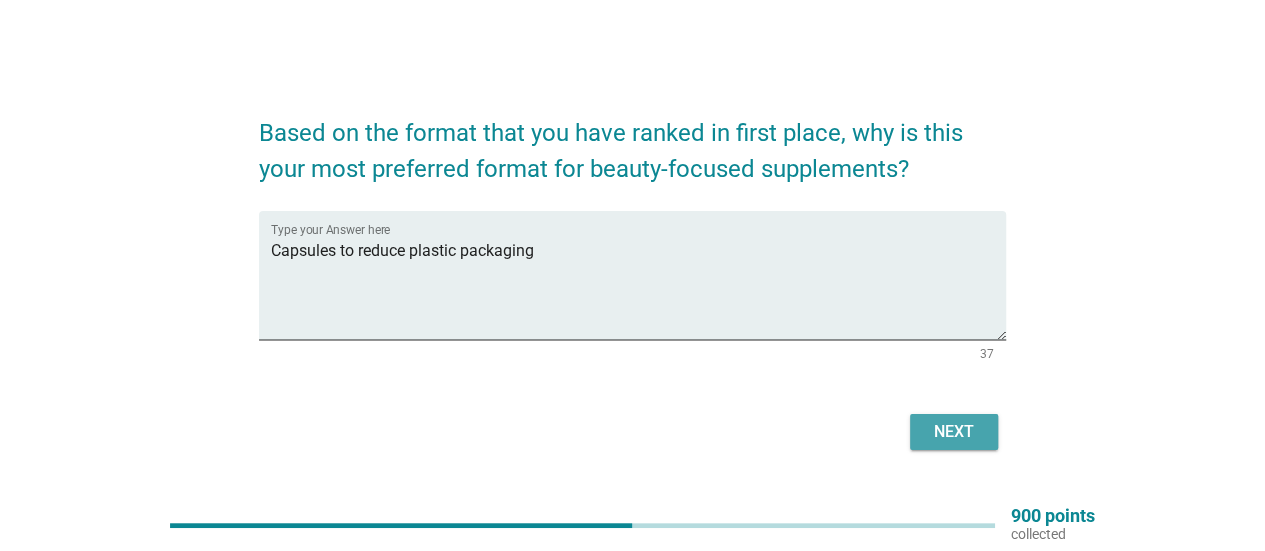 click on "Next" at bounding box center [954, 432] 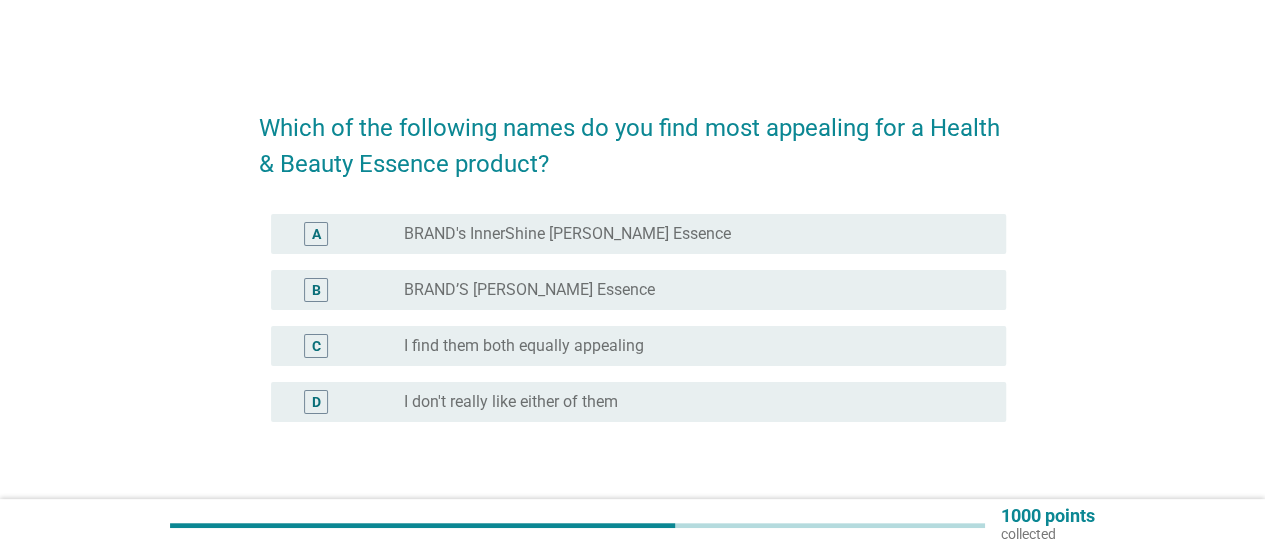 scroll, scrollTop: 35, scrollLeft: 0, axis: vertical 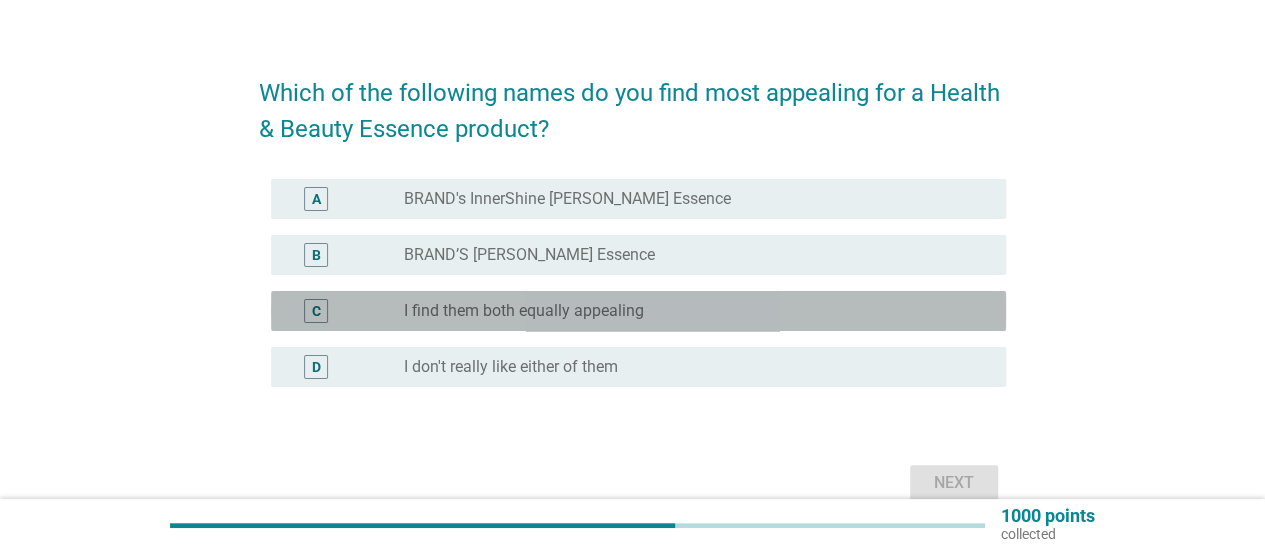 click on "radio_button_unchecked I find them both equally appealing" at bounding box center (689, 311) 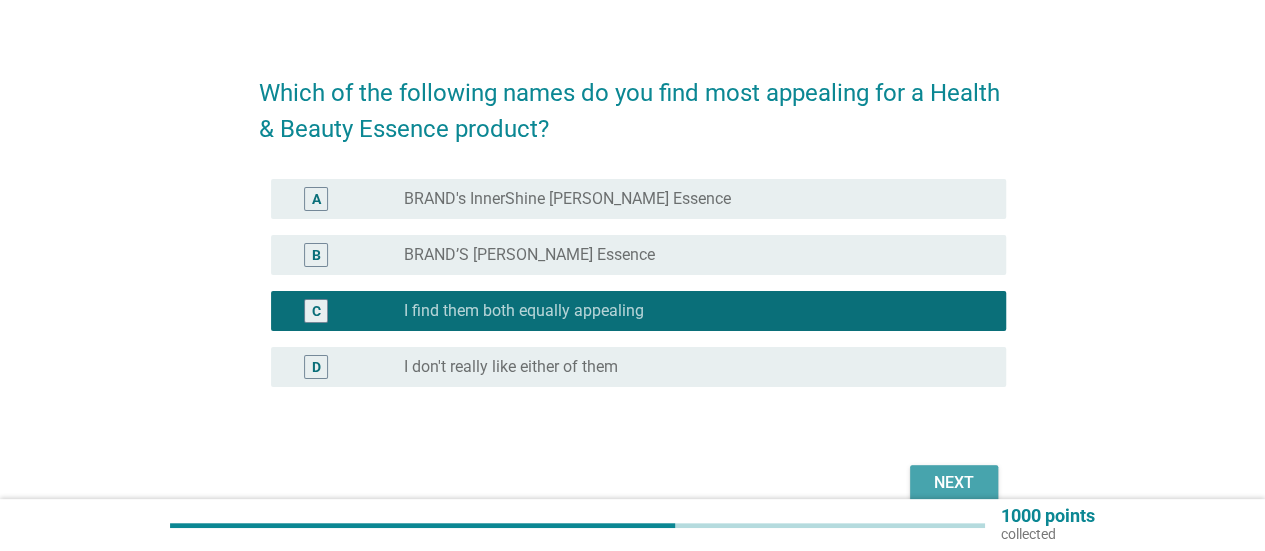 click on "Next" at bounding box center (954, 483) 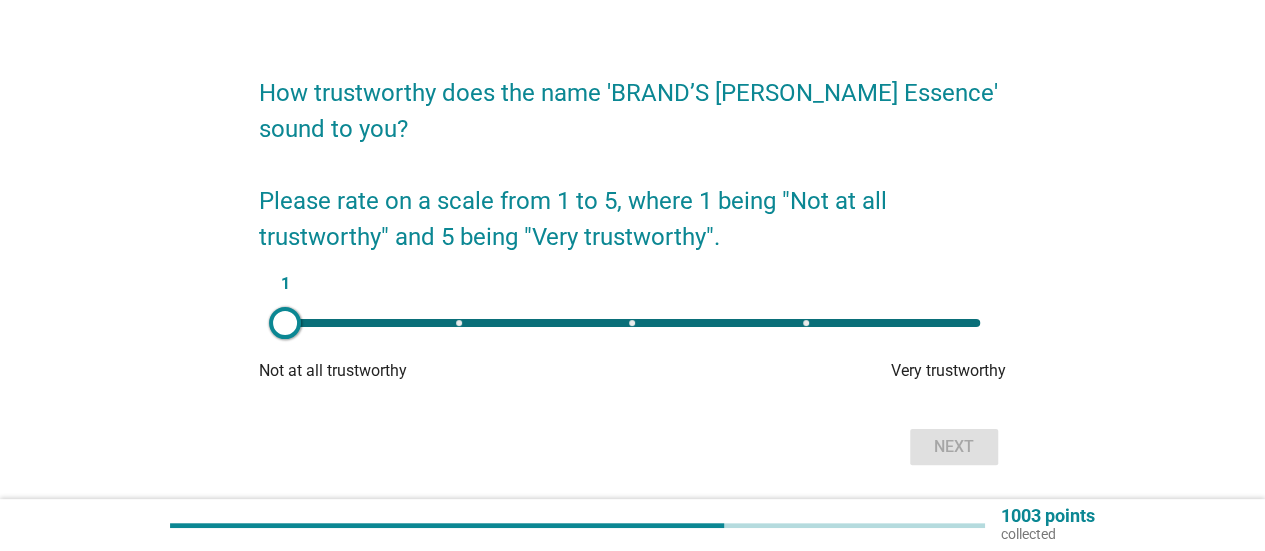 scroll, scrollTop: 0, scrollLeft: 0, axis: both 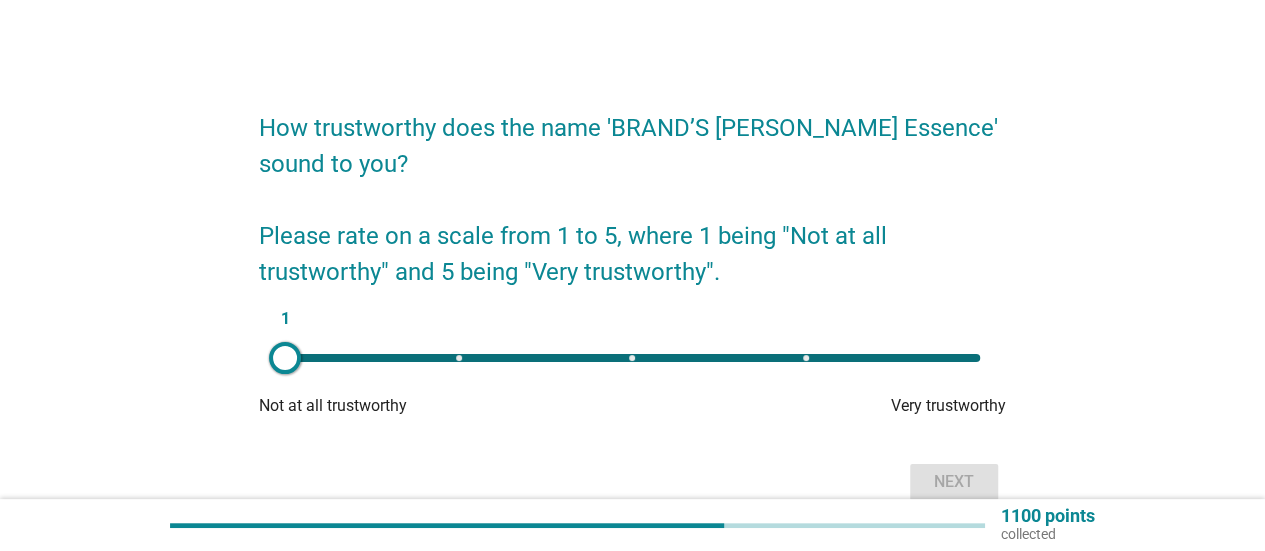 click on "1" at bounding box center (632, 358) 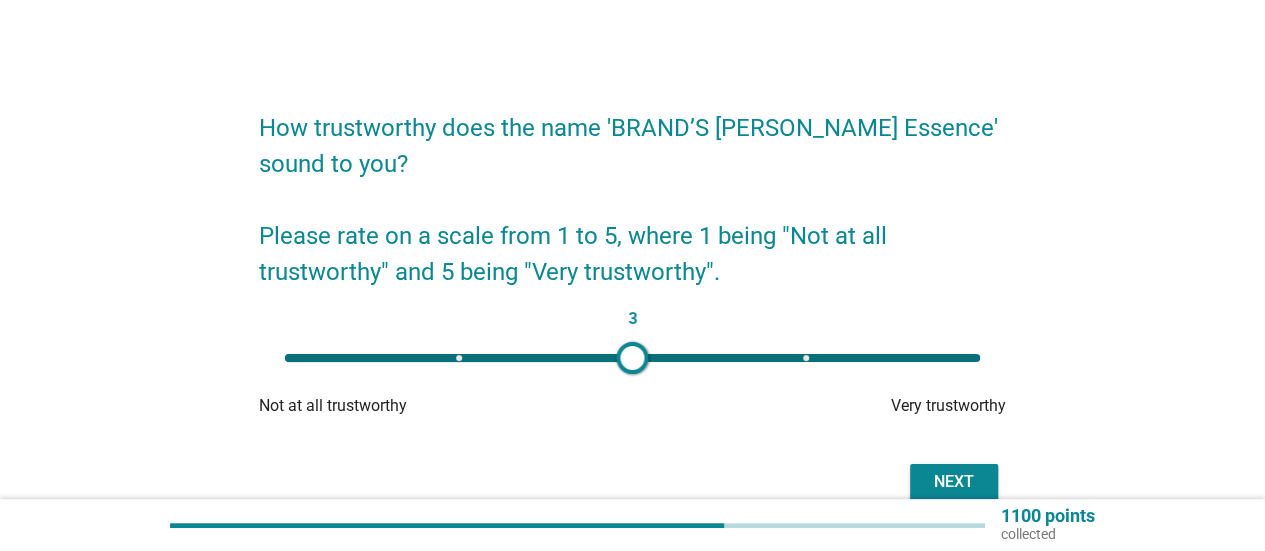 click on "Next" at bounding box center [954, 482] 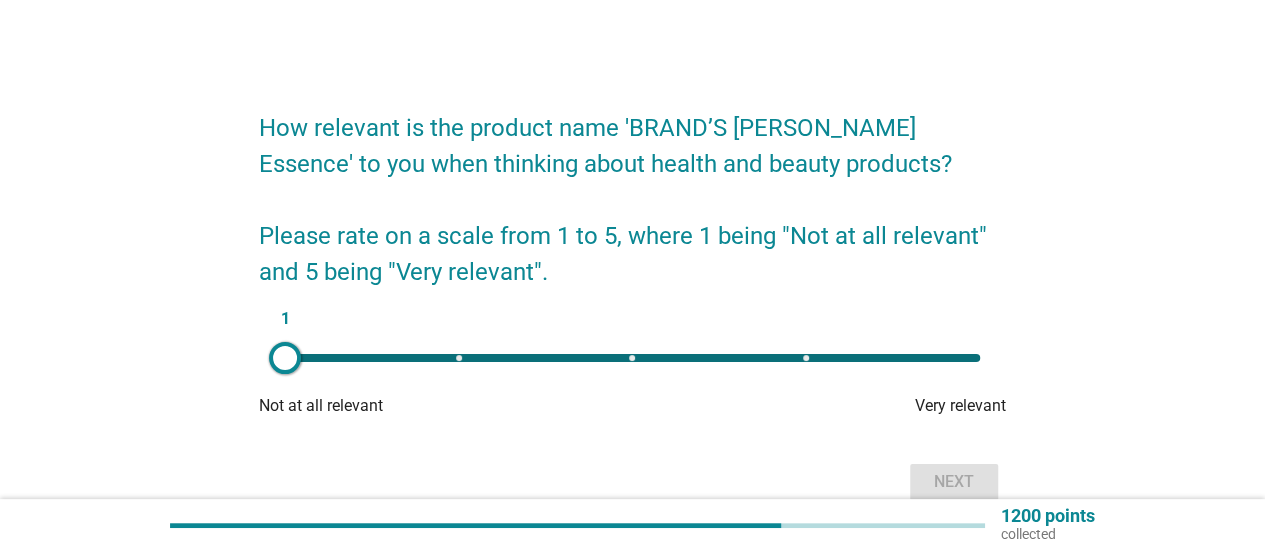 click on "1" at bounding box center [632, 358] 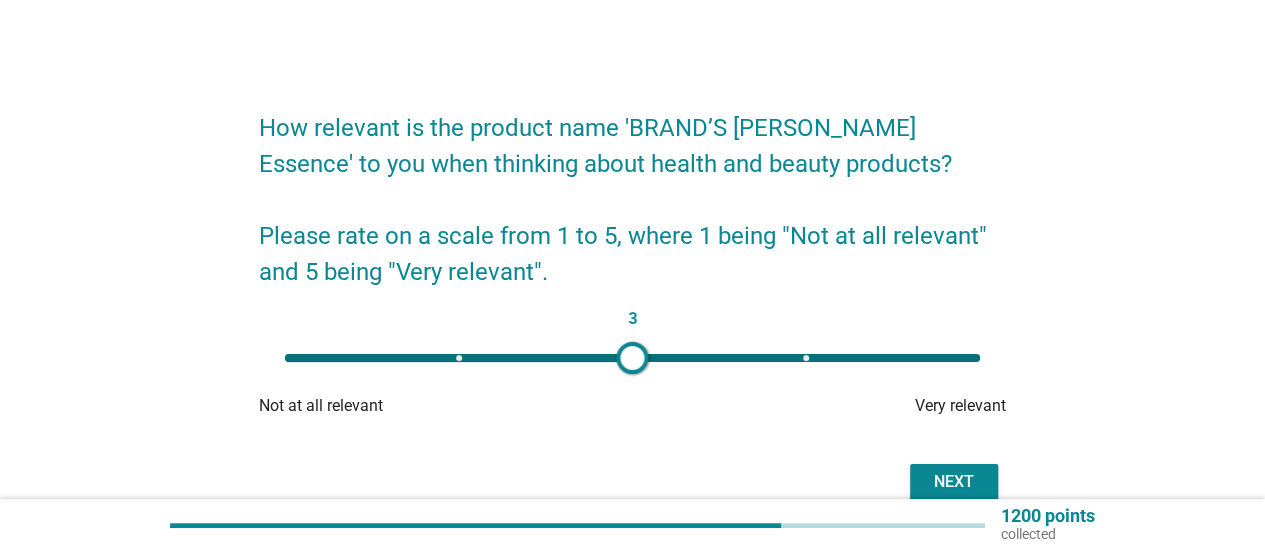 click on "Next" at bounding box center (954, 482) 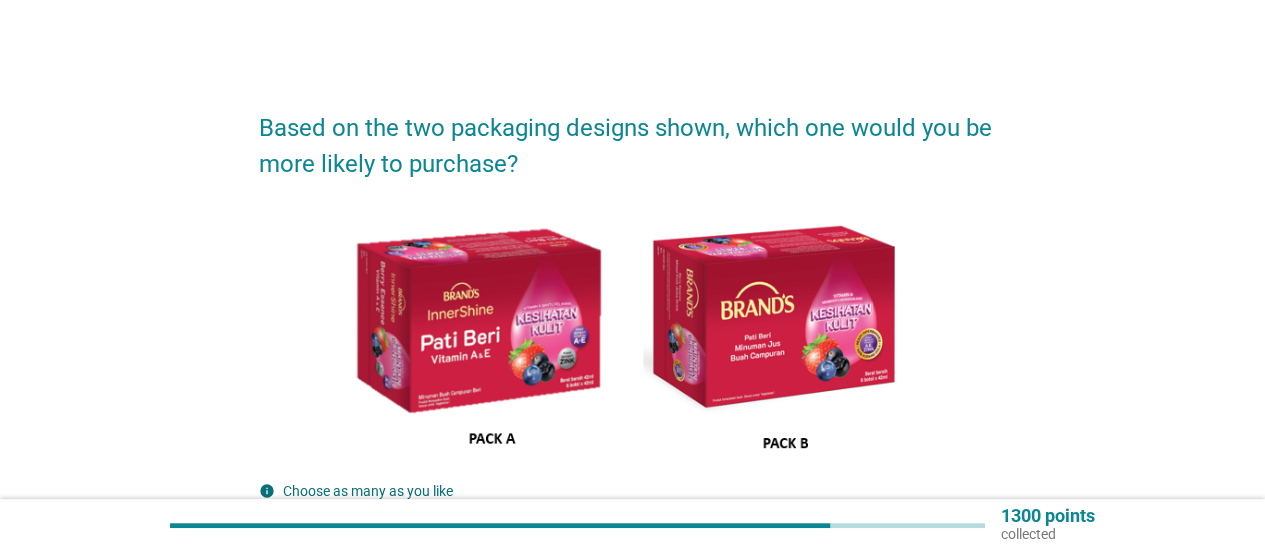 scroll, scrollTop: 200, scrollLeft: 0, axis: vertical 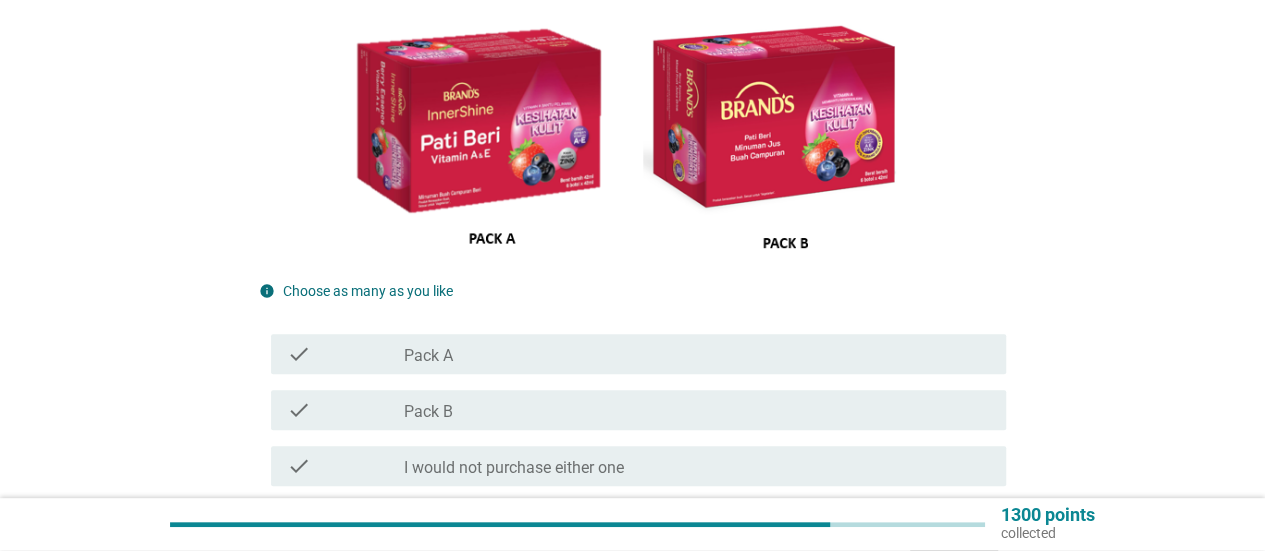 click on "check_box_outline_blank Pack B" at bounding box center [697, 410] 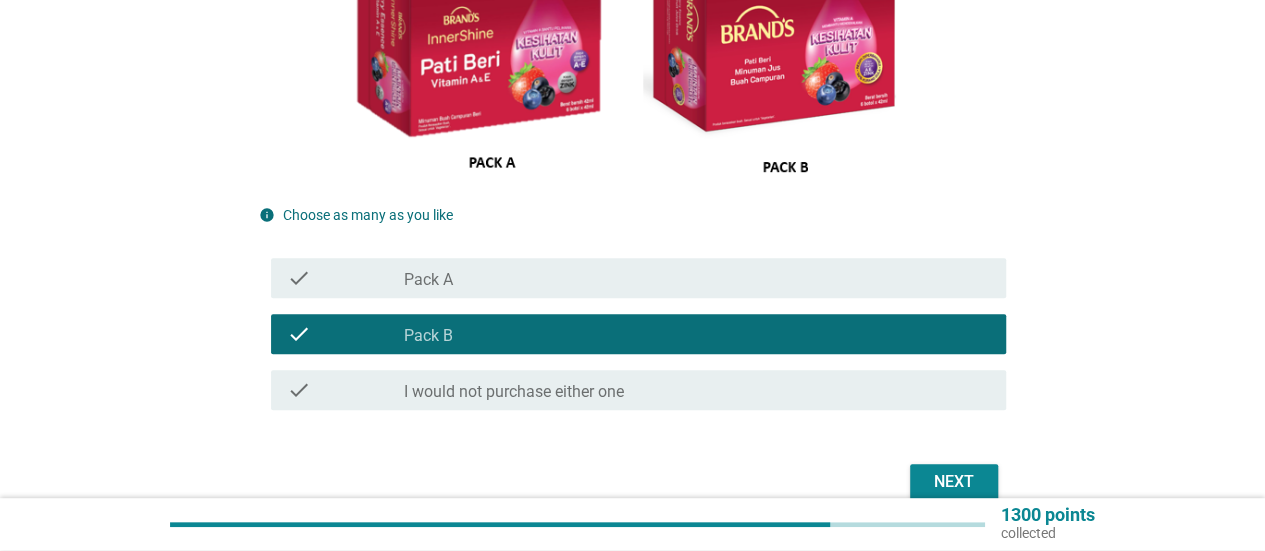 scroll, scrollTop: 373, scrollLeft: 0, axis: vertical 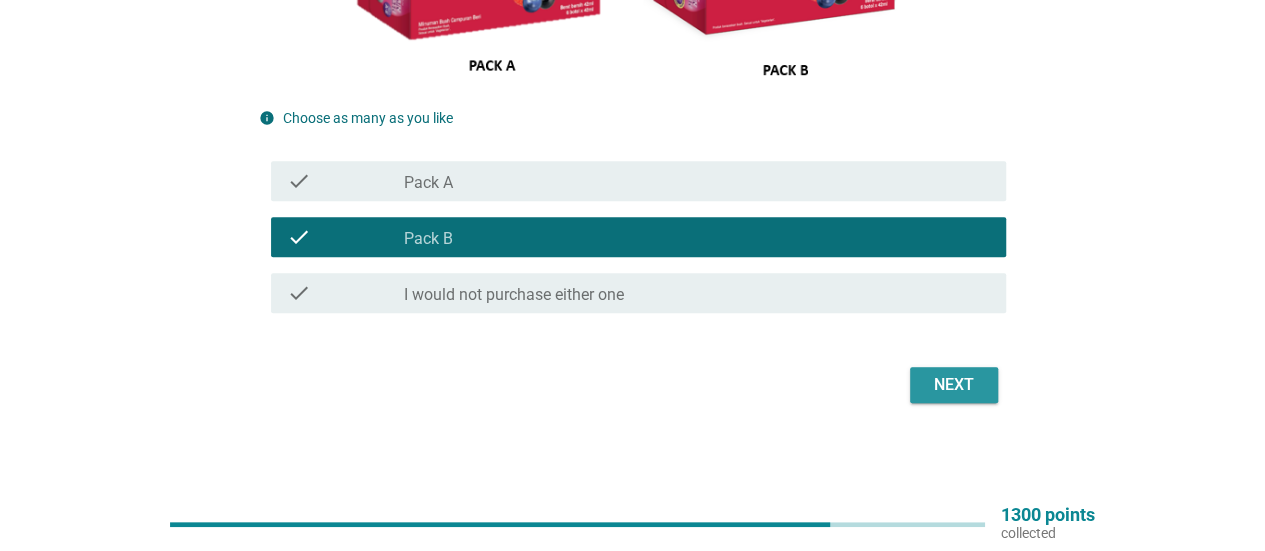 click on "Next" at bounding box center [954, 385] 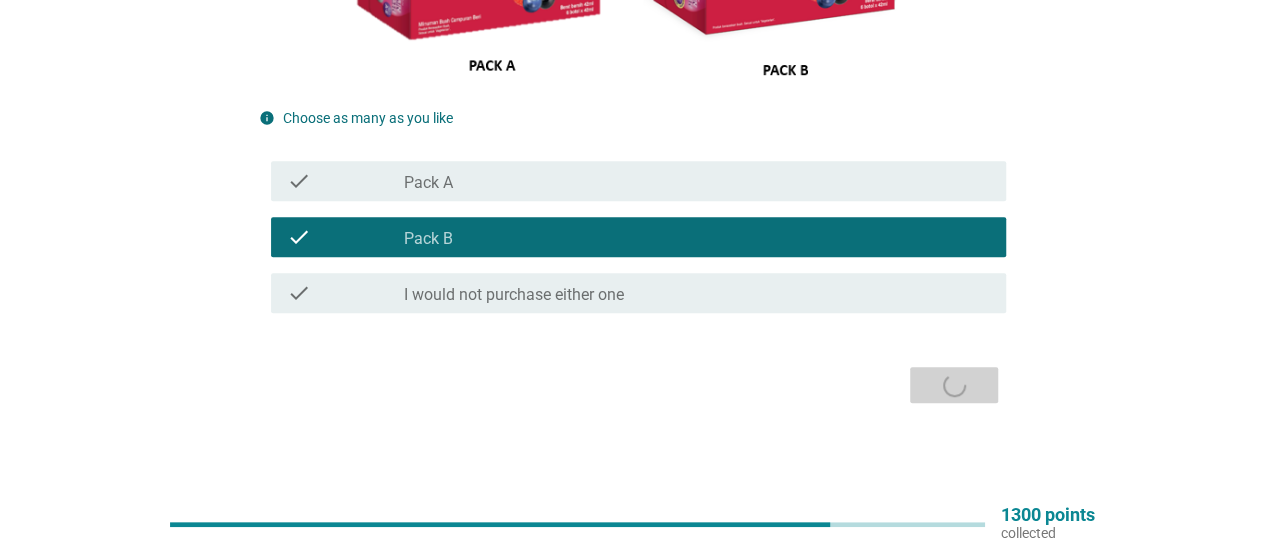 scroll, scrollTop: 0, scrollLeft: 0, axis: both 